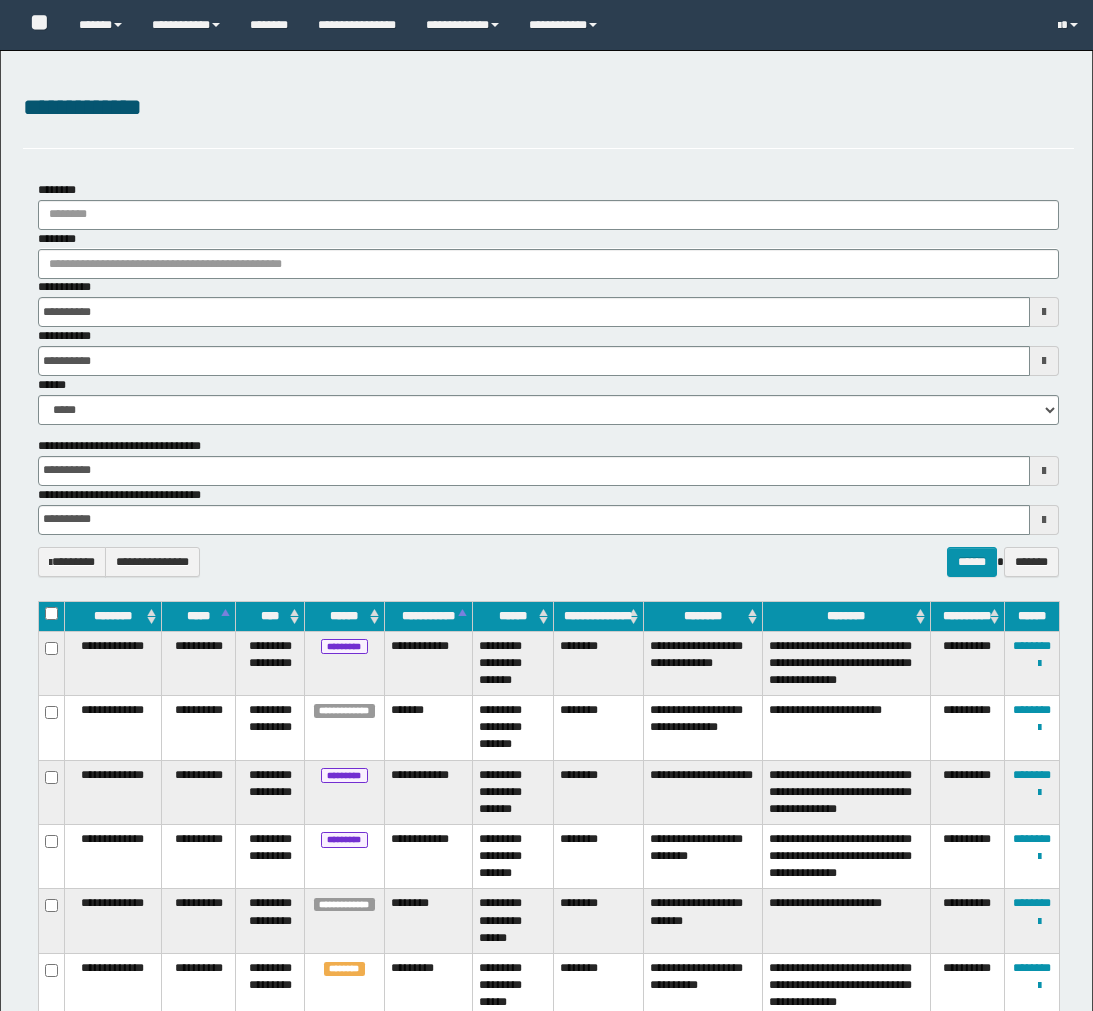 click on "**********" at bounding box center [186, 25] 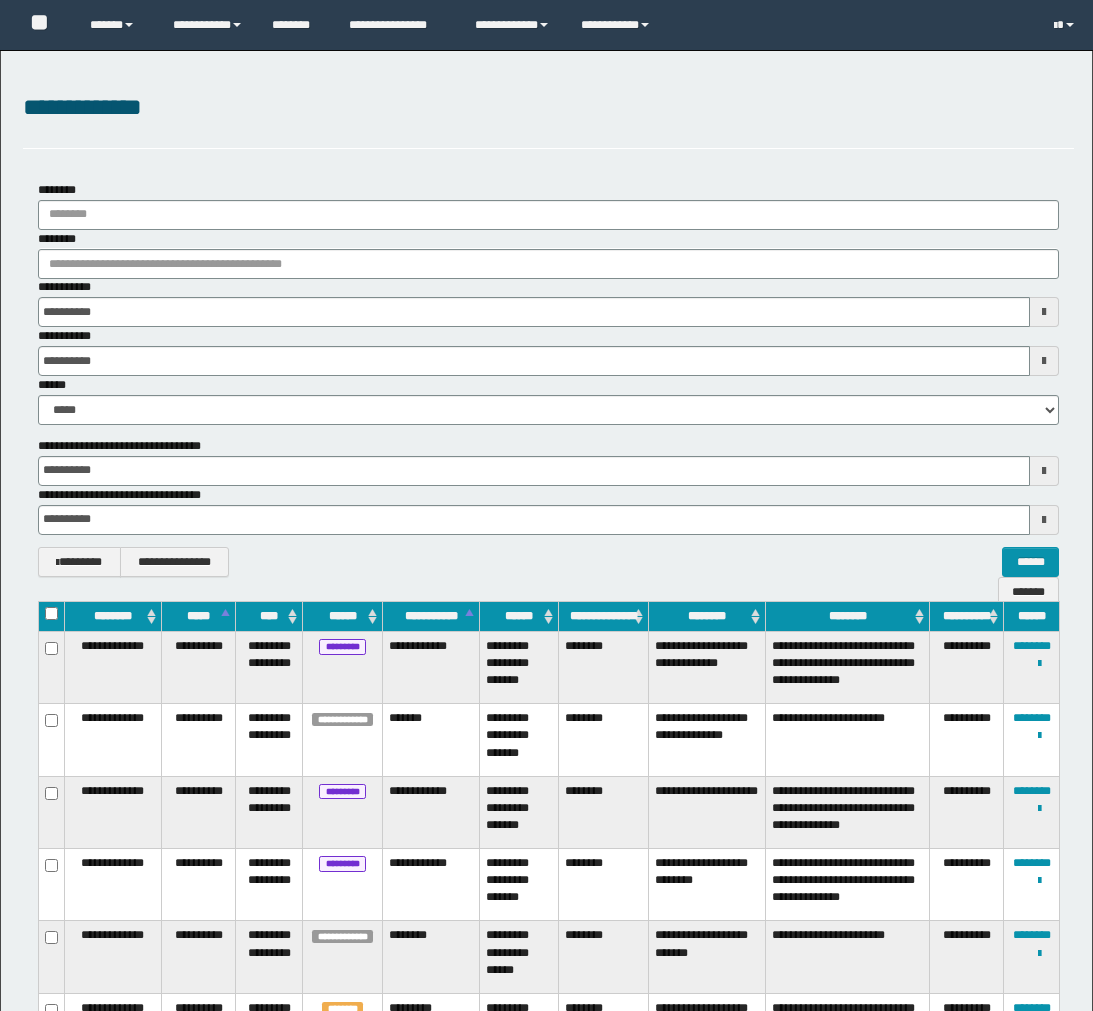scroll, scrollTop: 0, scrollLeft: 0, axis: both 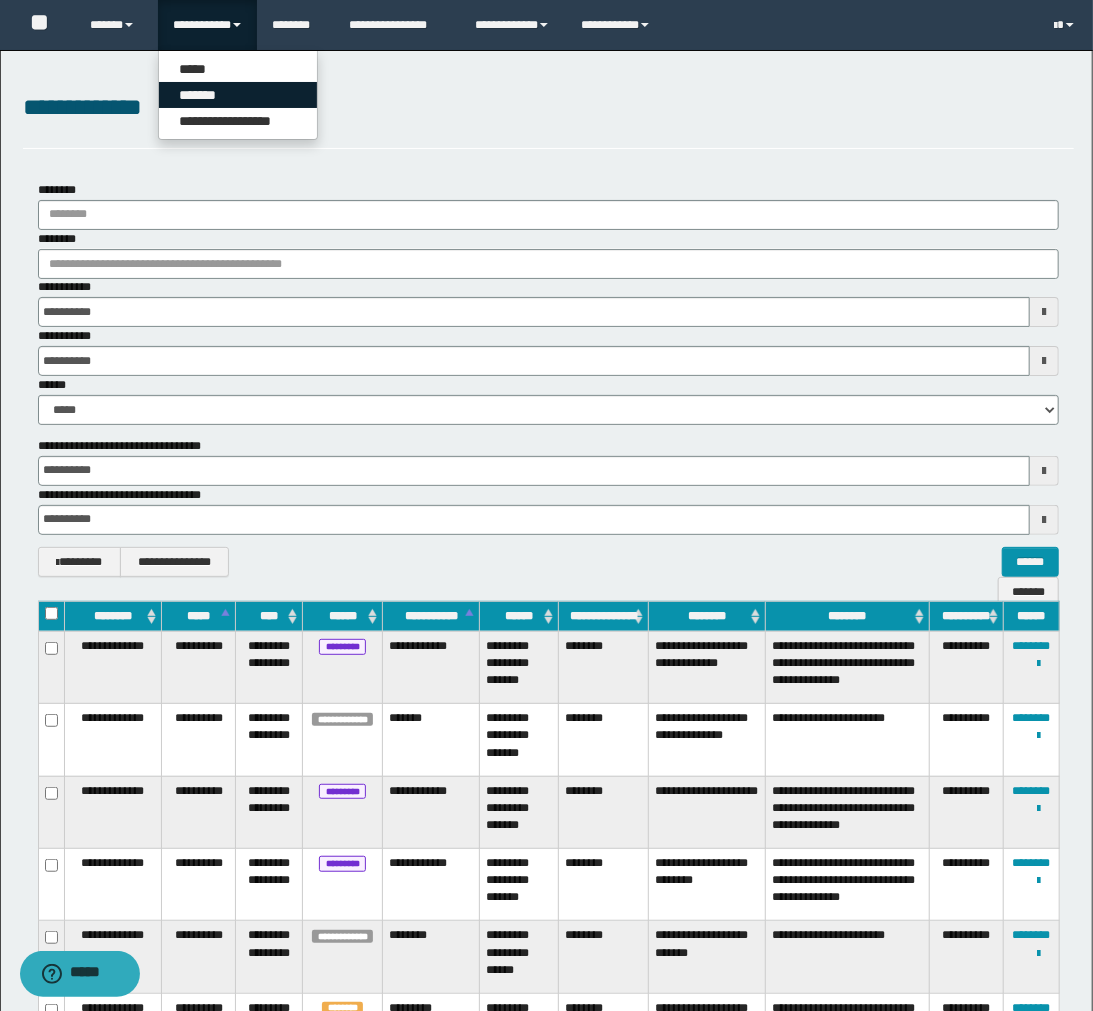 click on "*******" at bounding box center [238, 95] 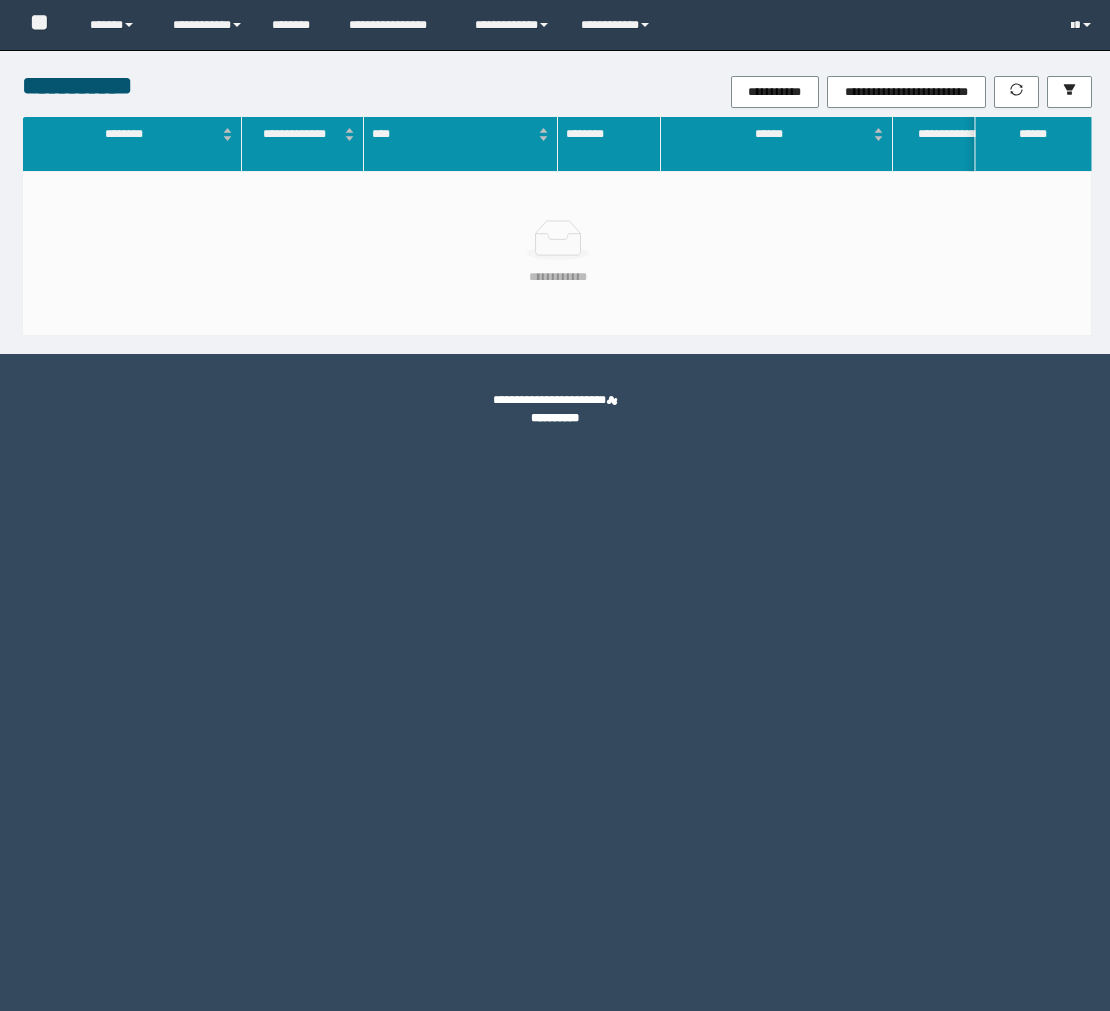 scroll, scrollTop: 0, scrollLeft: 0, axis: both 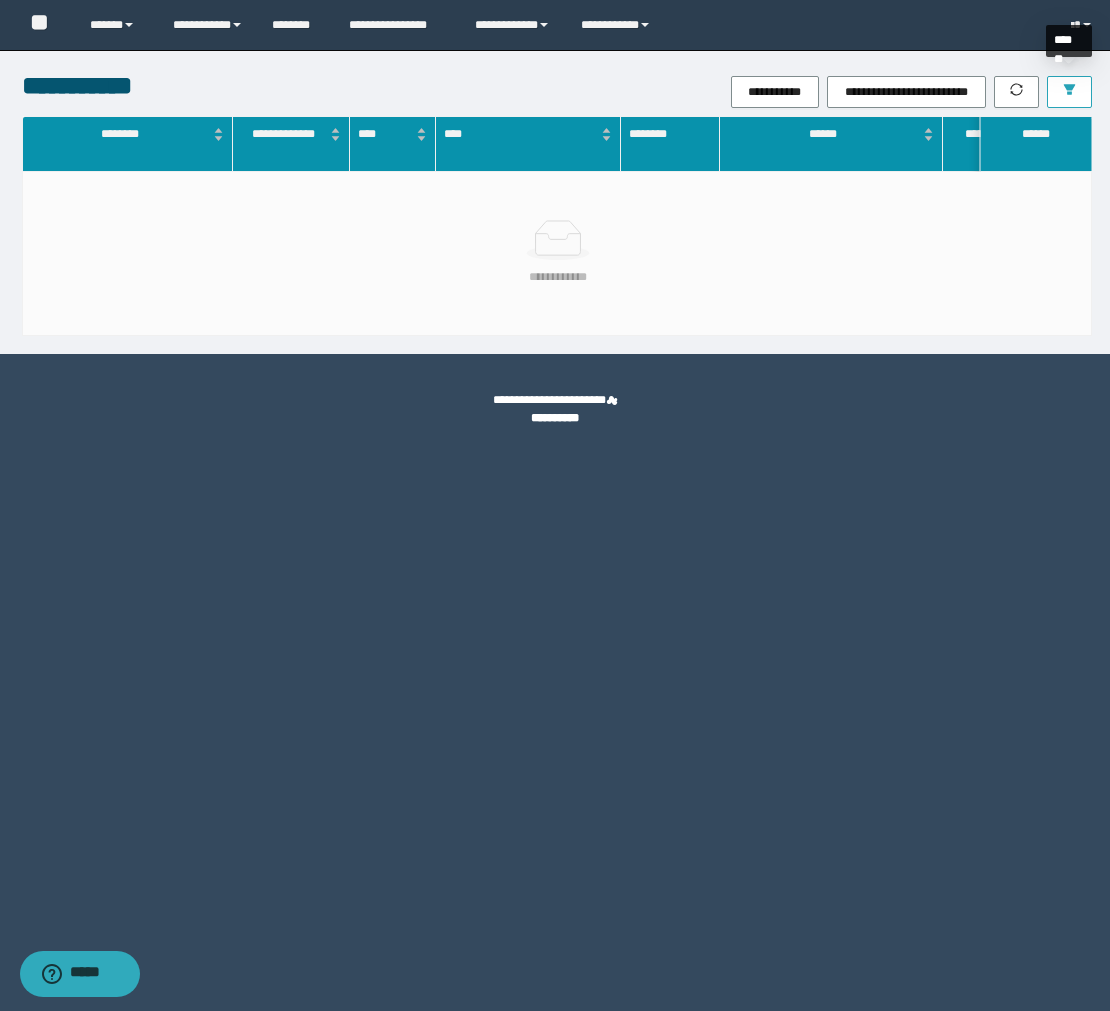 click 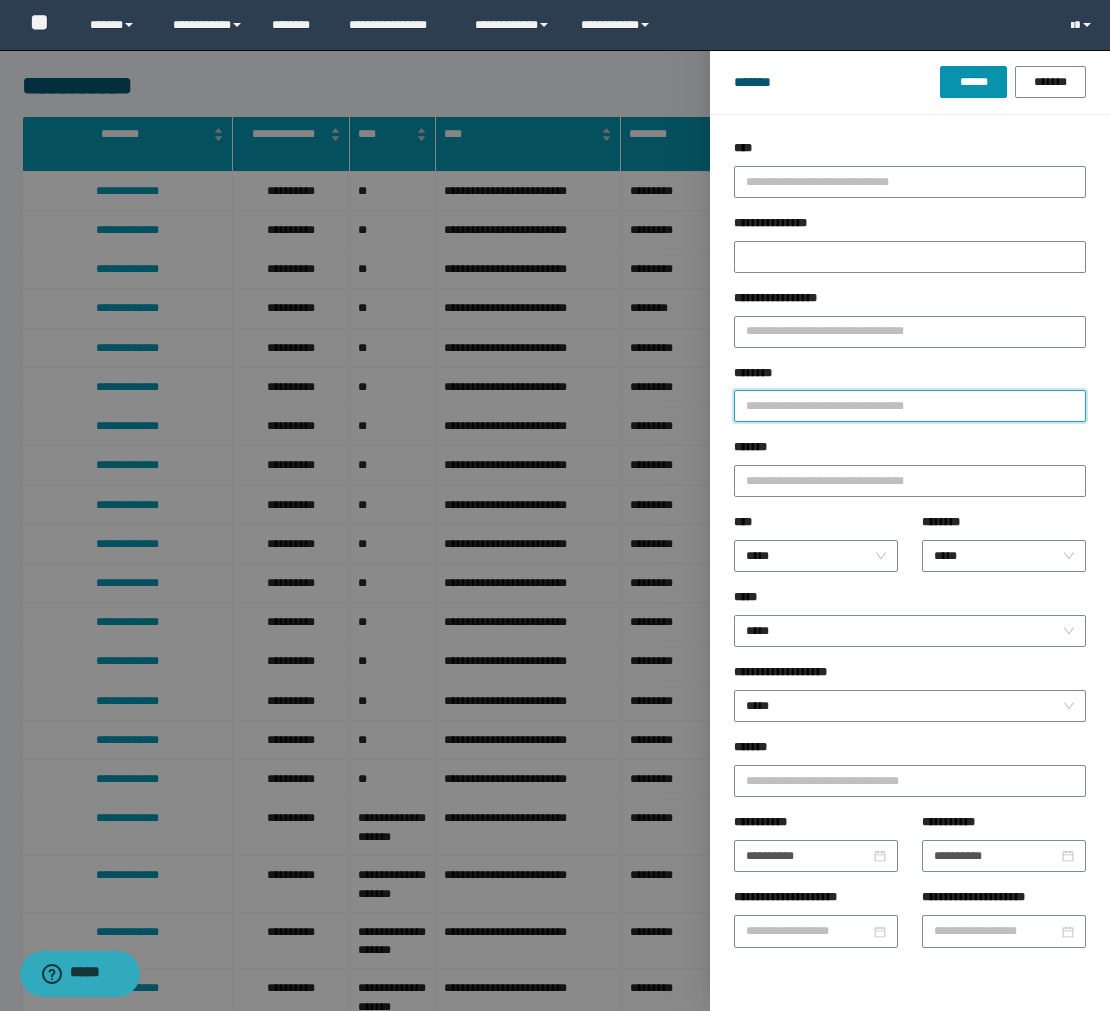 click on "********" at bounding box center (910, 406) 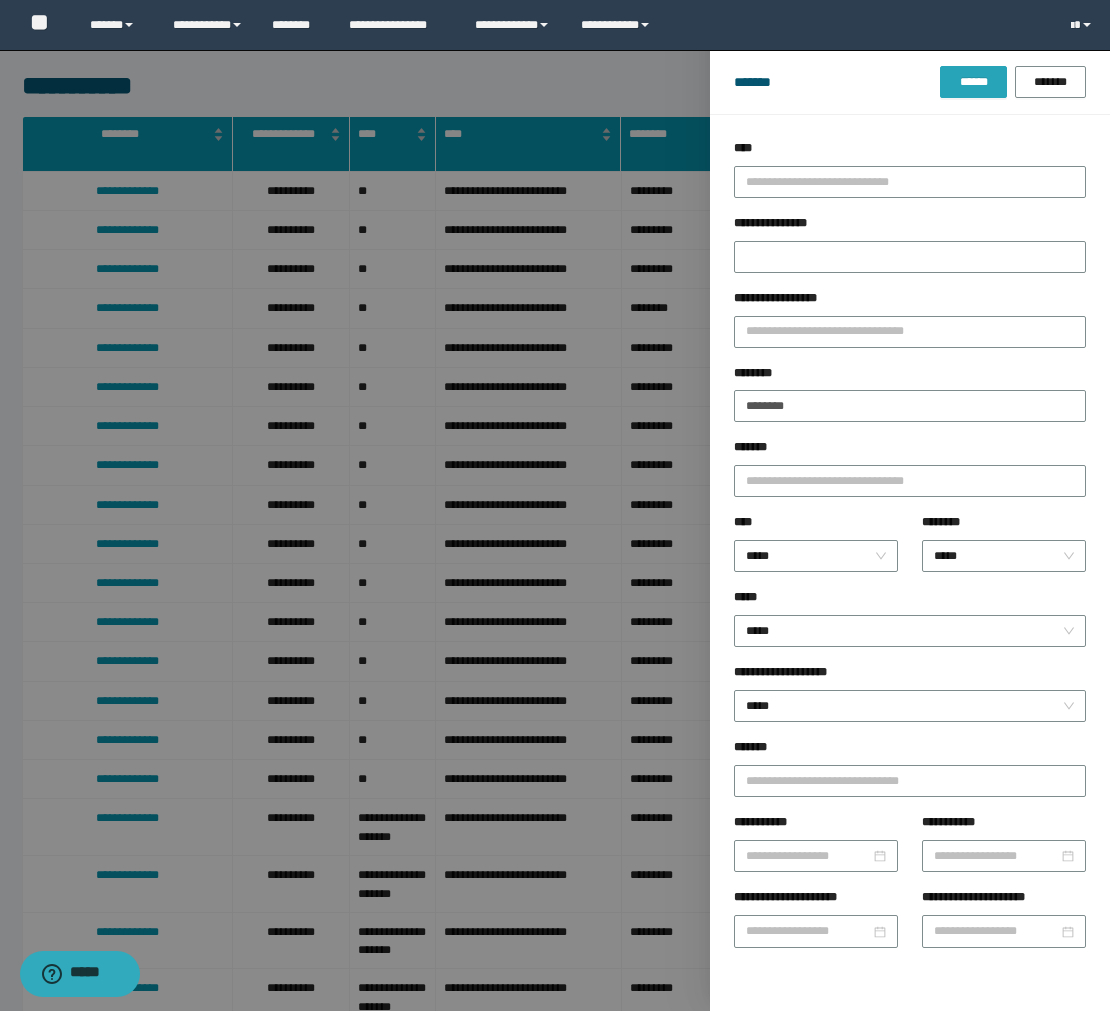 click on "******" at bounding box center [973, 82] 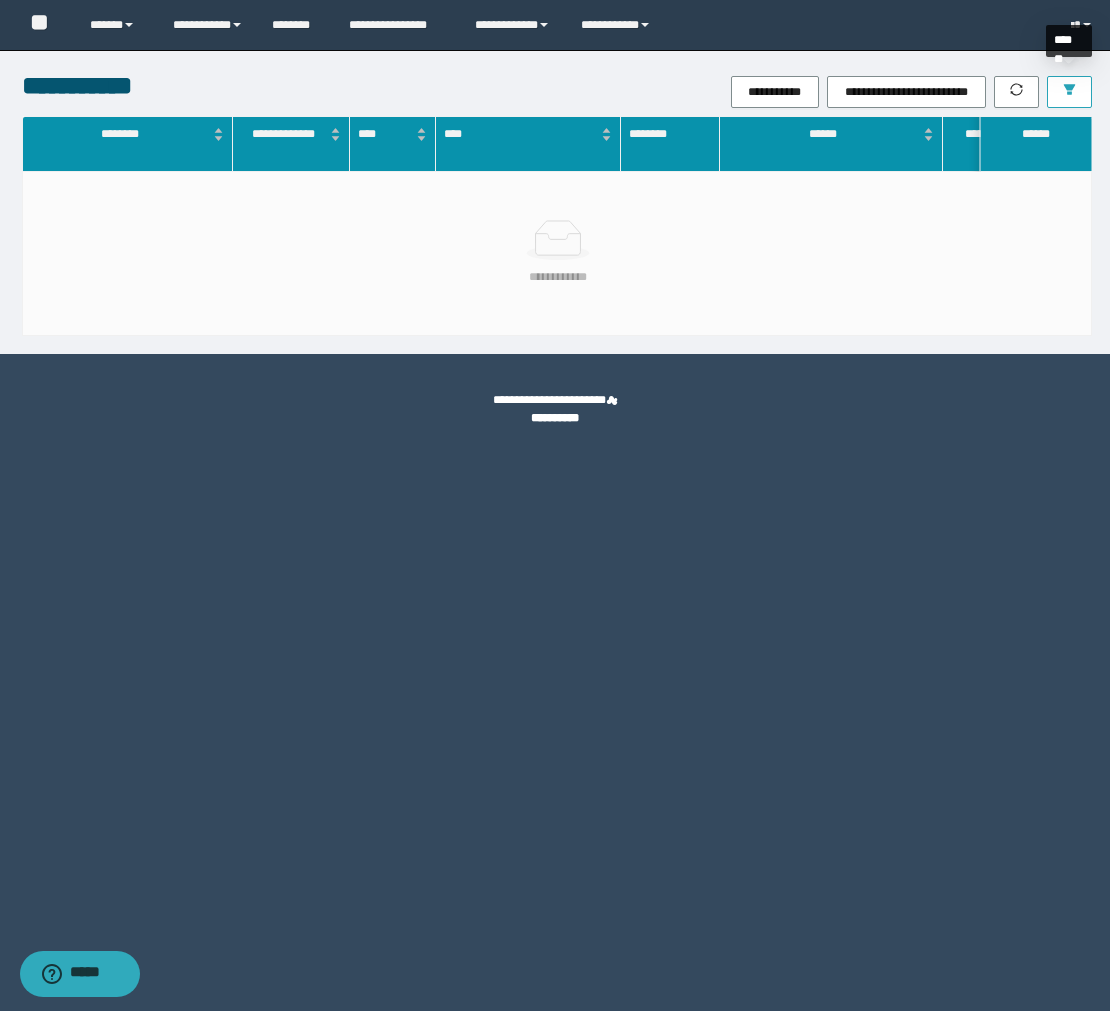 click 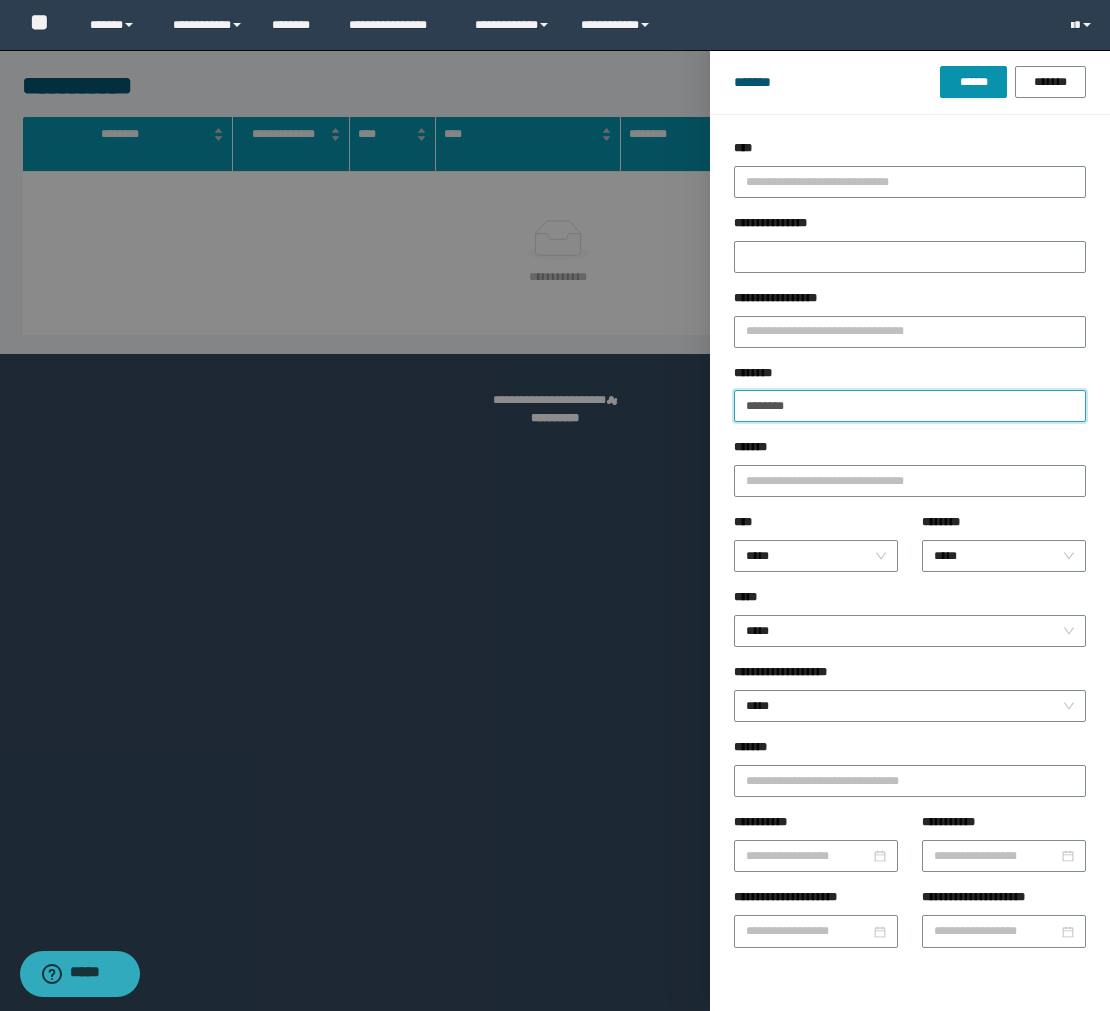 click on "********" at bounding box center [910, 406] 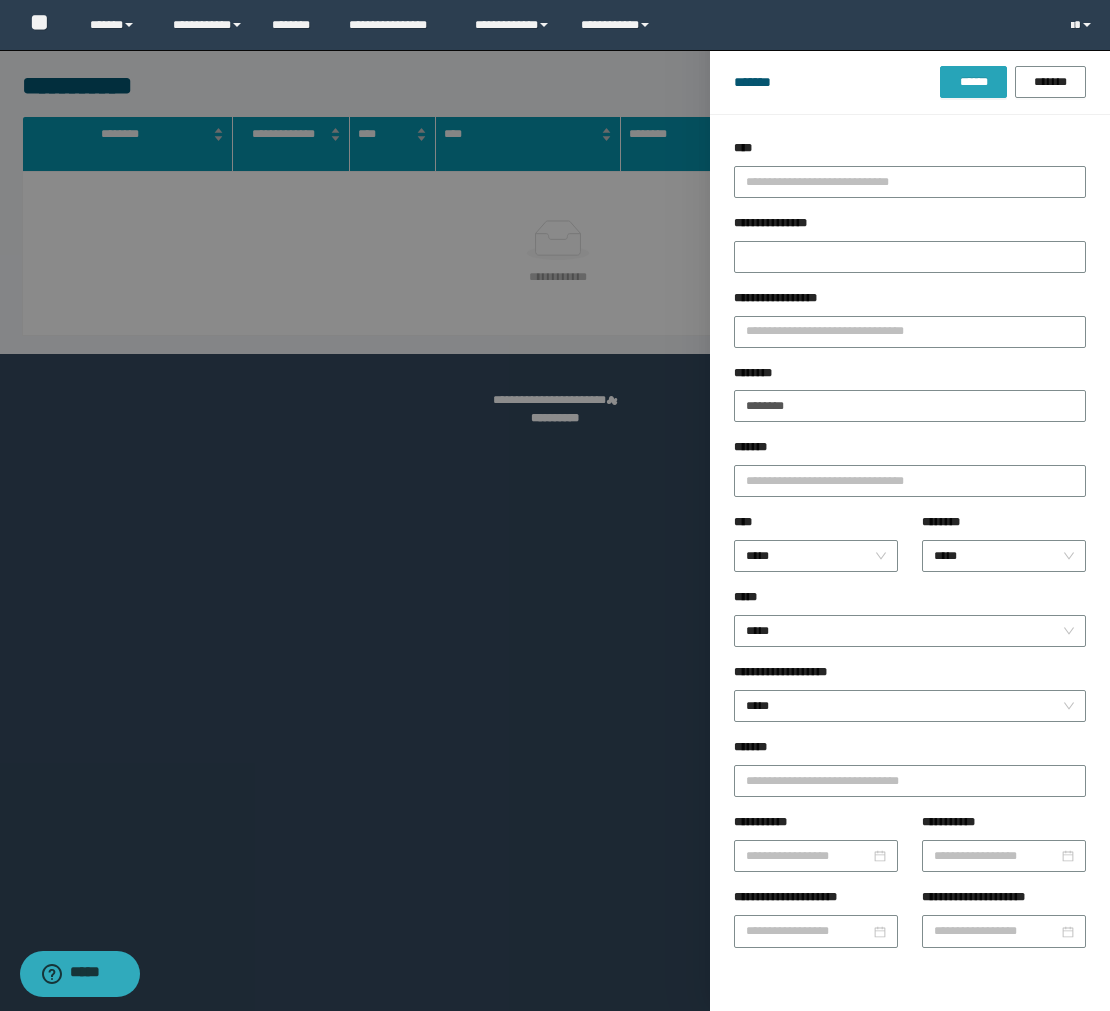 click on "******" at bounding box center [973, 82] 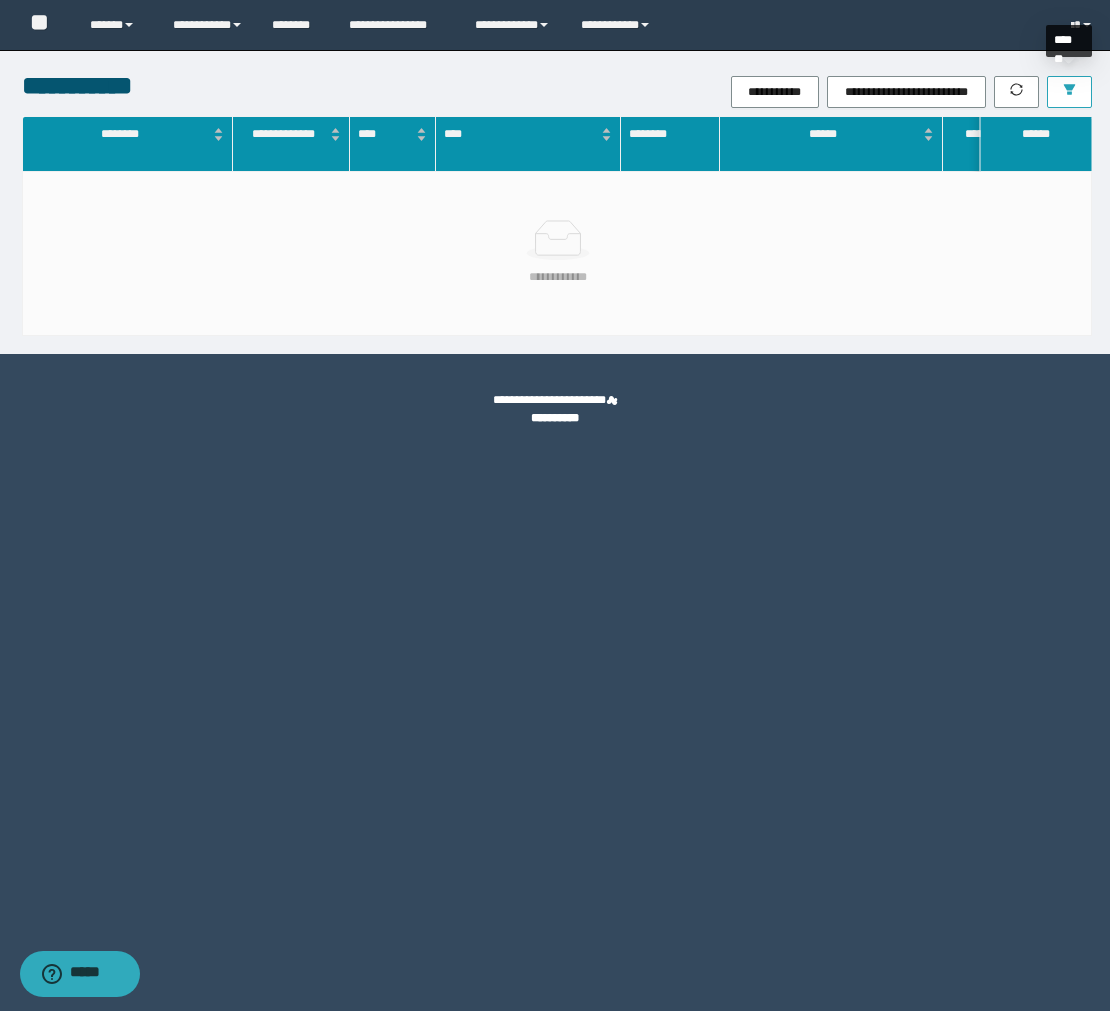 click at bounding box center (1069, 92) 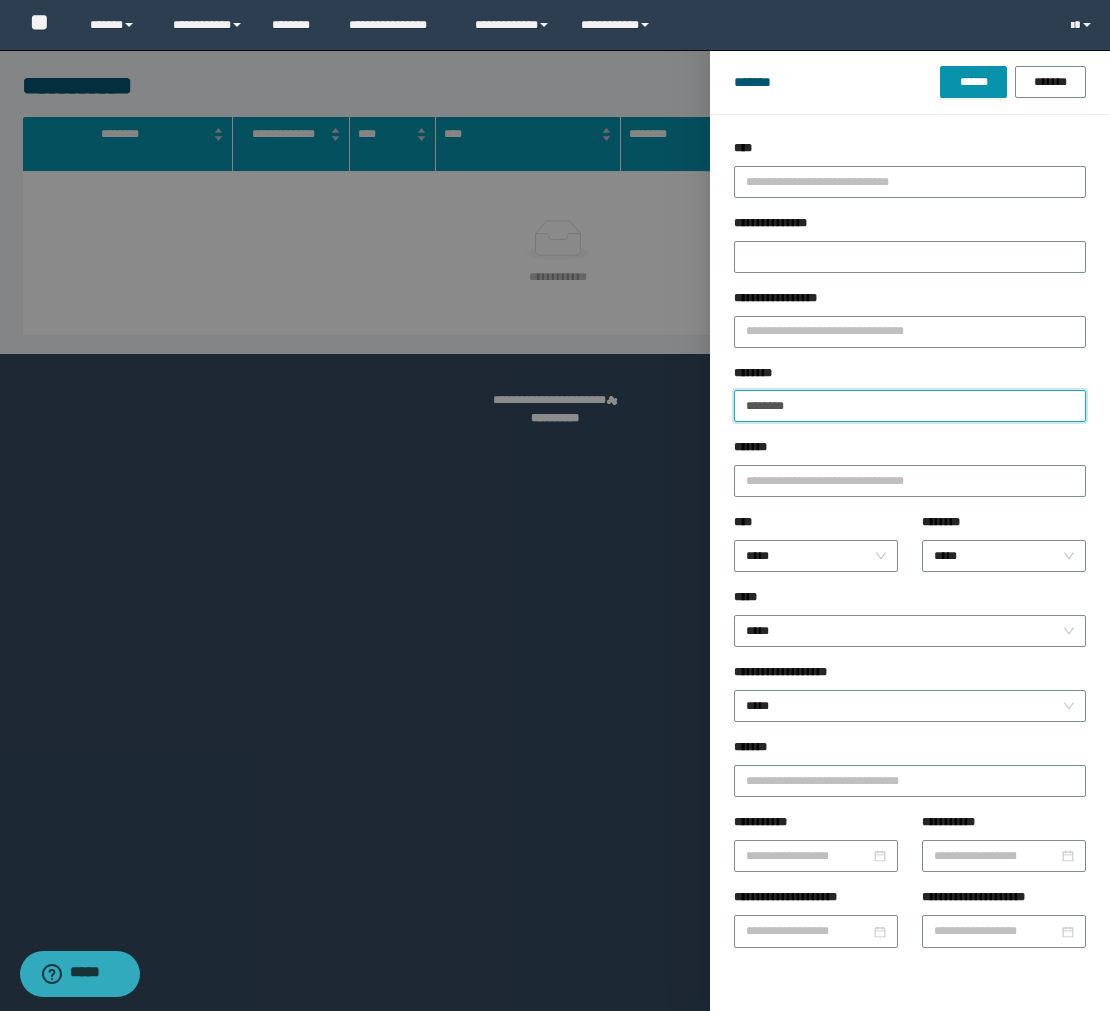 drag, startPoint x: 807, startPoint y: 415, endPoint x: 702, endPoint y: 393, distance: 107.28001 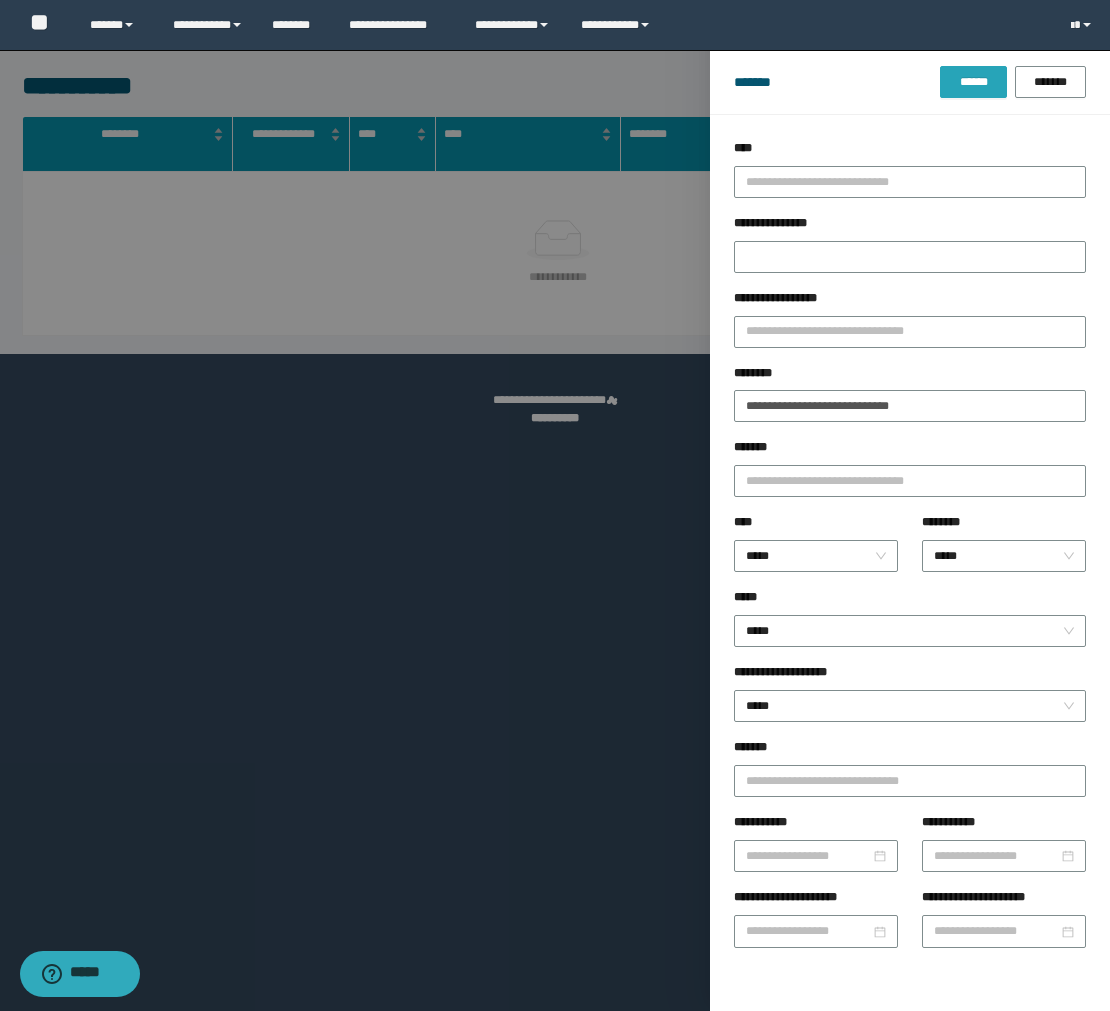 click on "******" at bounding box center (973, 82) 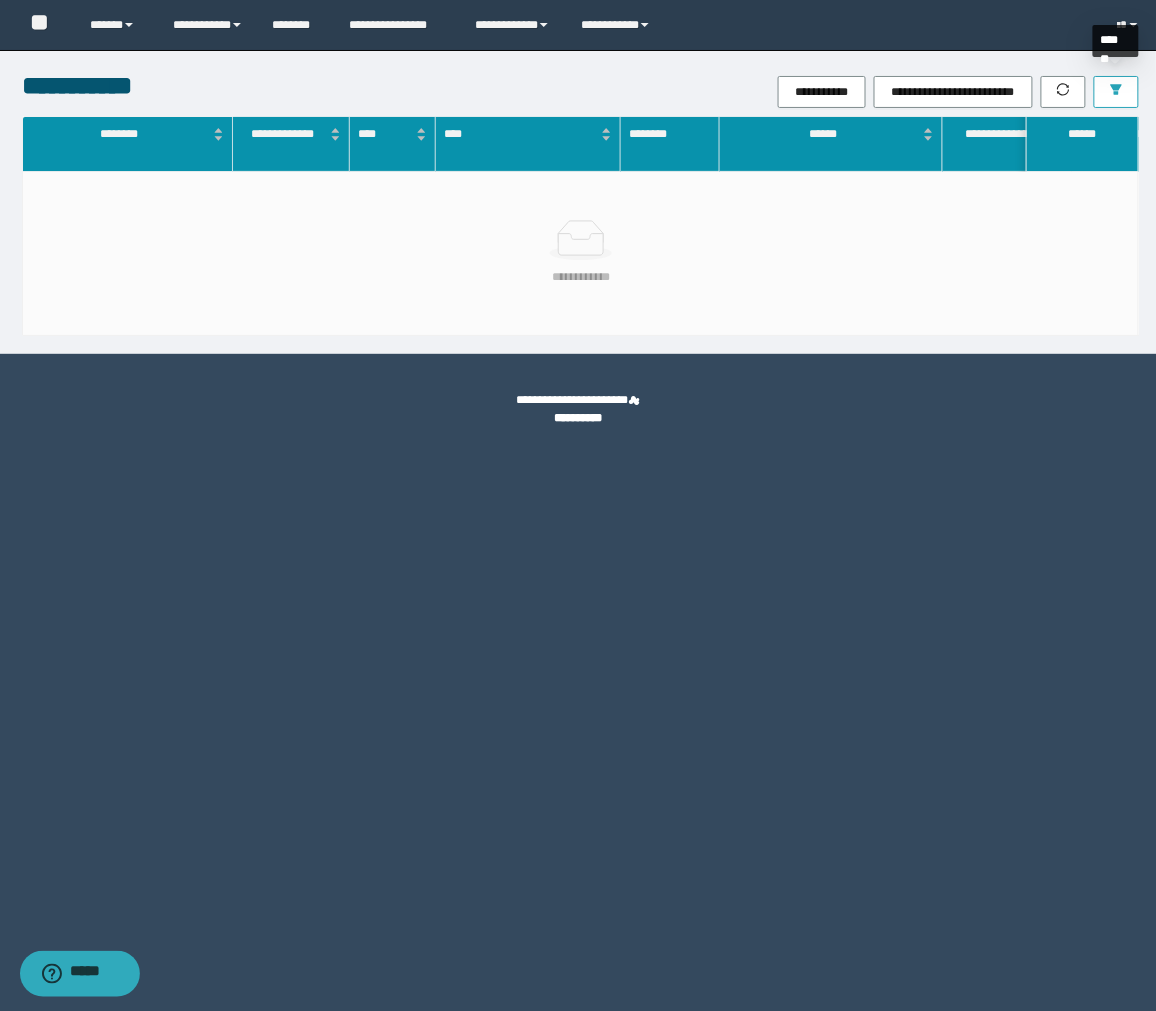 click 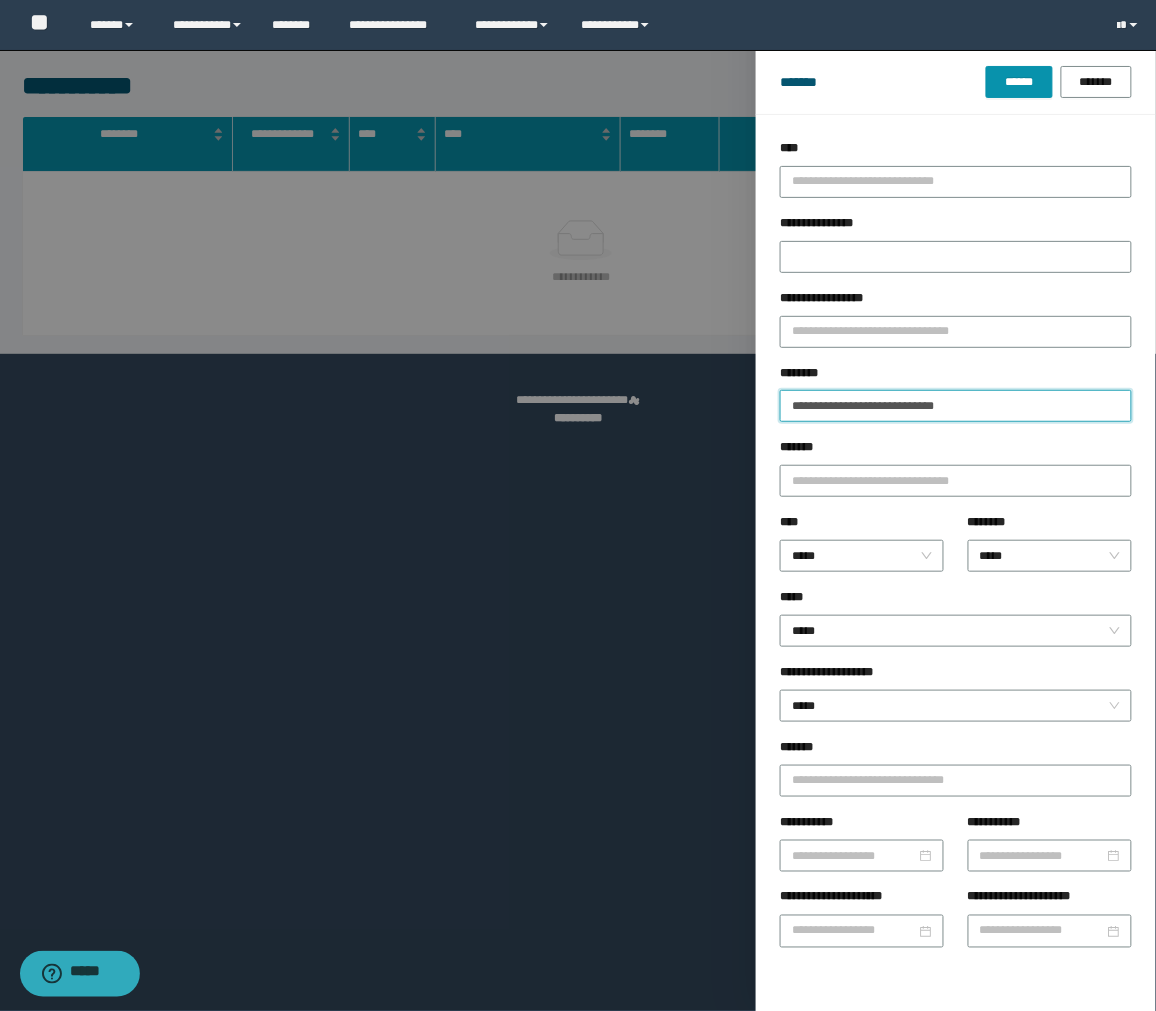drag, startPoint x: 1041, startPoint y: 410, endPoint x: 604, endPoint y: 394, distance: 437.29282 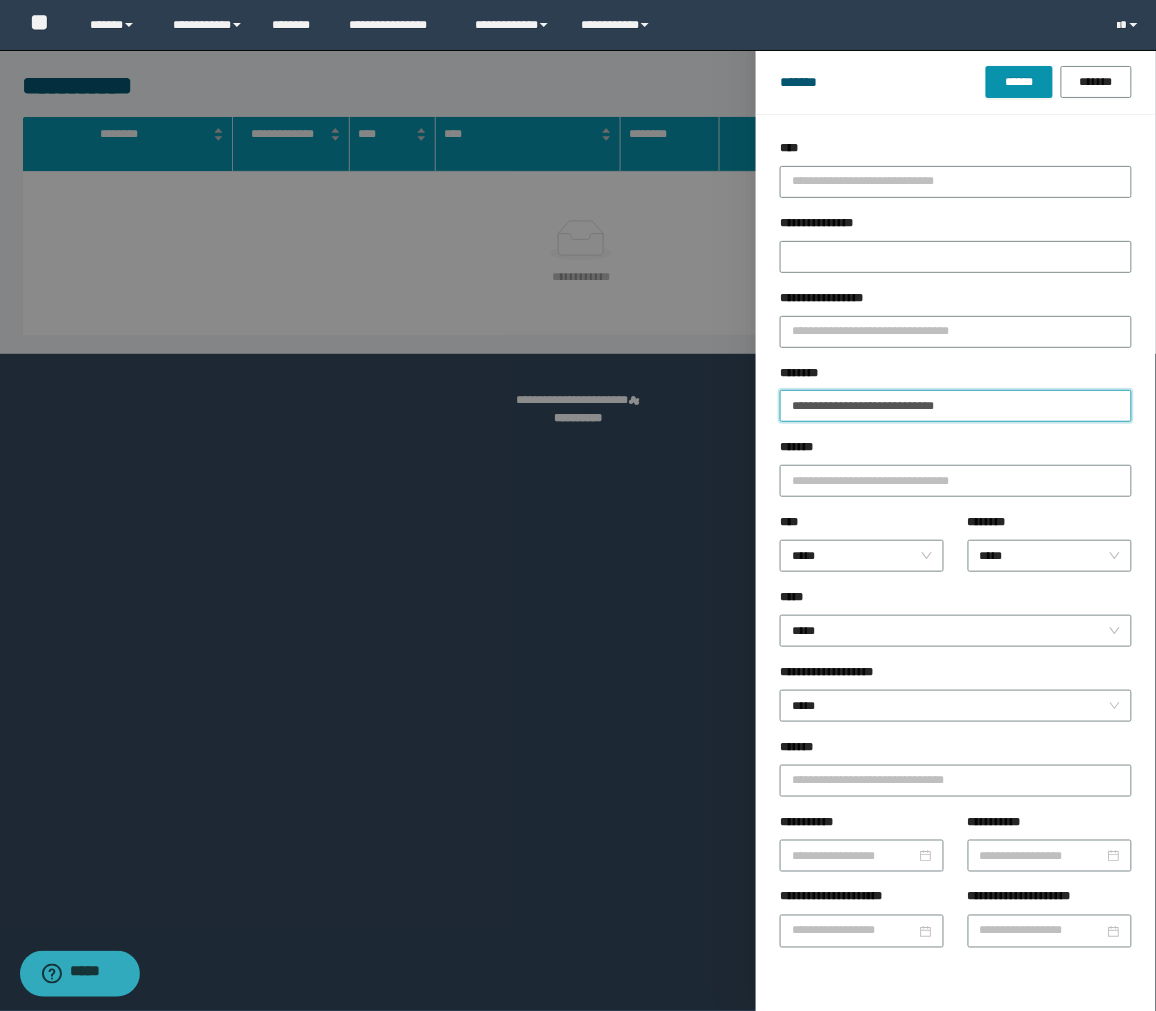click on "**********" at bounding box center (578, 505) 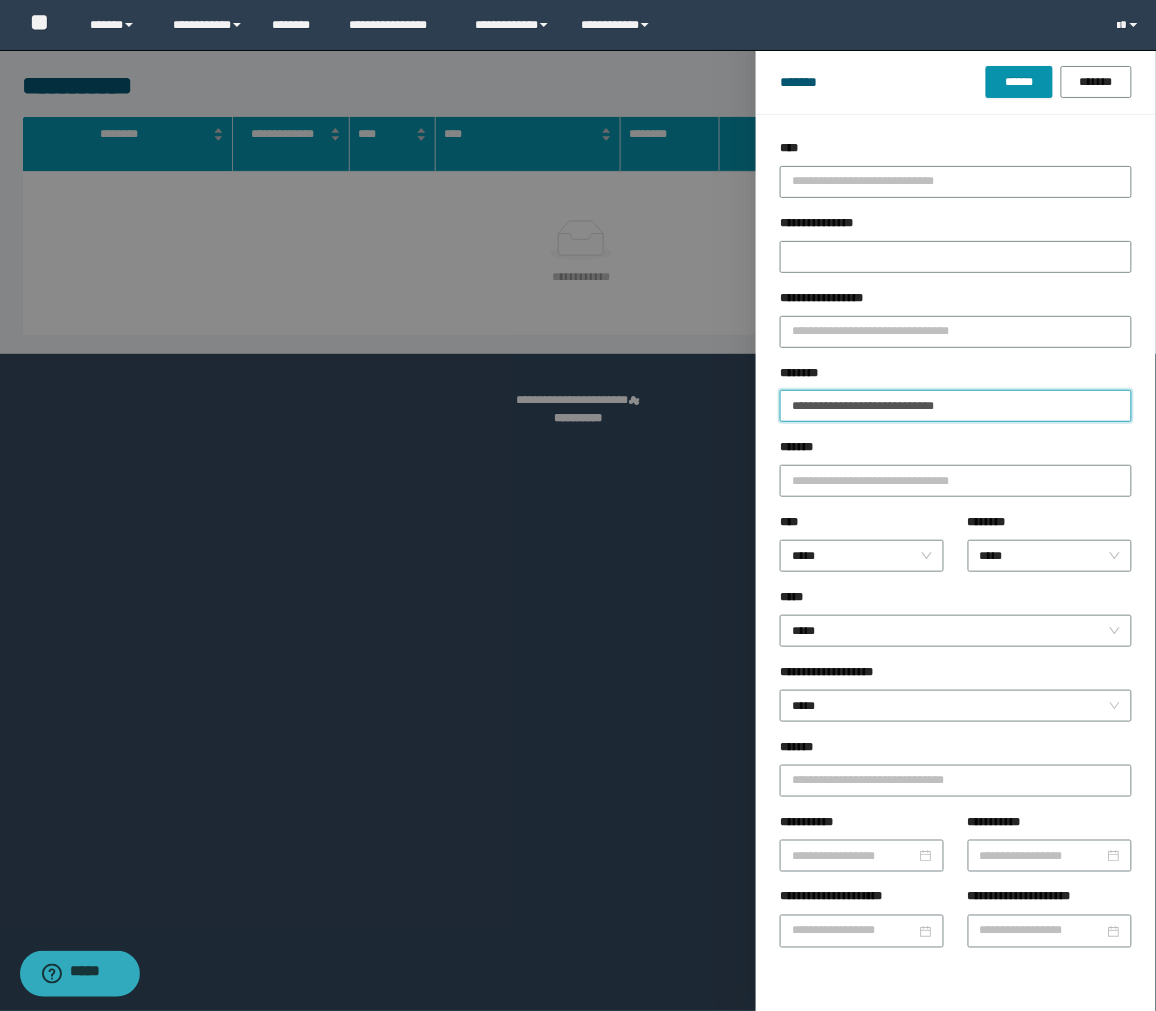 paste 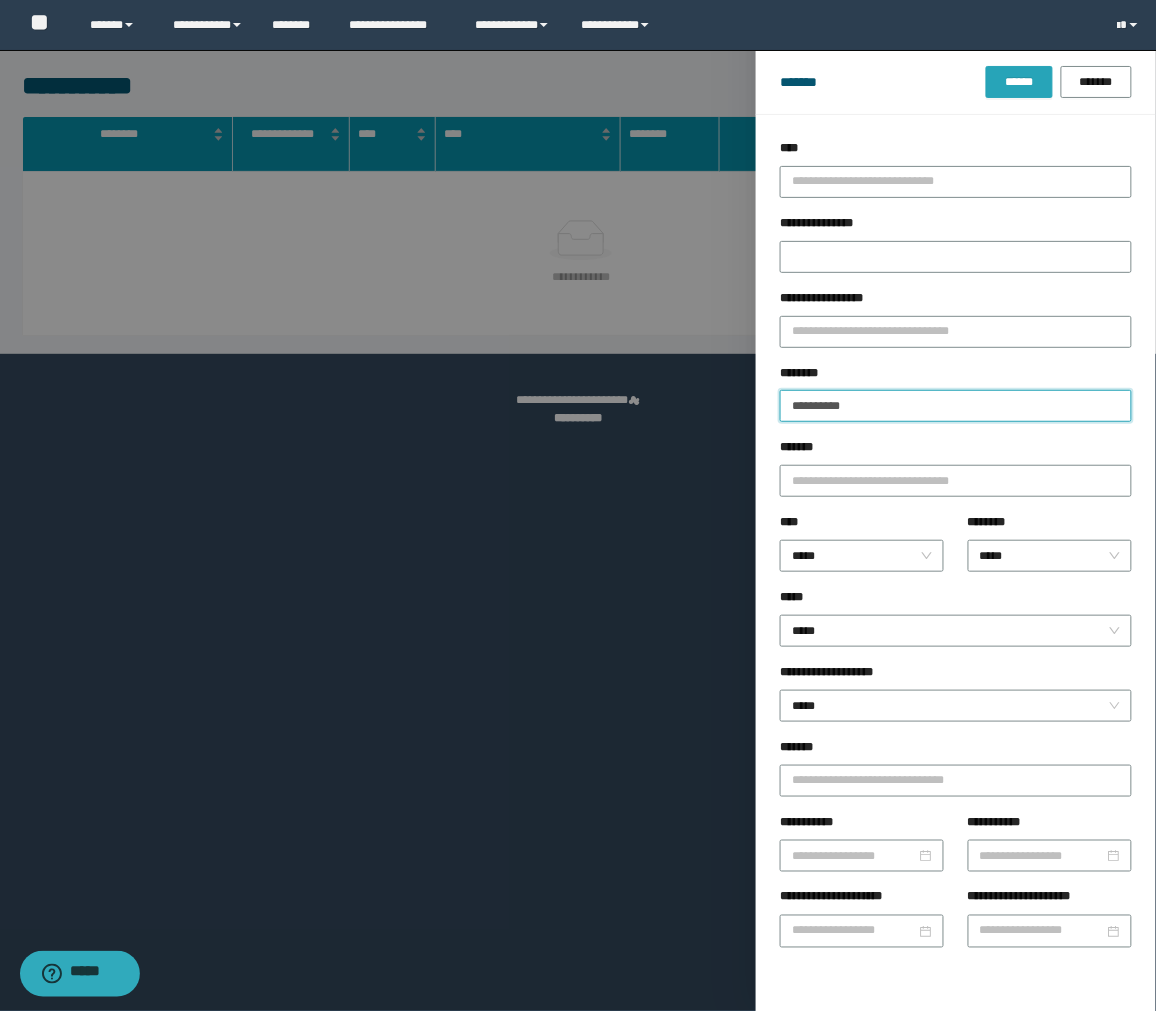 type on "**********" 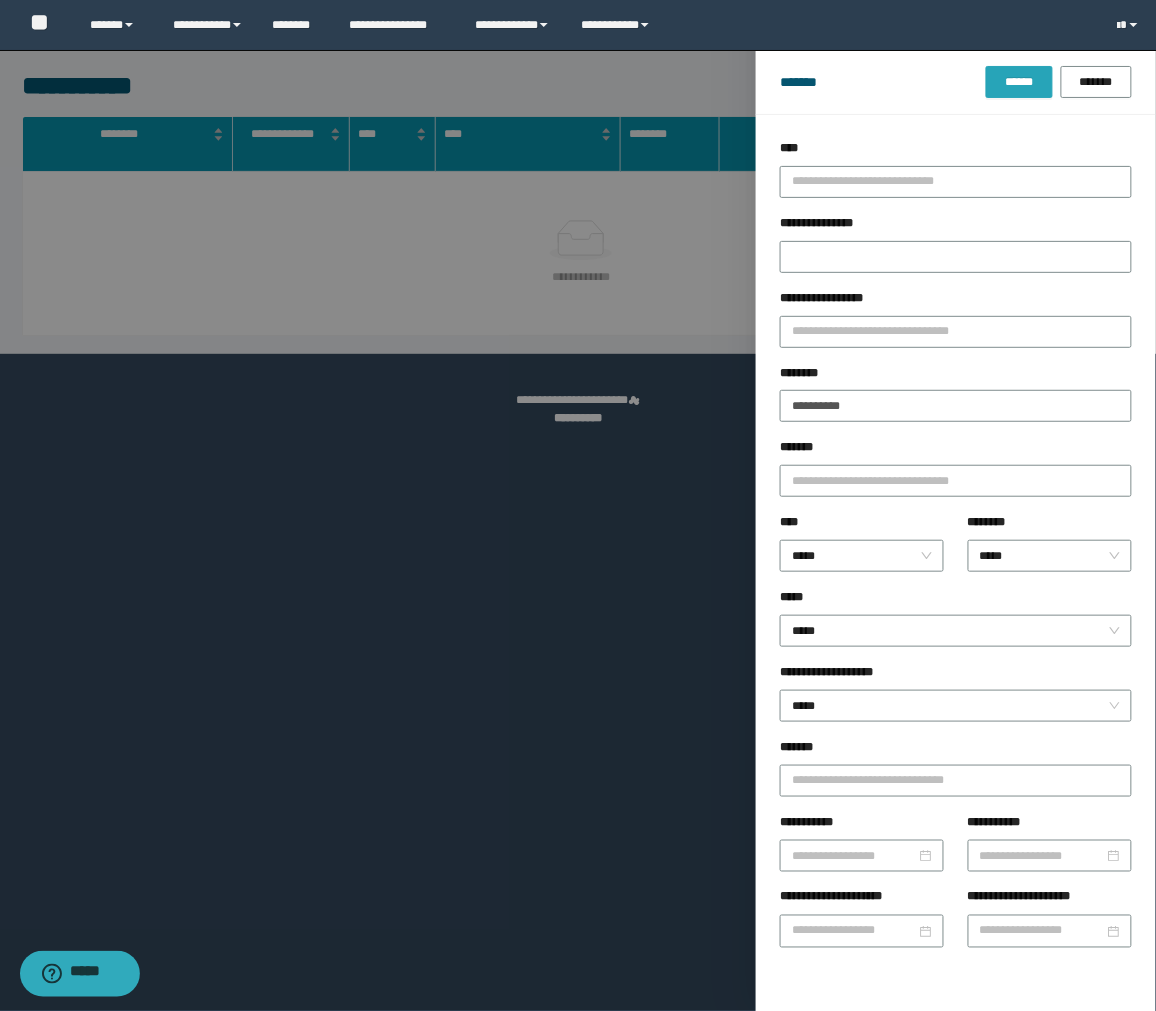 click on "******" at bounding box center [1019, 82] 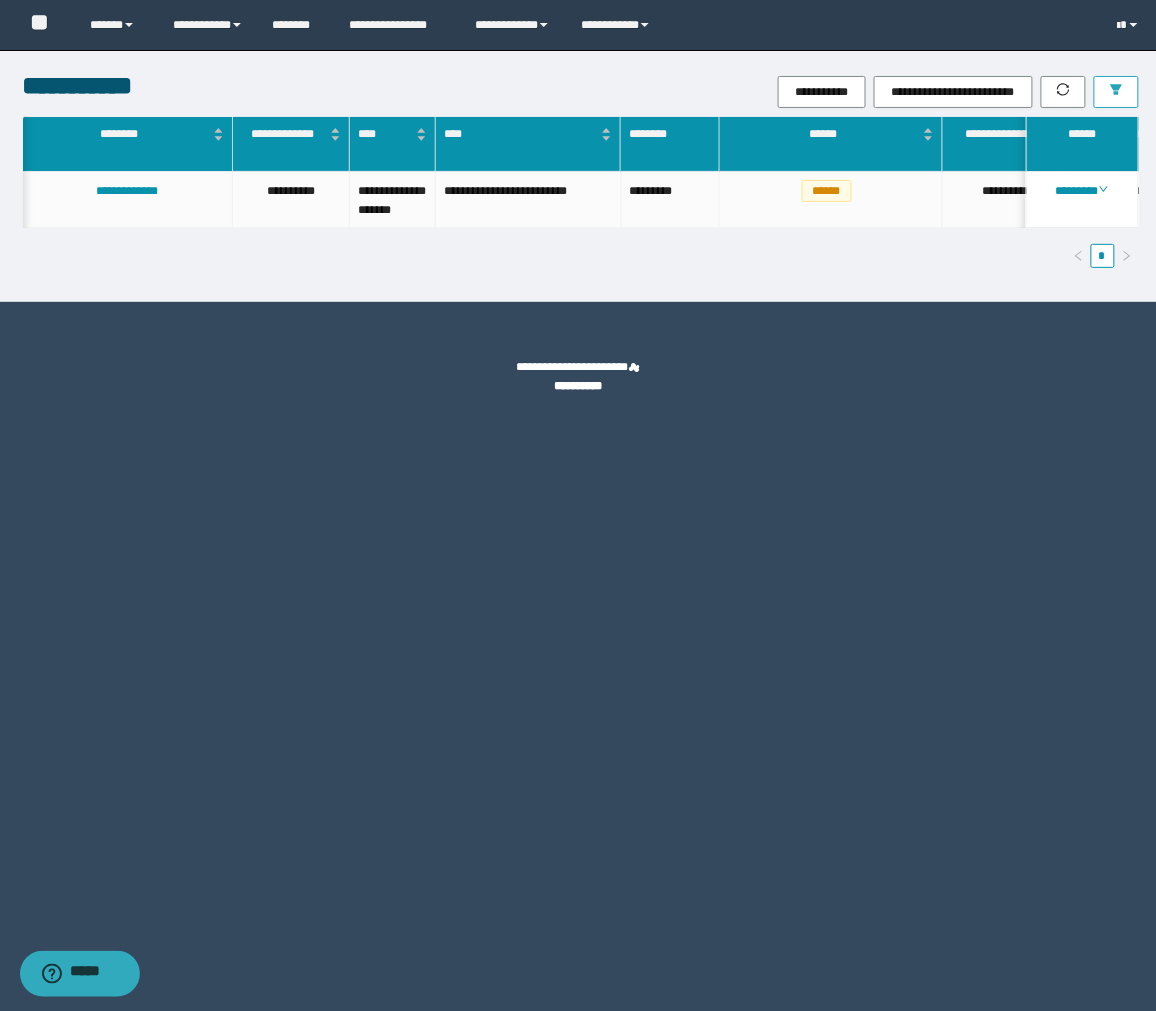 scroll, scrollTop: 0, scrollLeft: 220, axis: horizontal 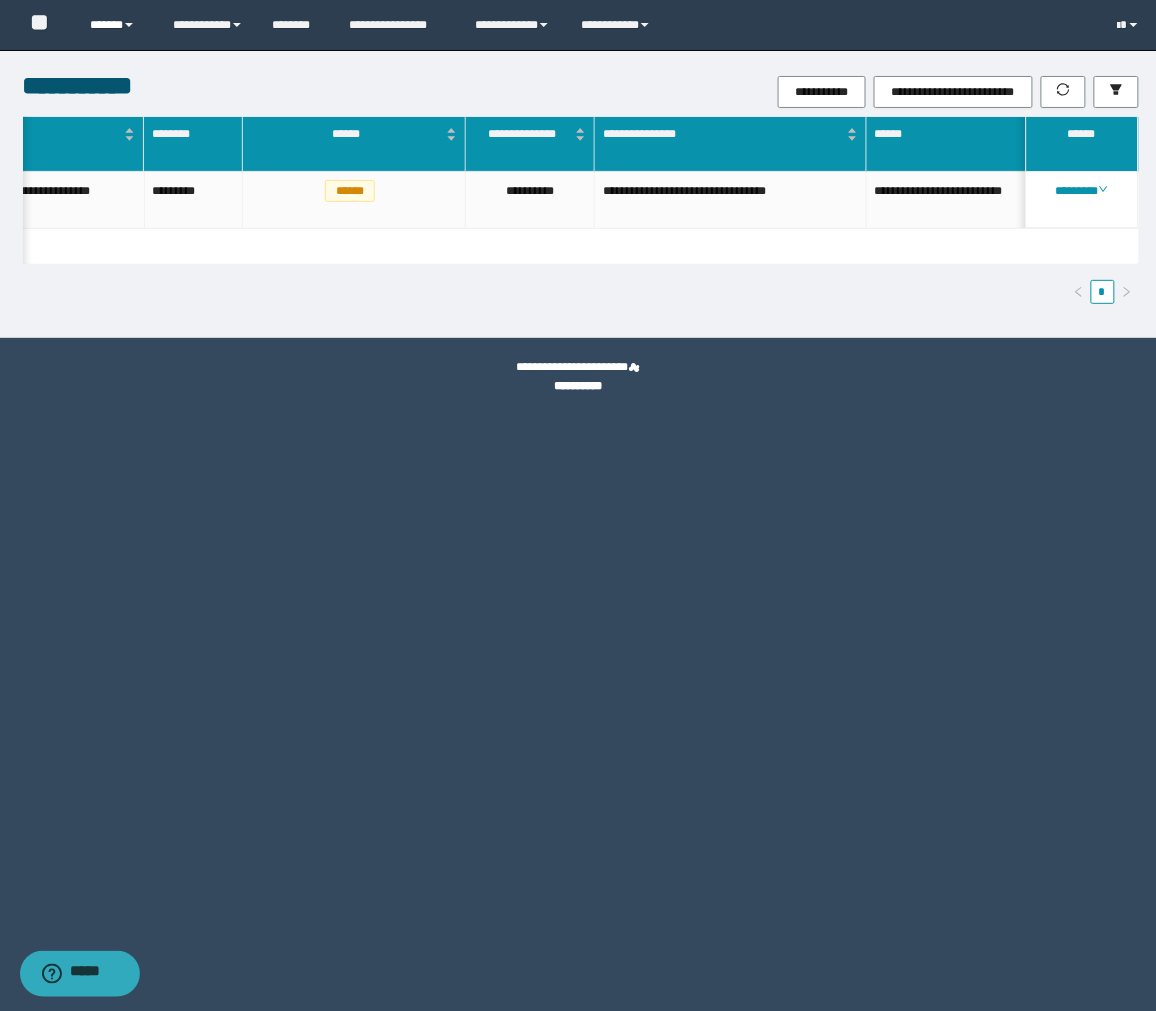 click on "******" at bounding box center [116, 25] 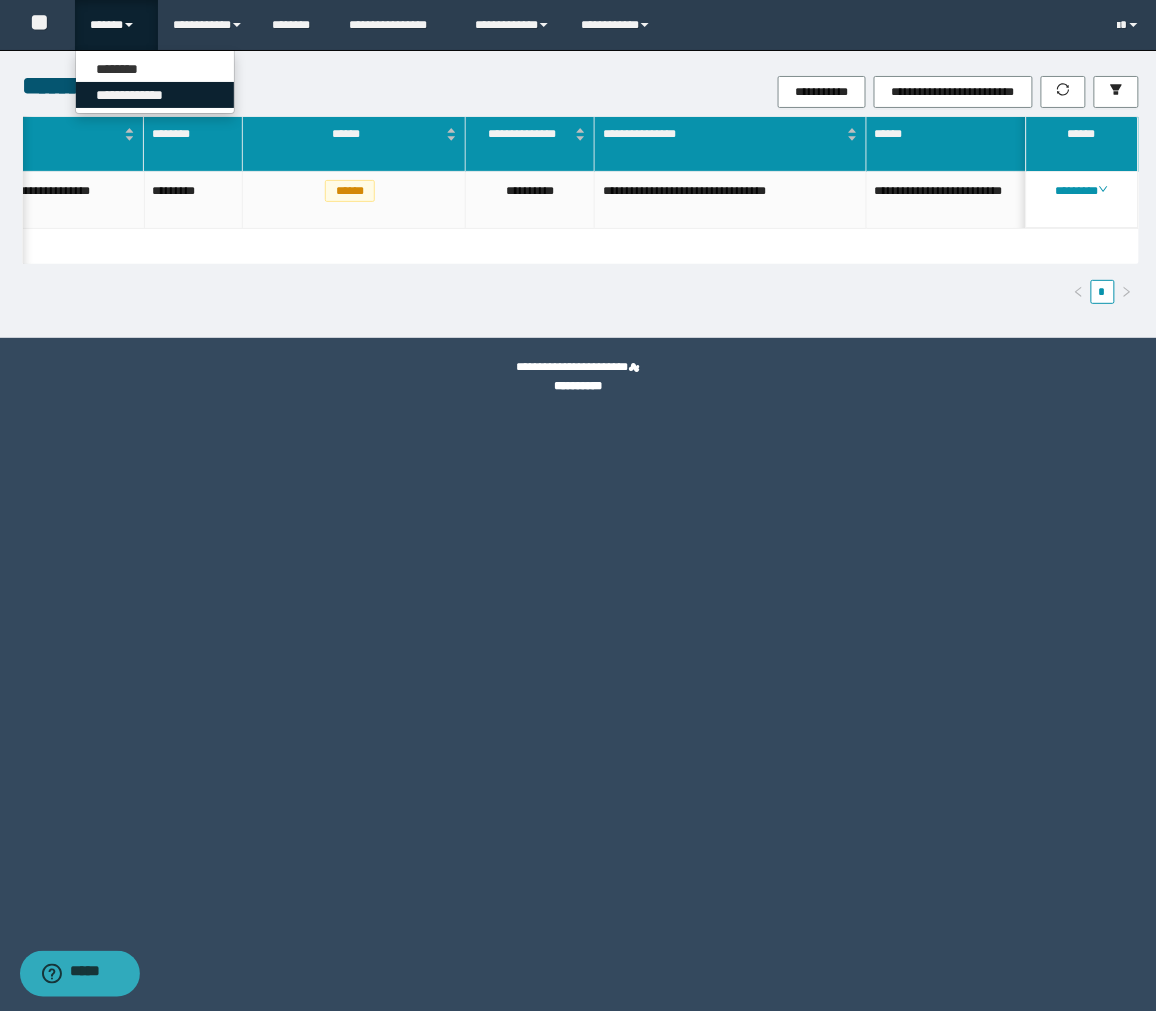 click on "**********" at bounding box center (155, 95) 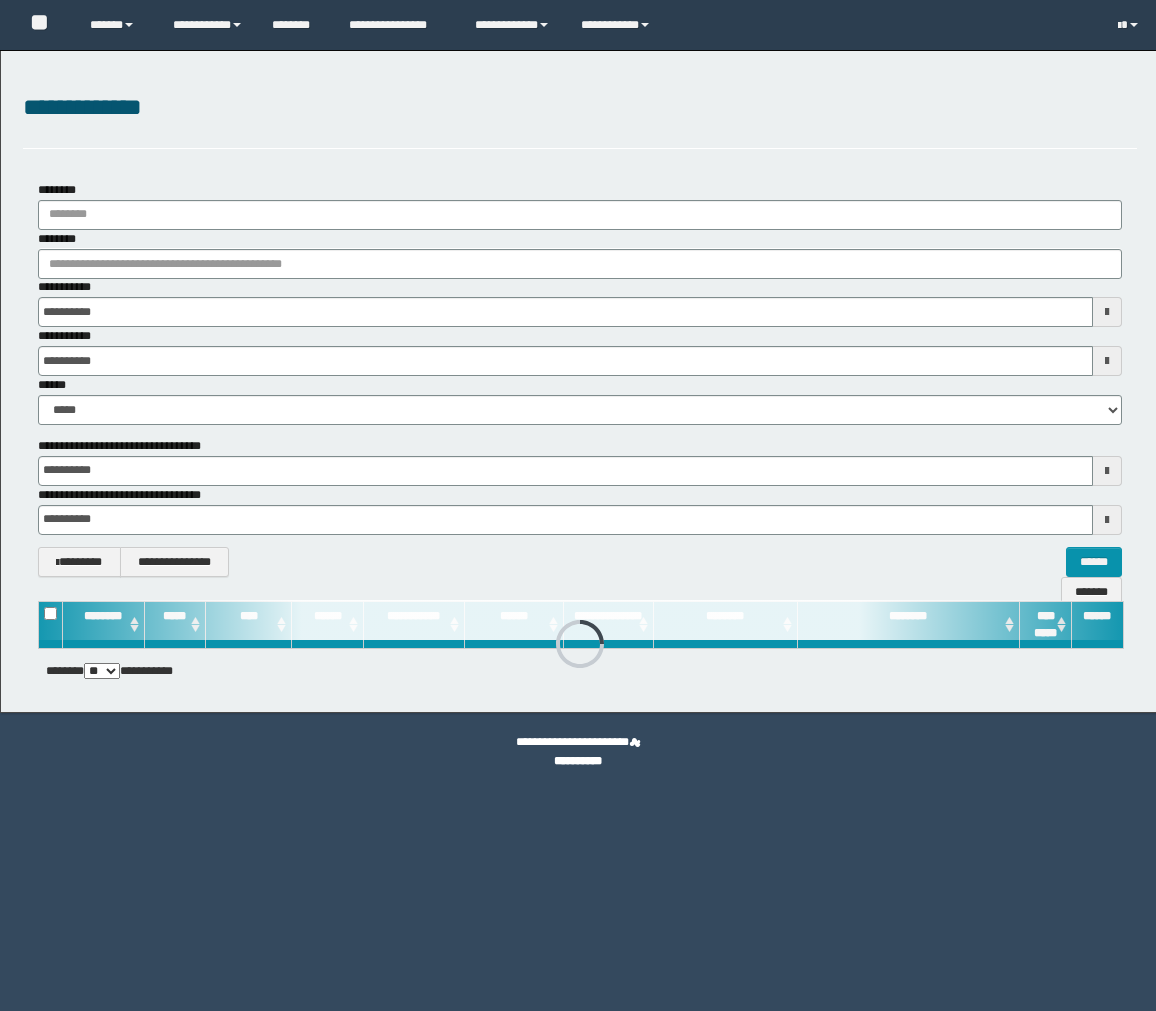 scroll, scrollTop: 0, scrollLeft: 0, axis: both 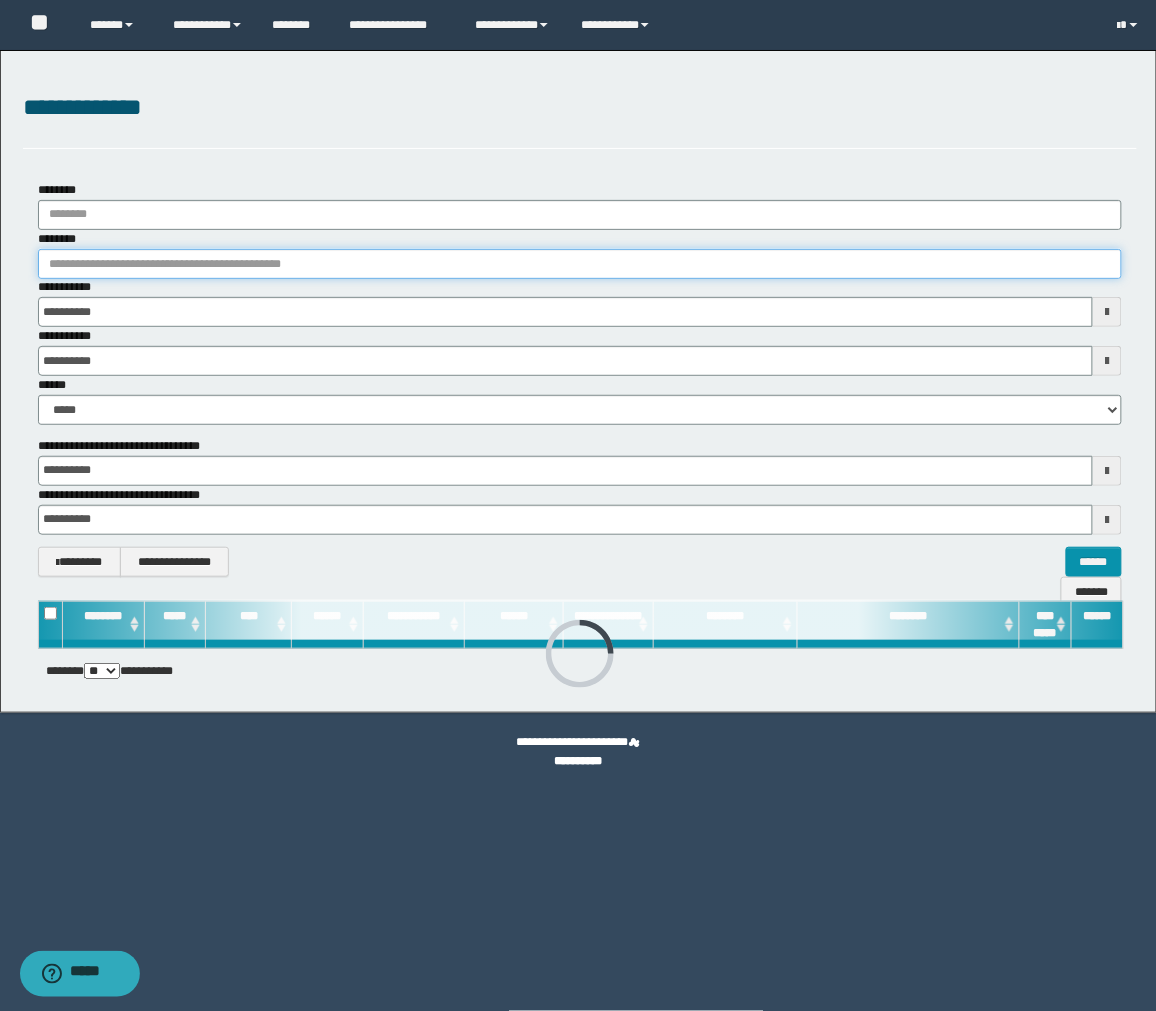 click on "********" at bounding box center [580, 264] 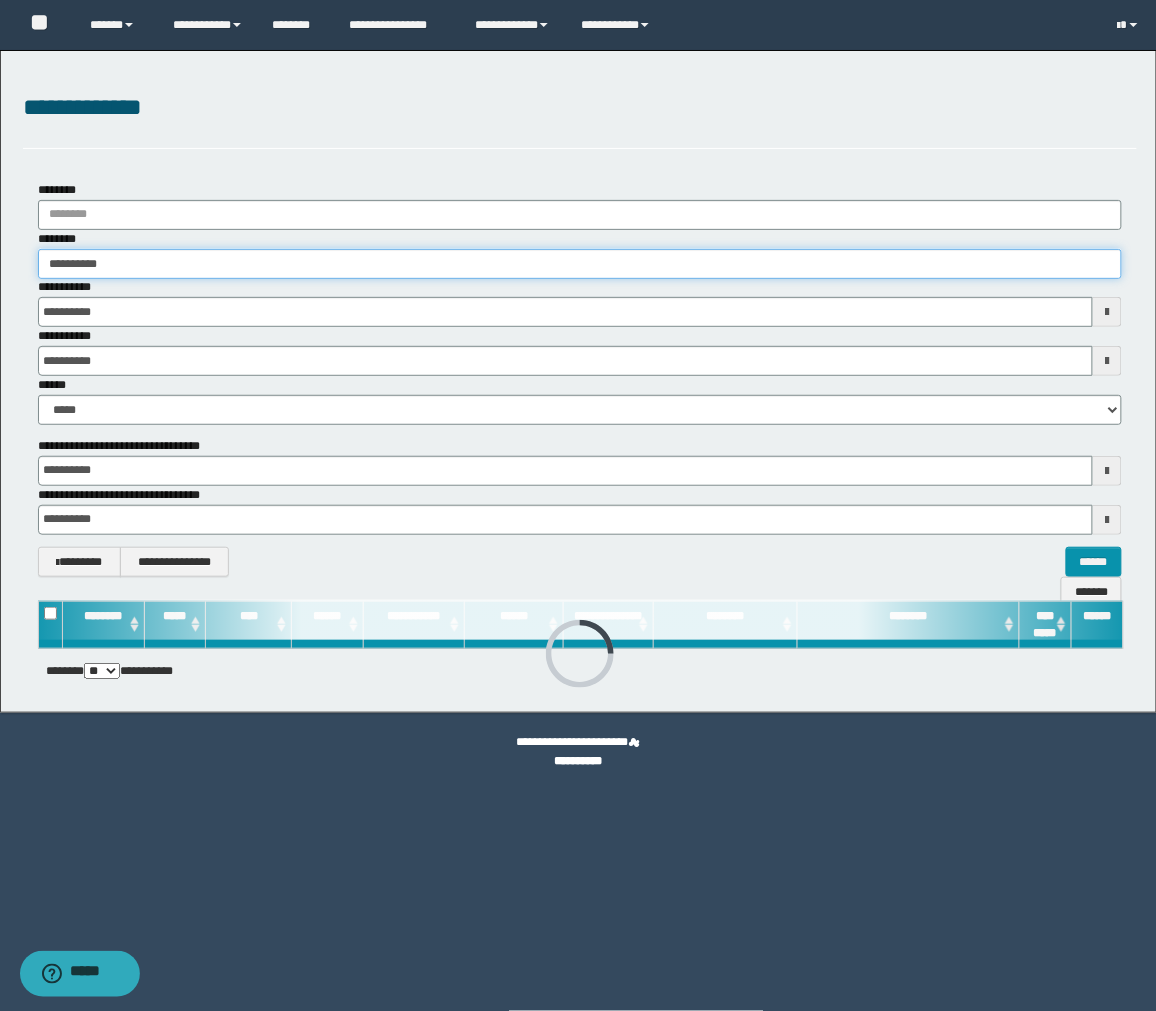 click on "**********" at bounding box center (580, 264) 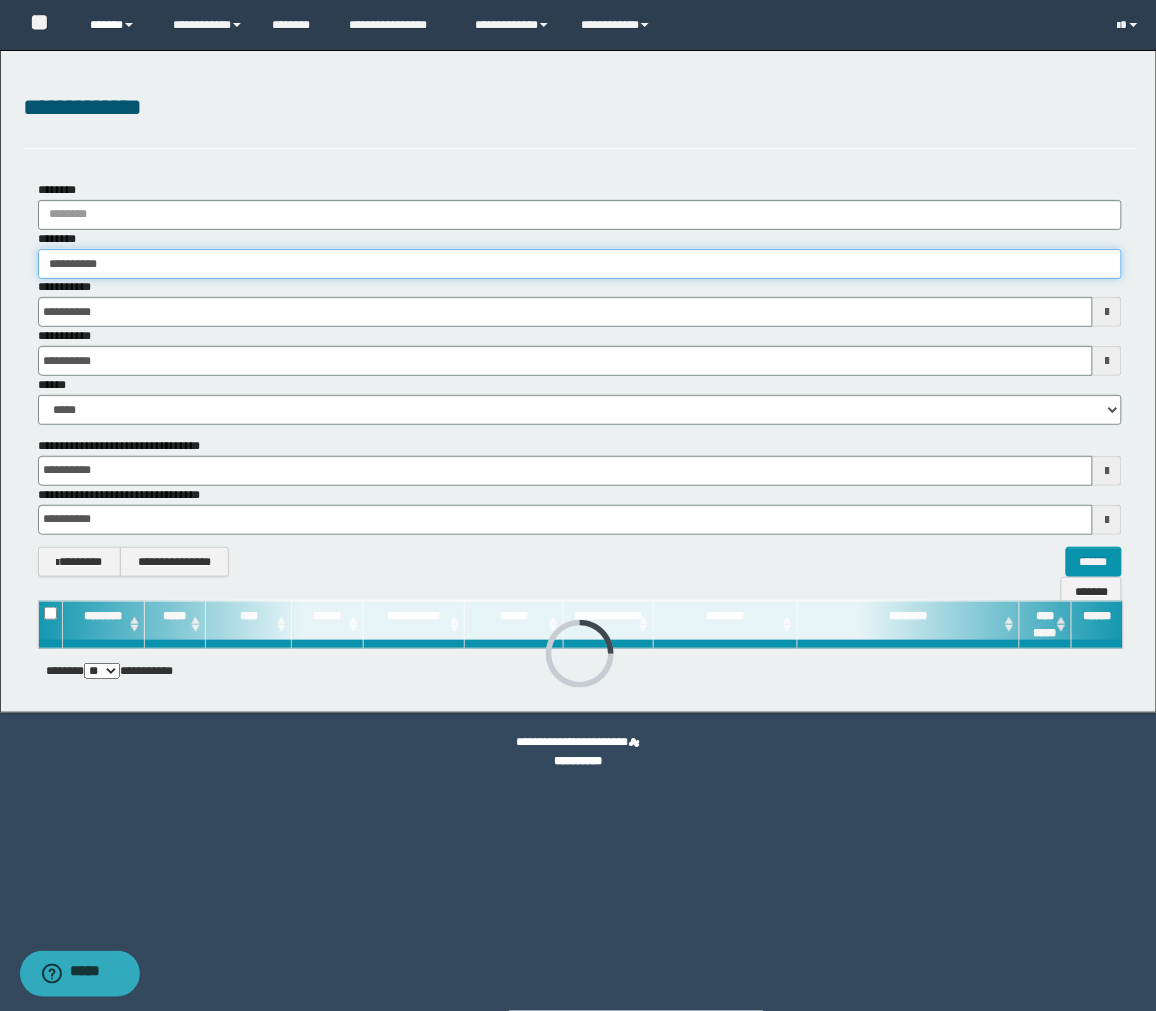 type on "**********" 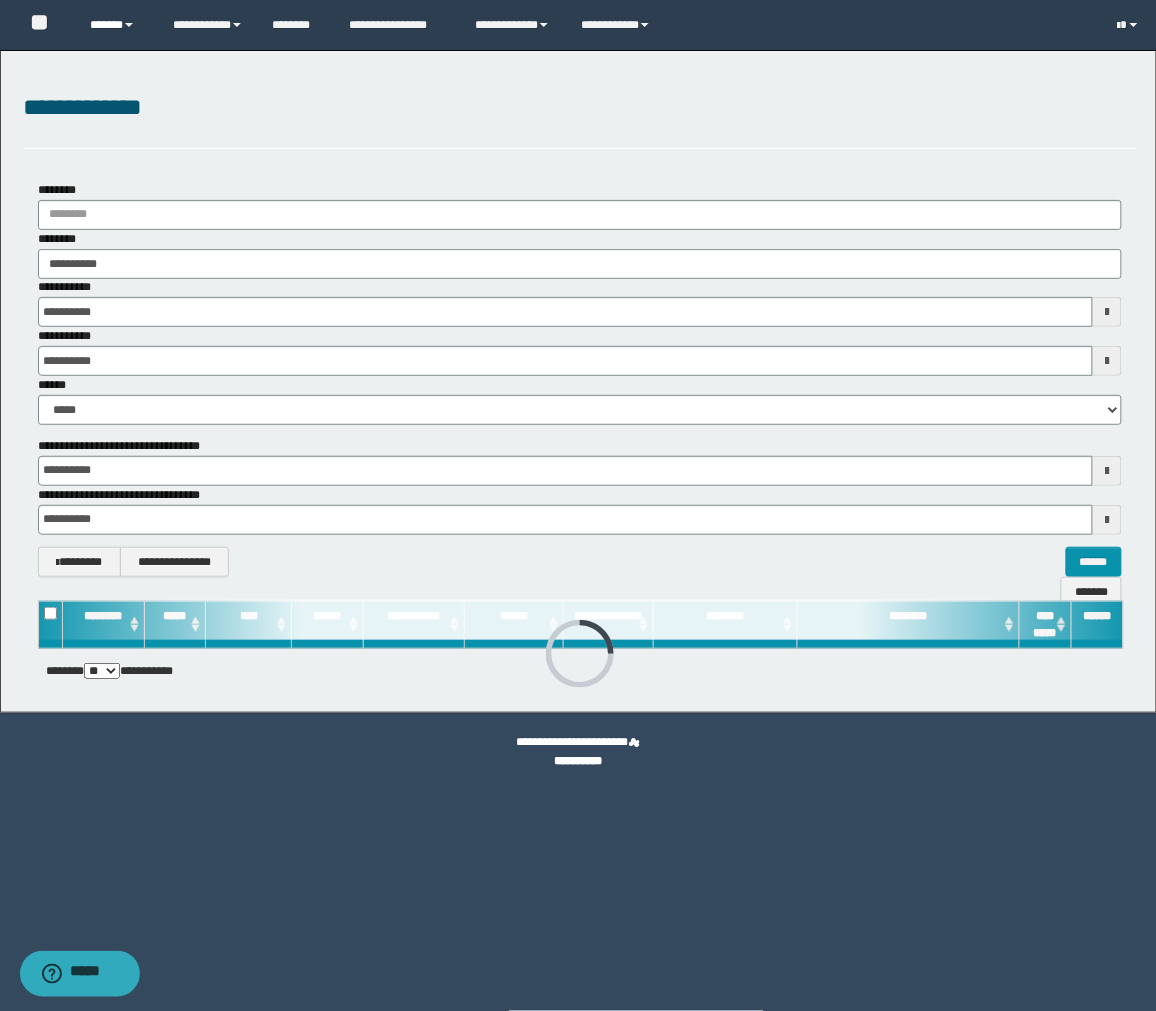 click on "******" at bounding box center (116, 25) 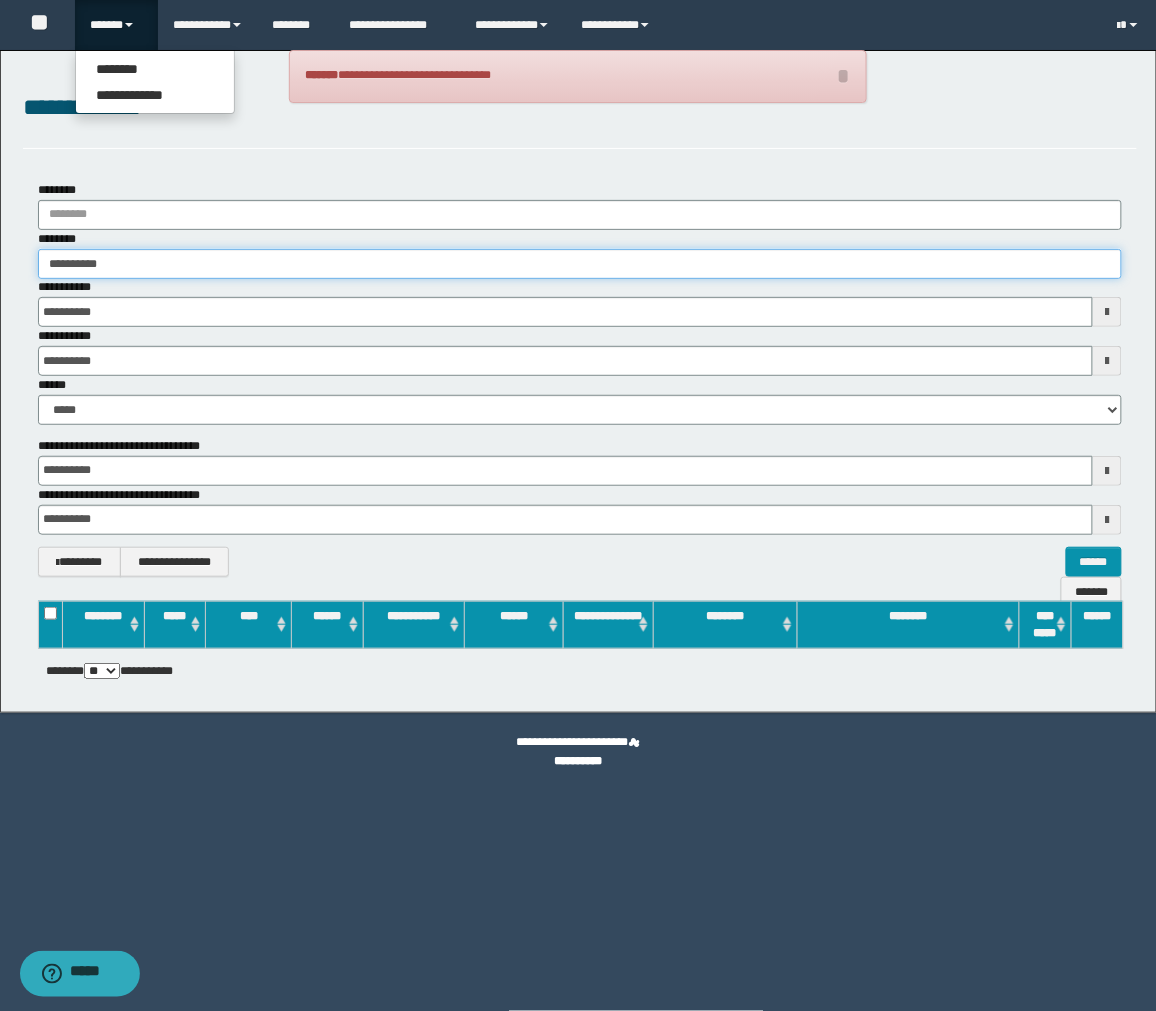 click on "**********" at bounding box center (580, 264) 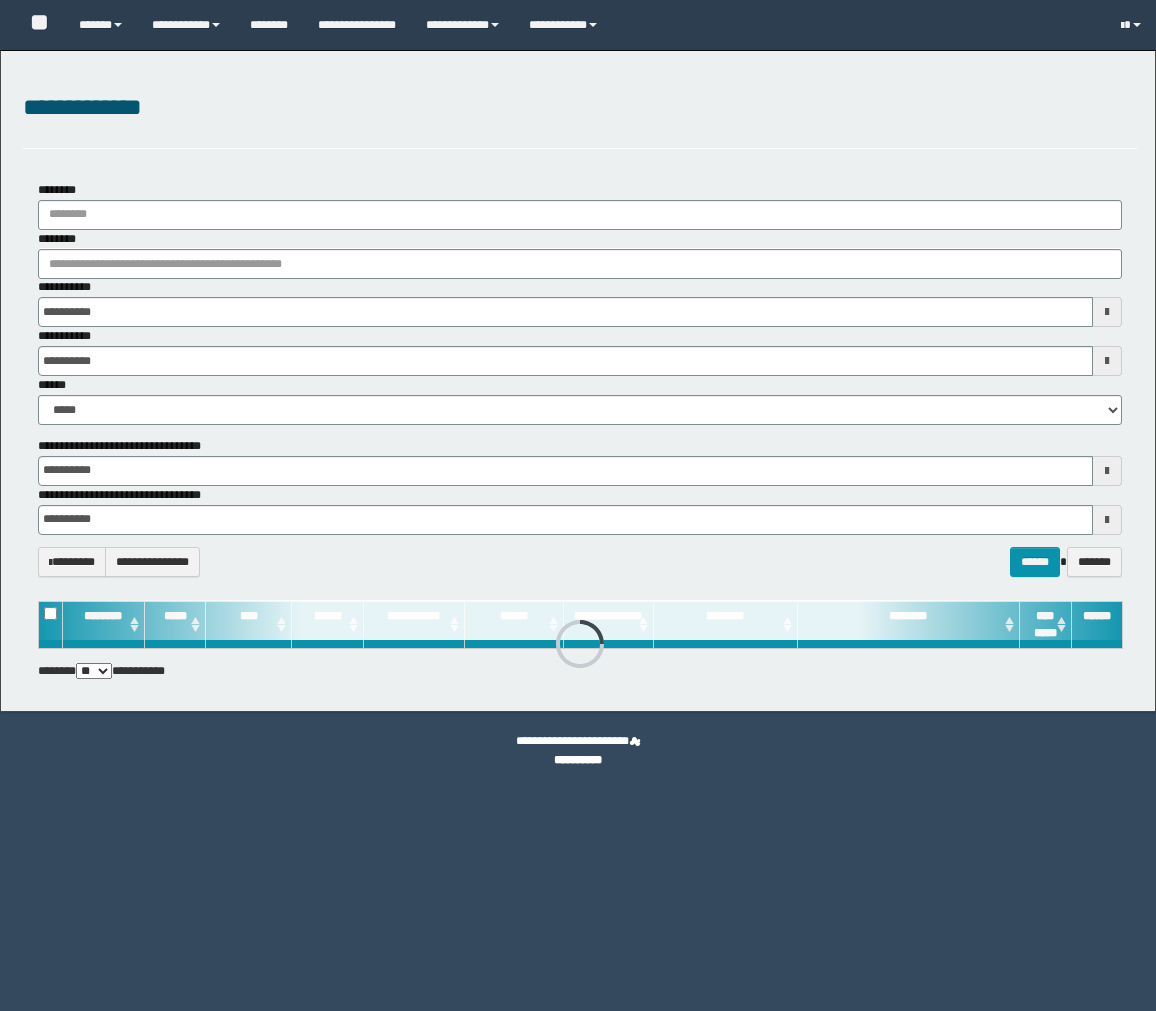 click on "**********" at bounding box center (578, 505) 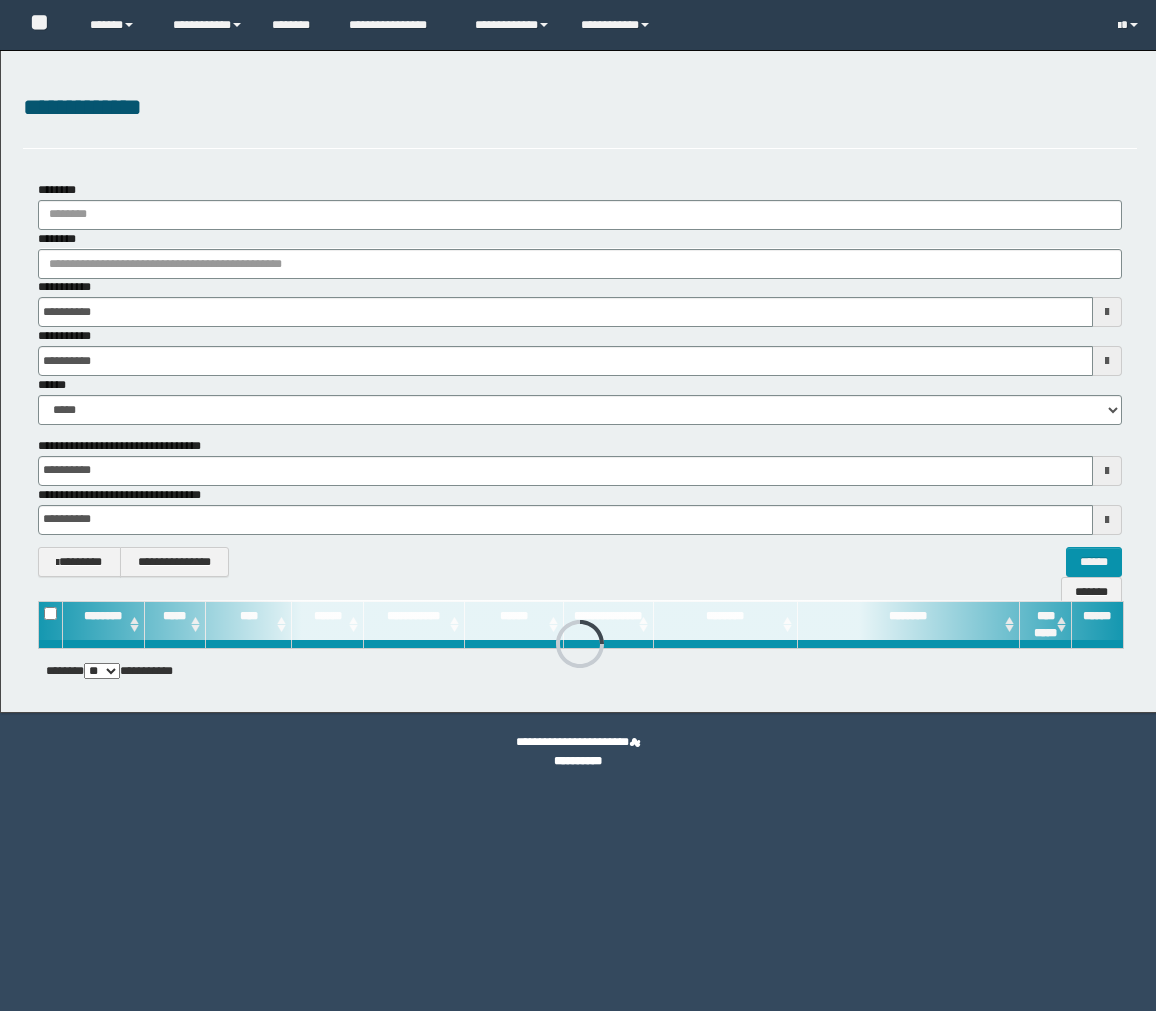 scroll, scrollTop: 0, scrollLeft: 0, axis: both 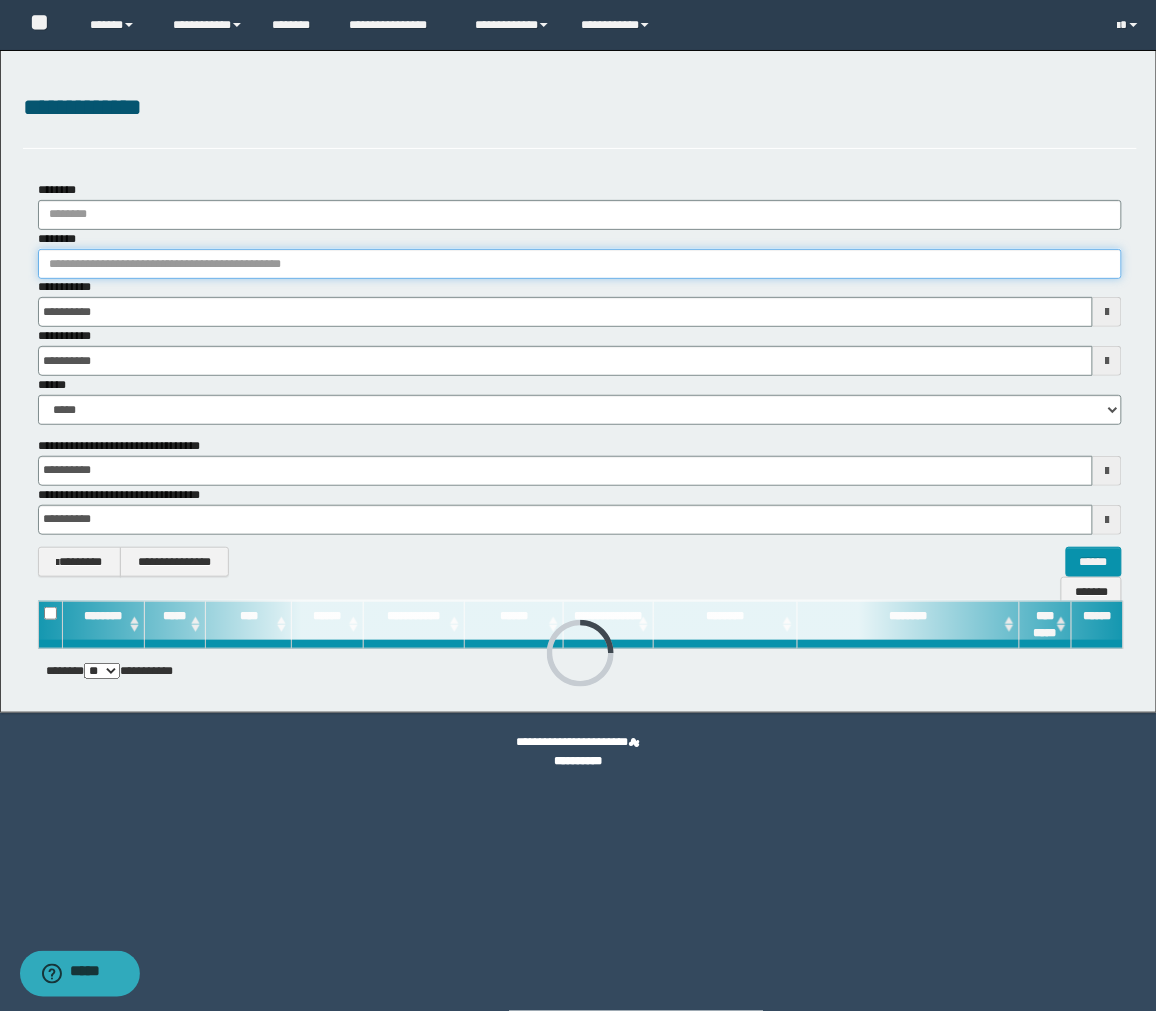 click on "********" at bounding box center [580, 264] 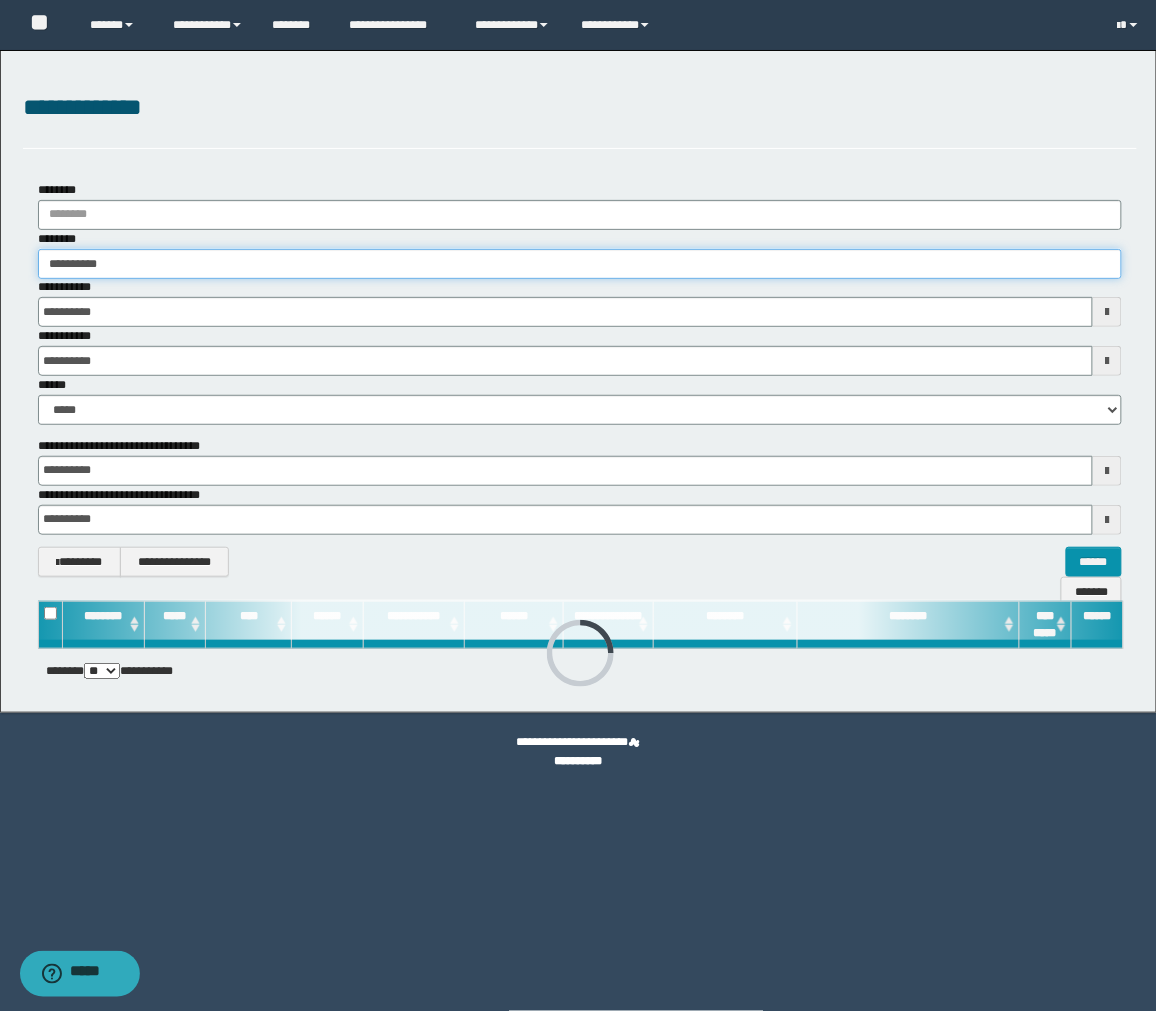 type on "**********" 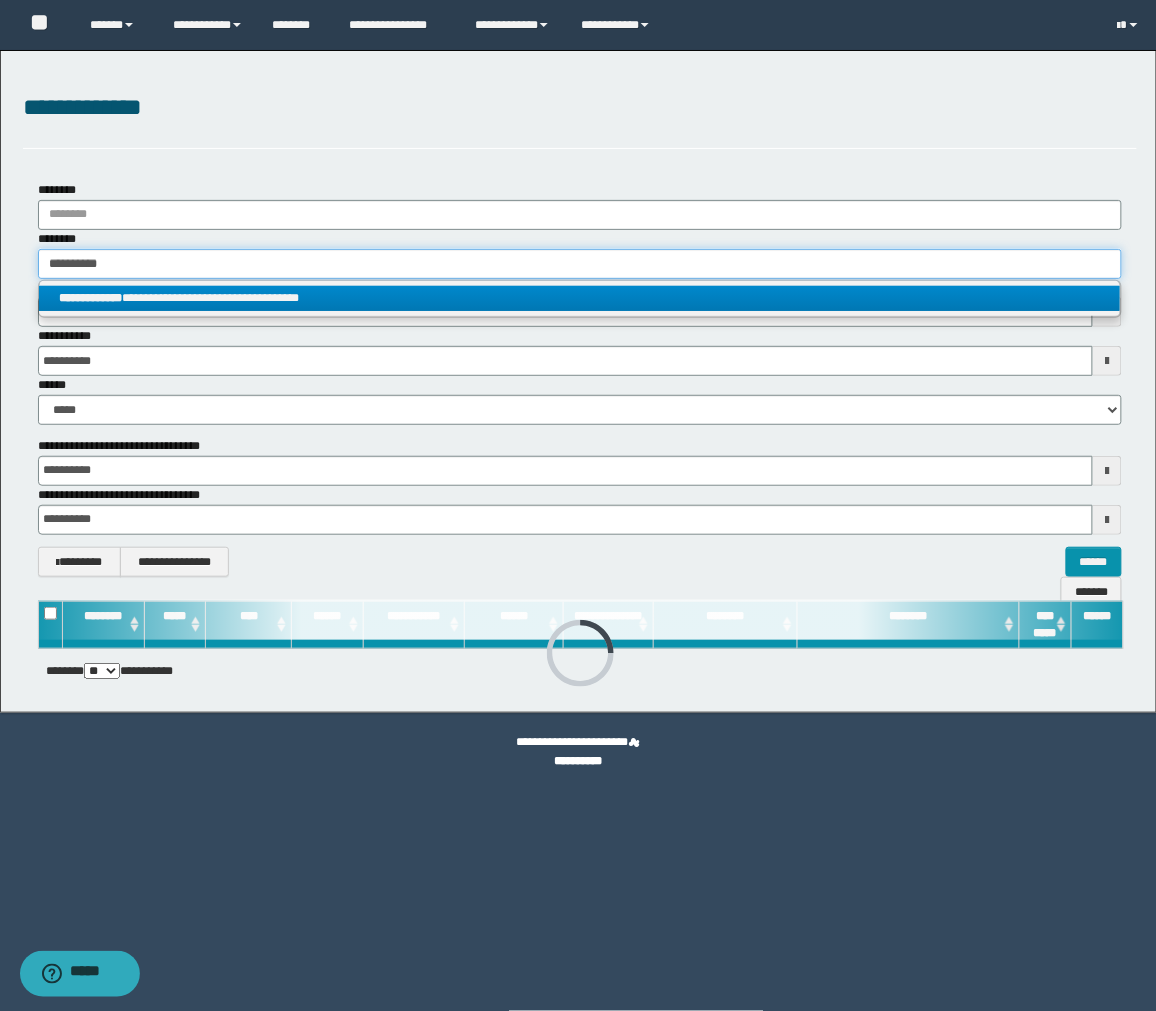 type on "**********" 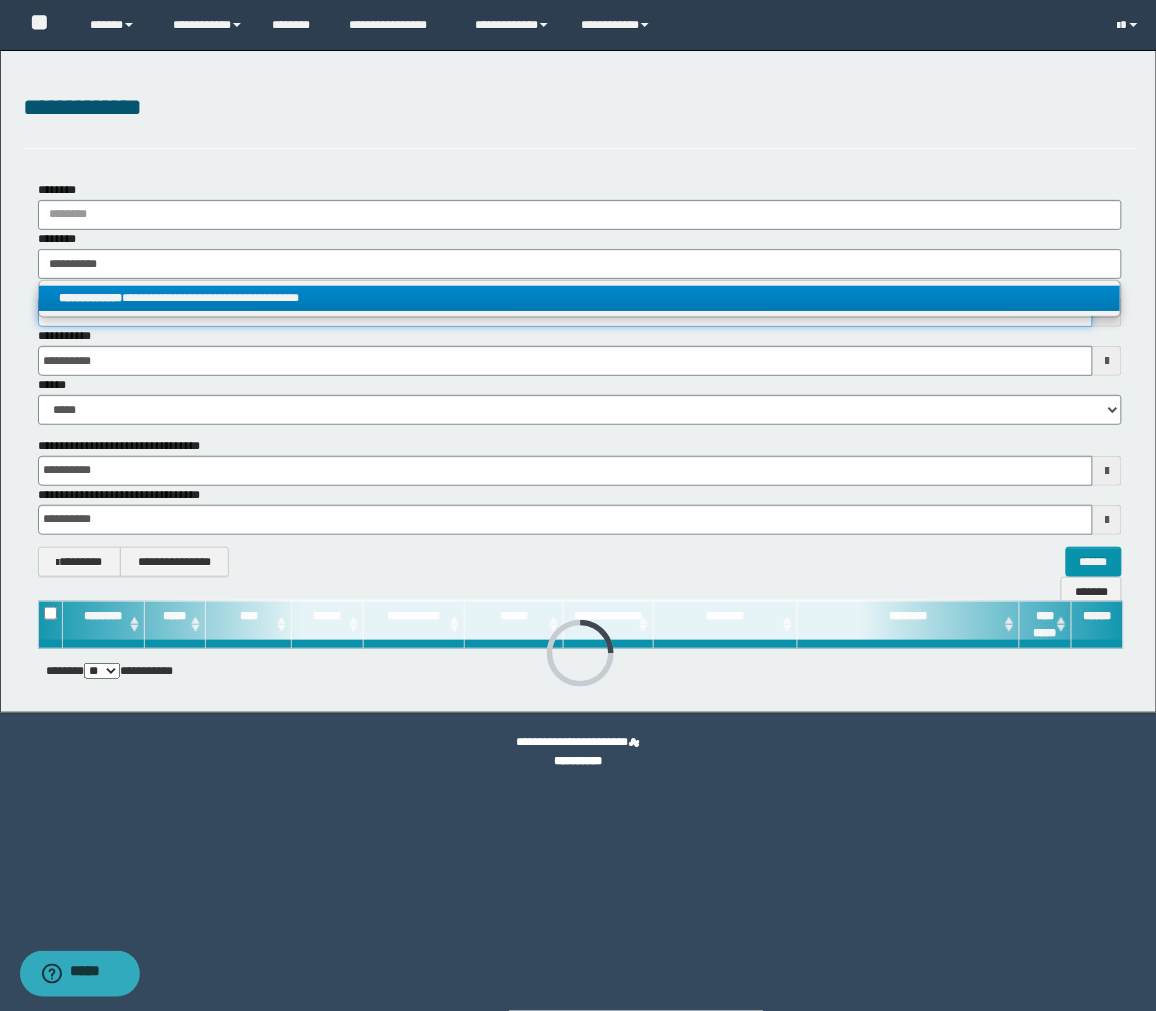click on "**********" at bounding box center [566, 312] 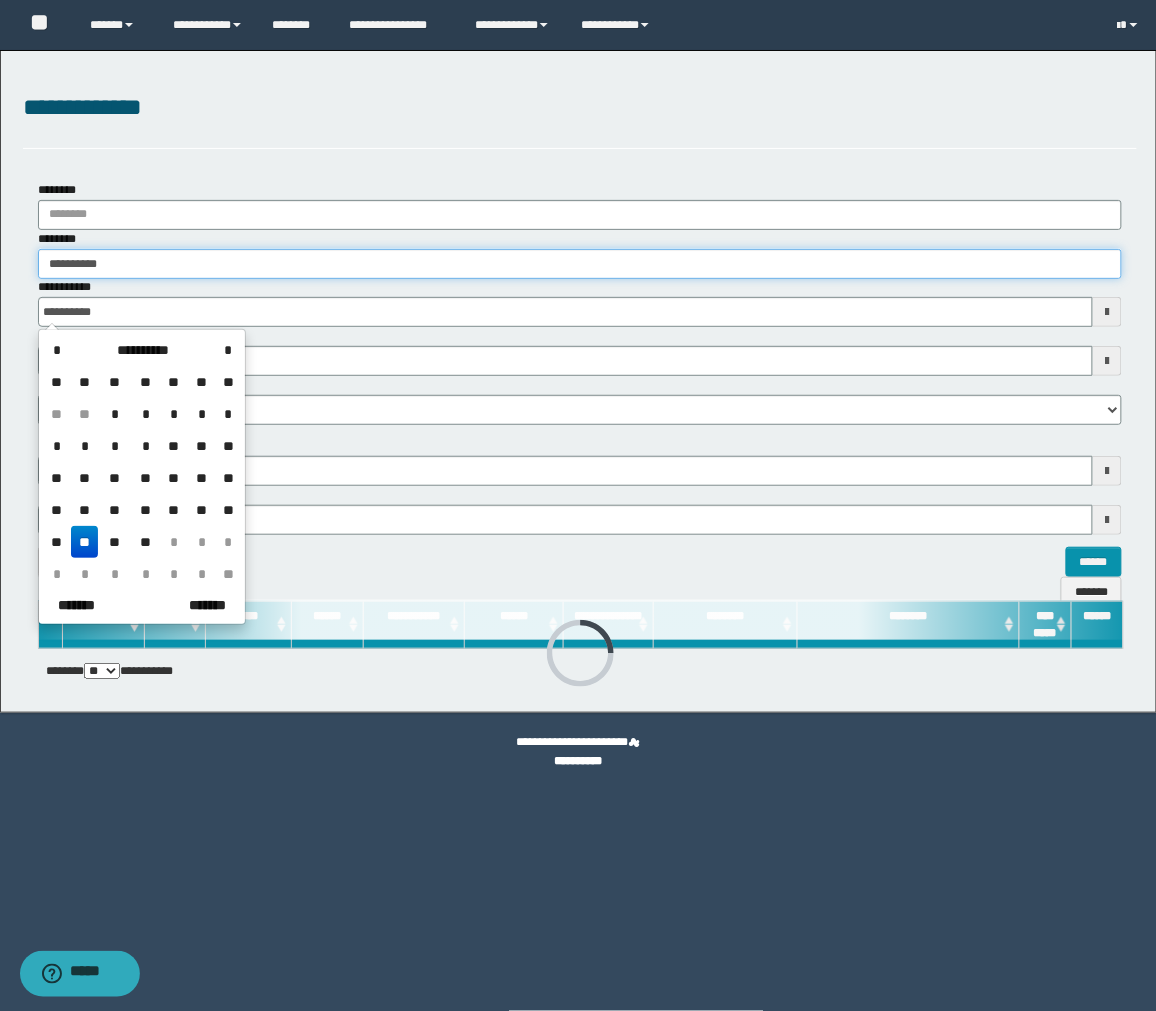 type on "**********" 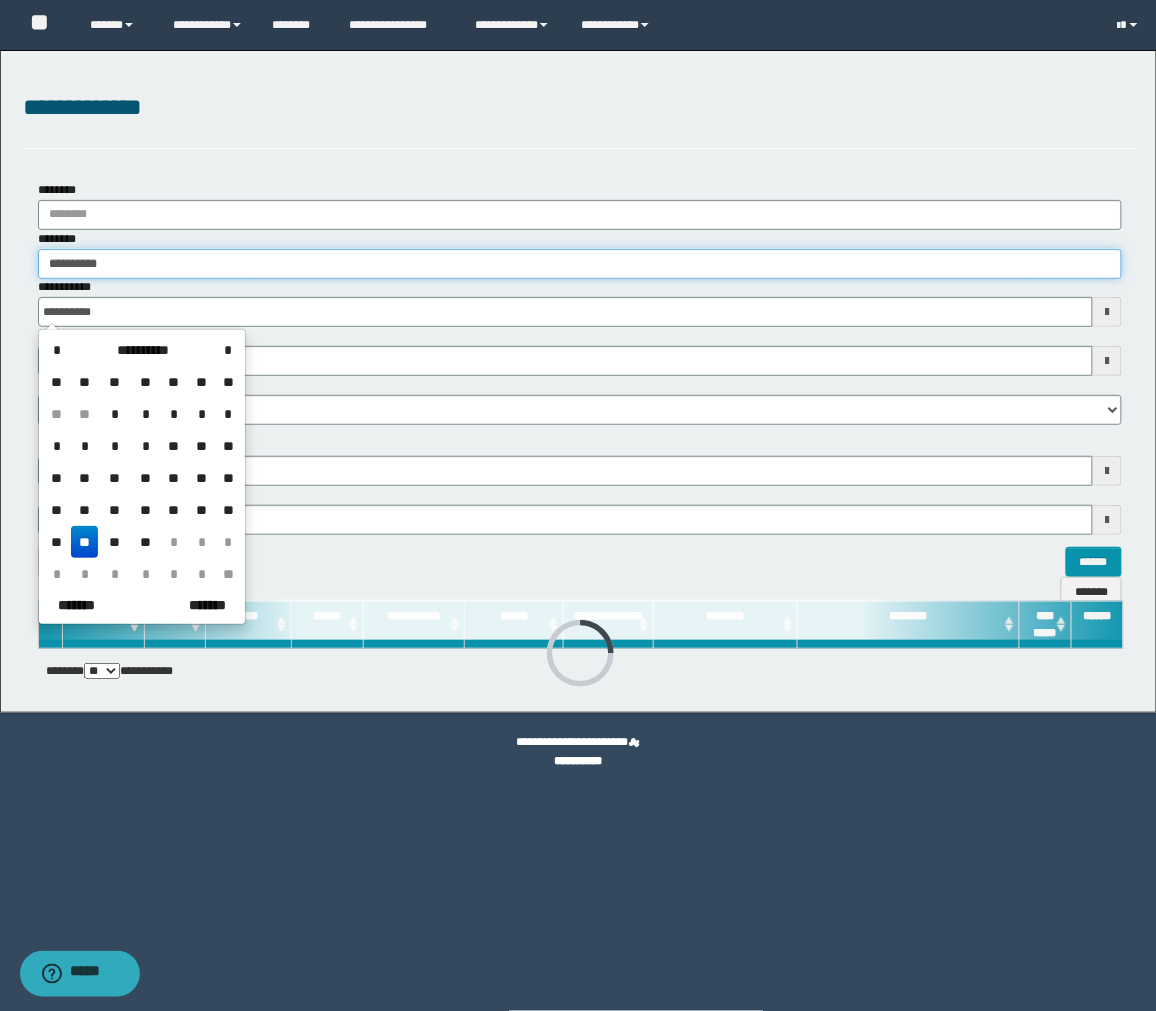 click on "**********" at bounding box center (580, 264) 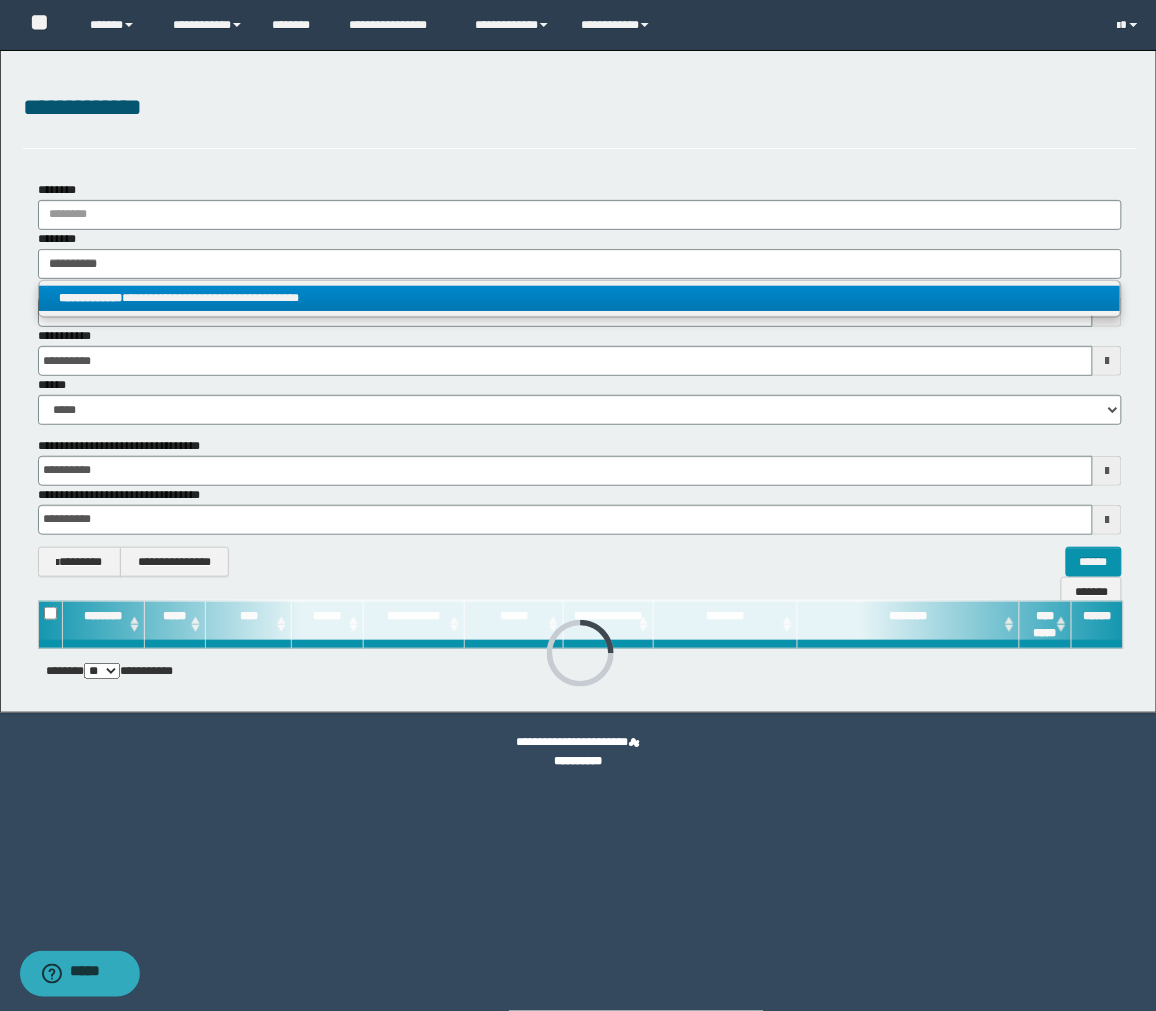 click on "**********" at bounding box center [580, 298] 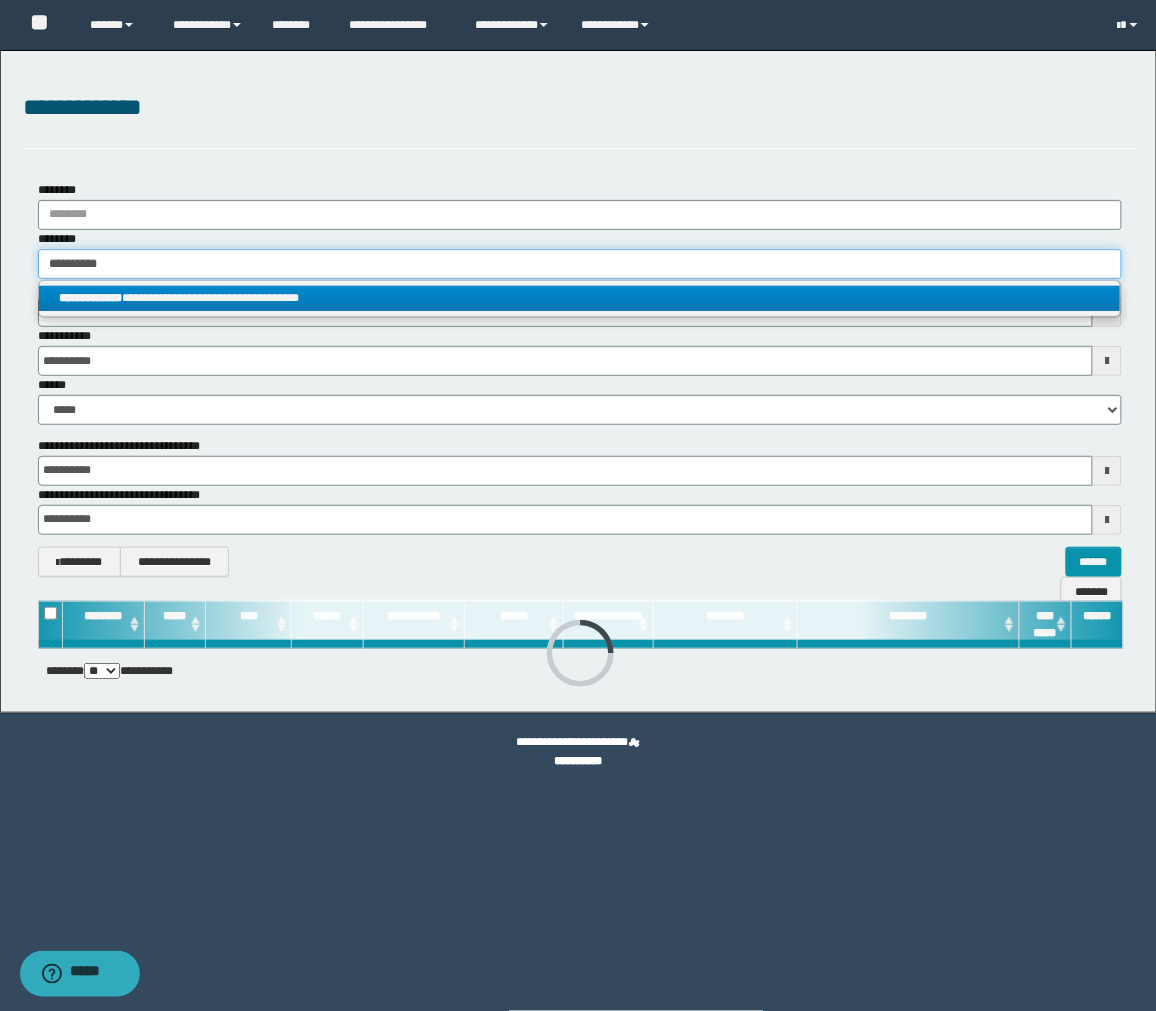 type 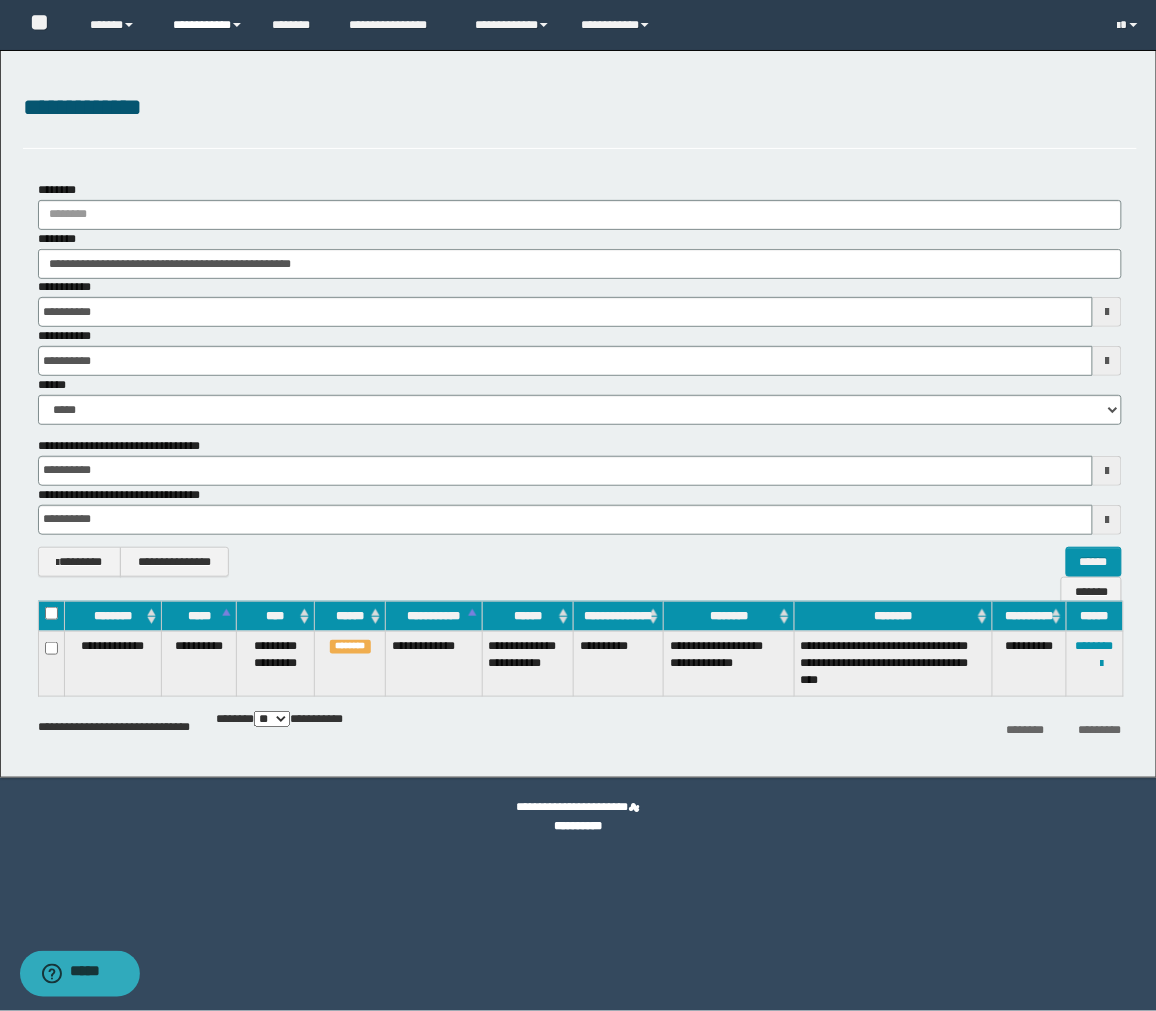 click on "**********" at bounding box center [207, 25] 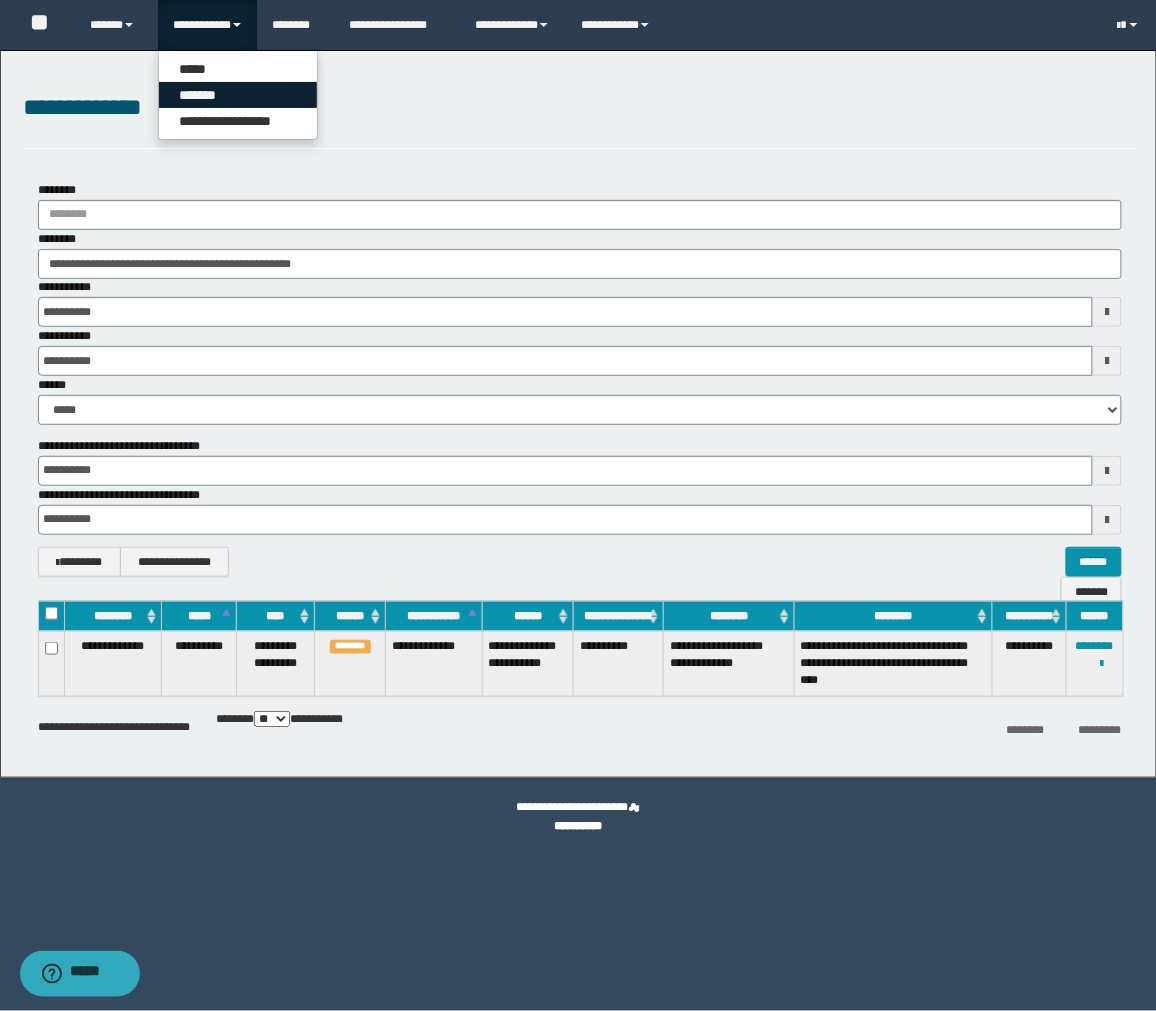 click on "*******" at bounding box center (238, 95) 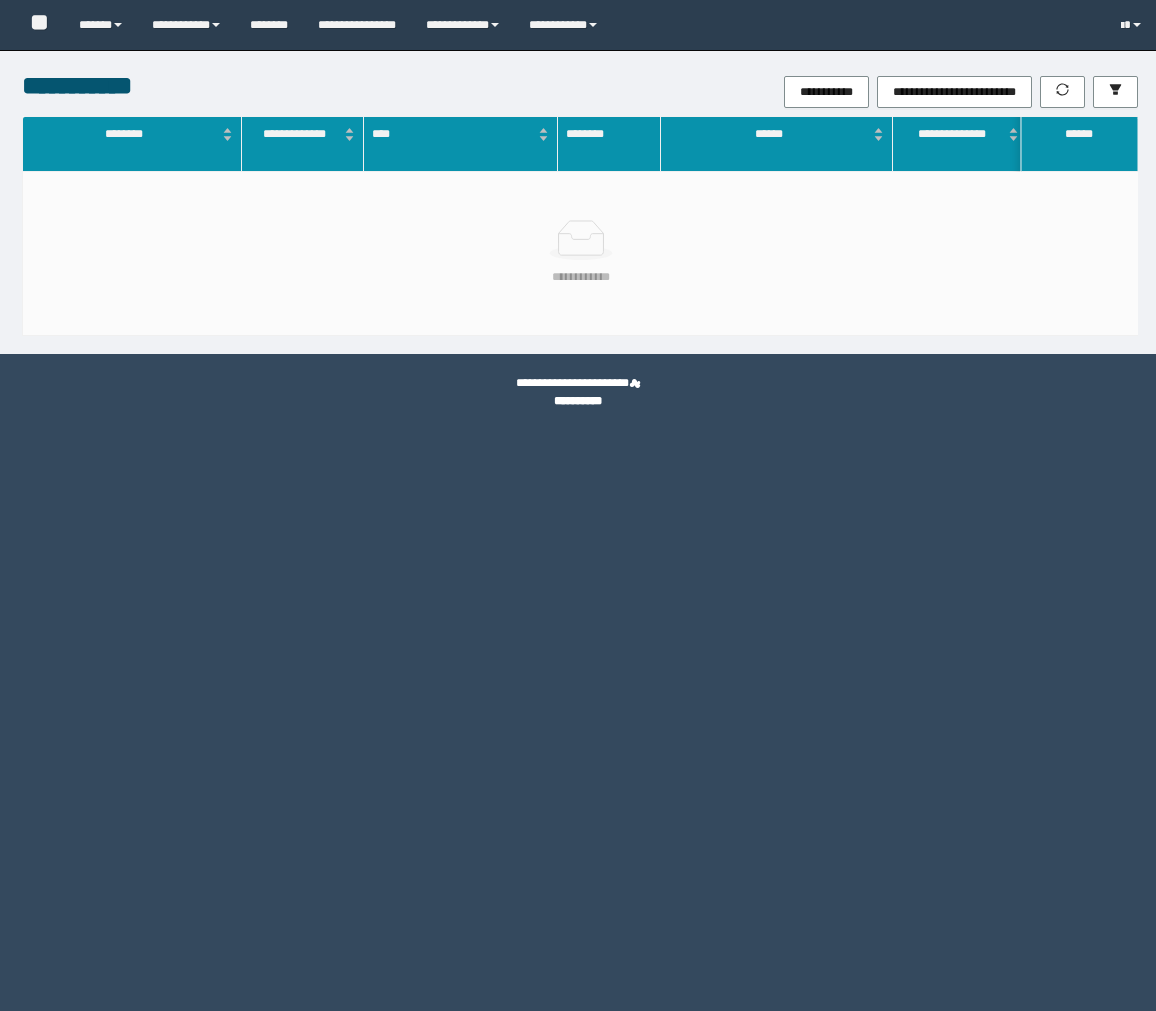 scroll, scrollTop: 0, scrollLeft: 0, axis: both 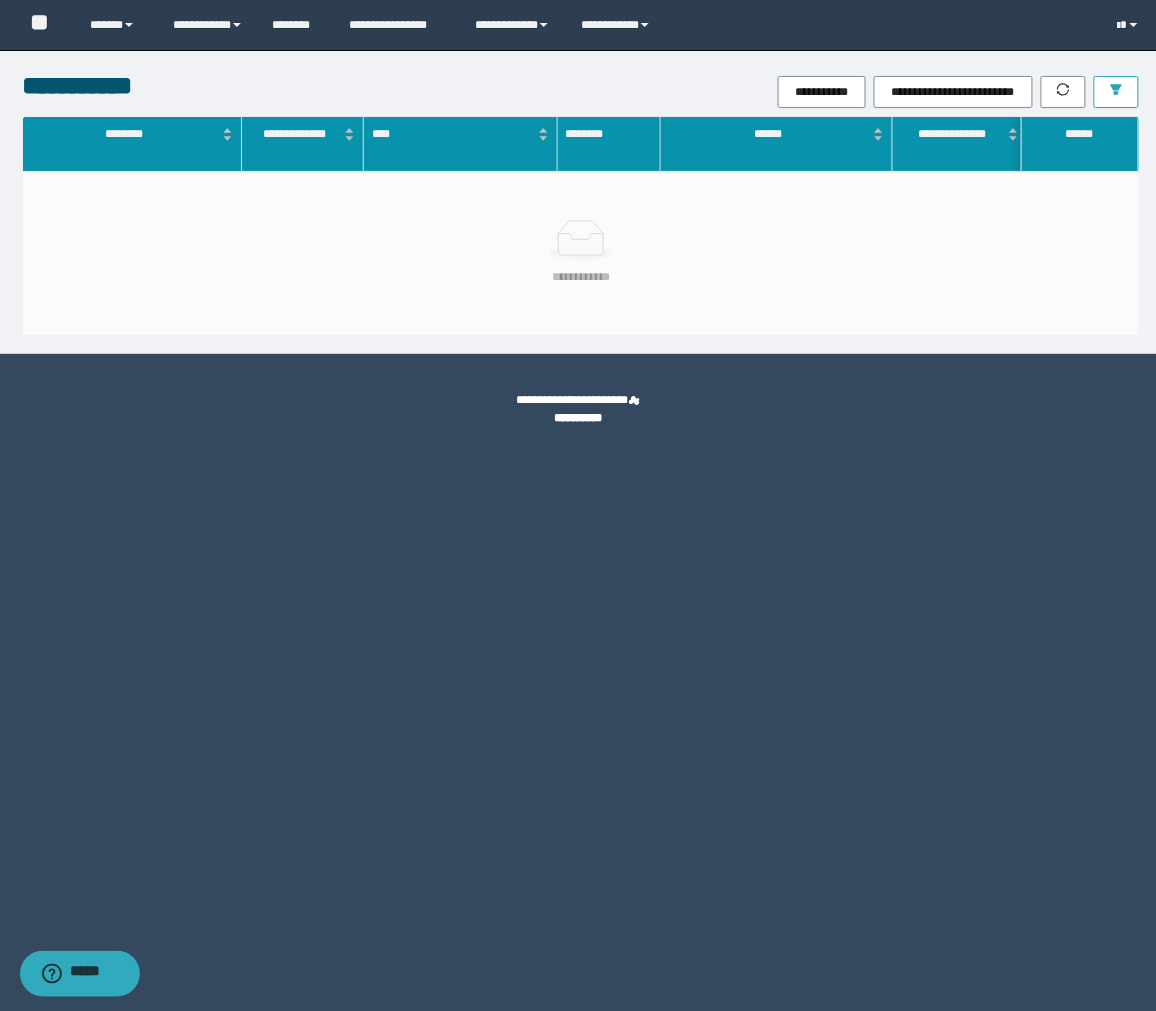 click 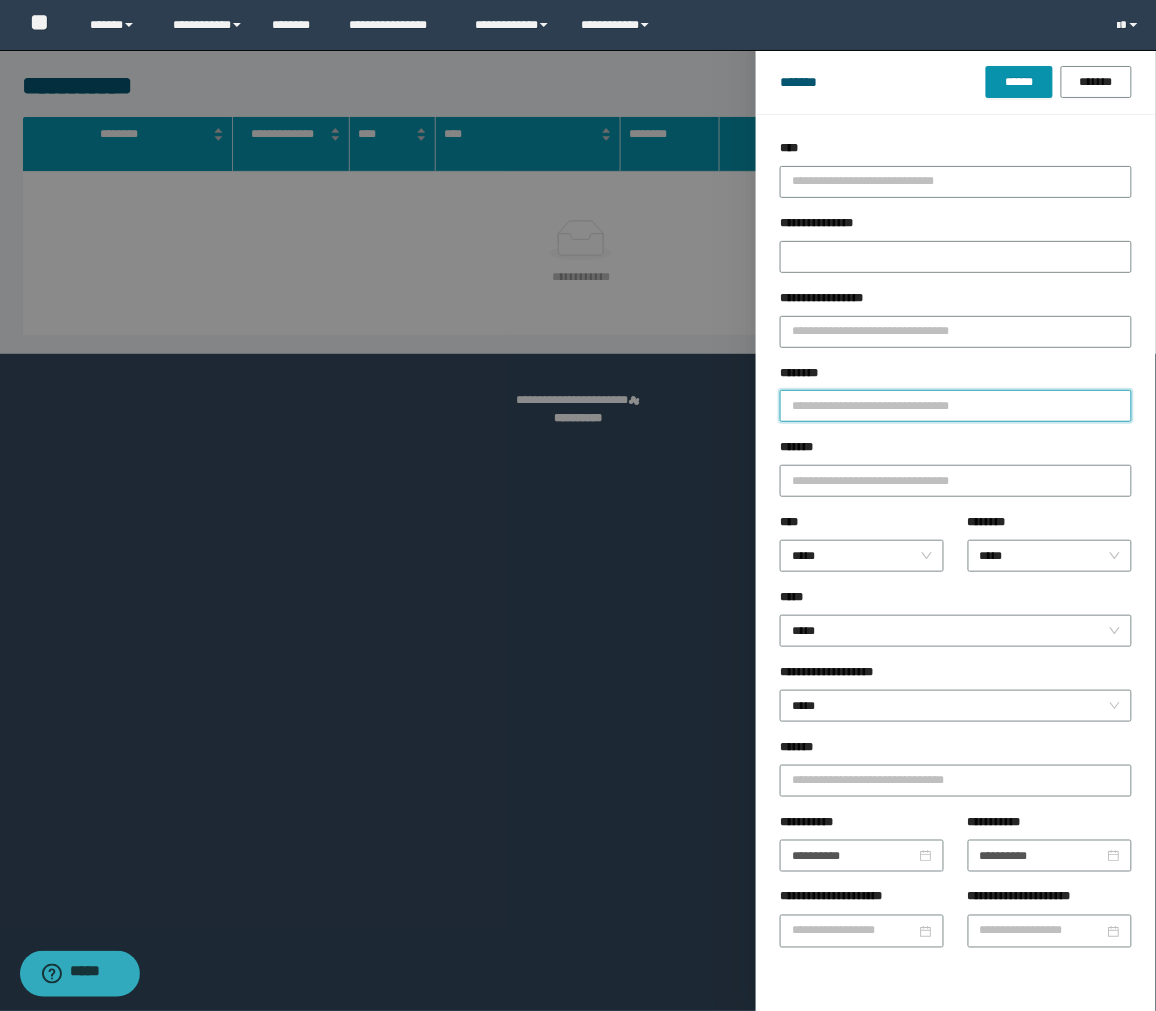 click on "********" at bounding box center (956, 406) 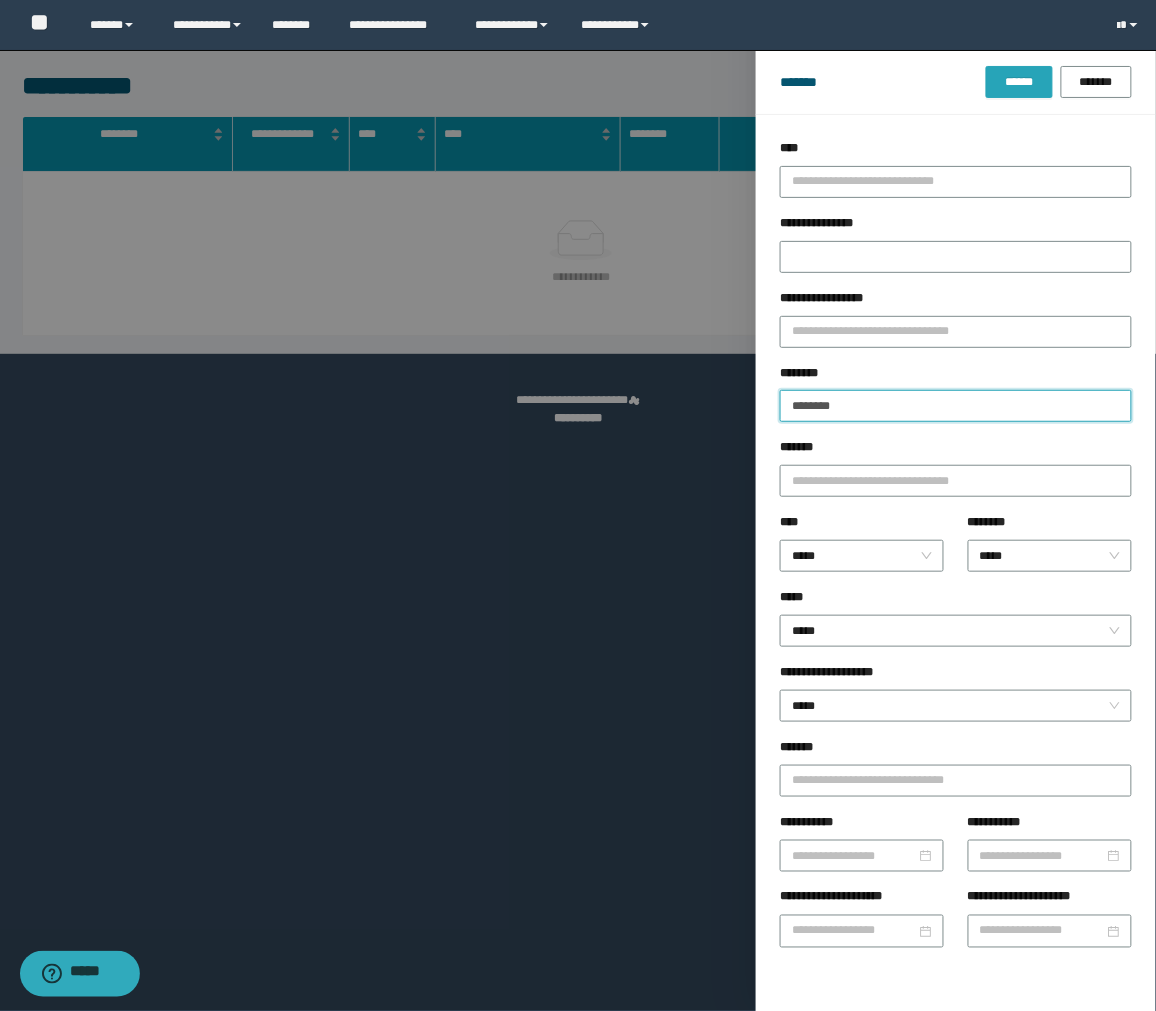 type on "********" 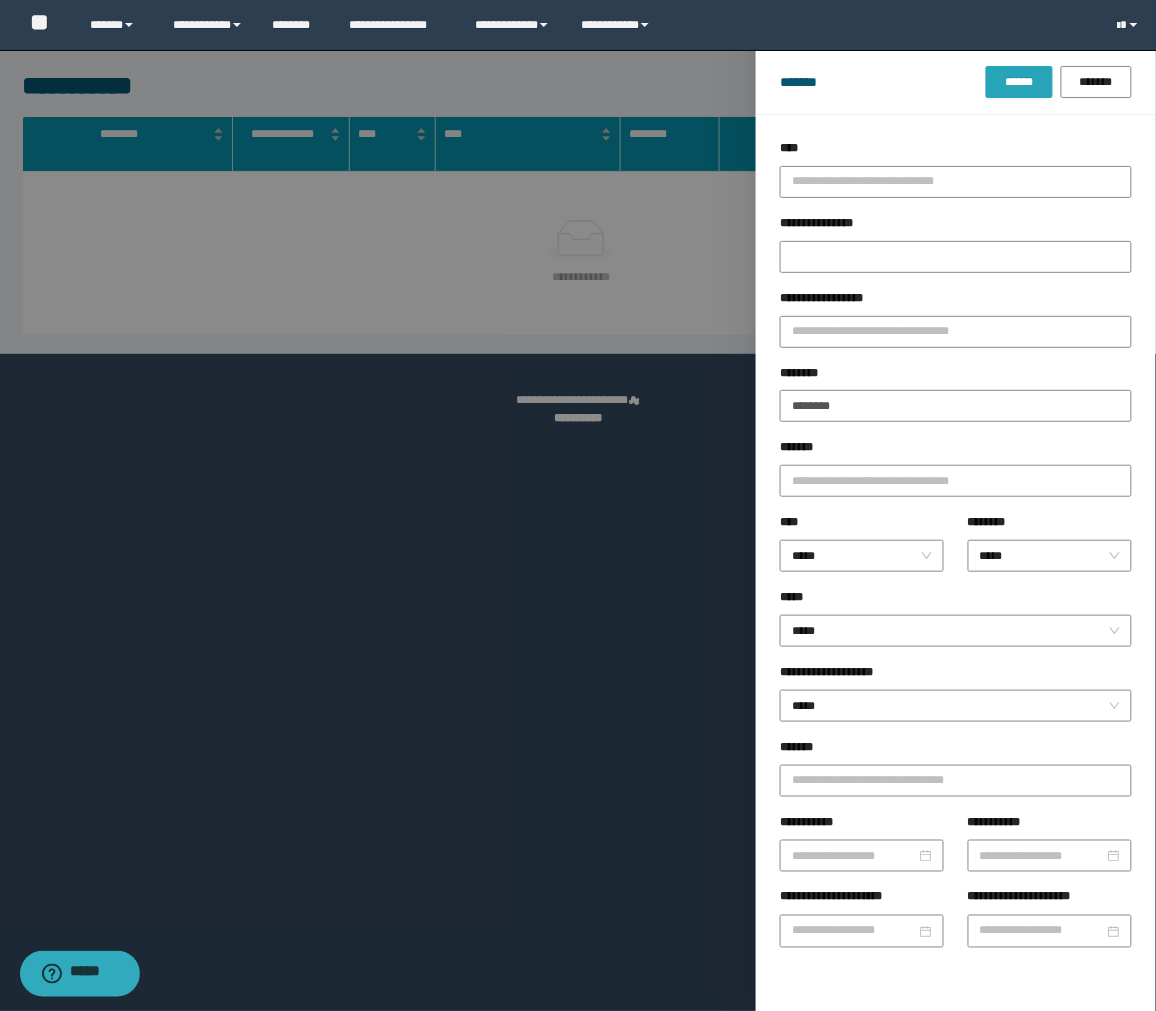 click on "******" at bounding box center [1019, 82] 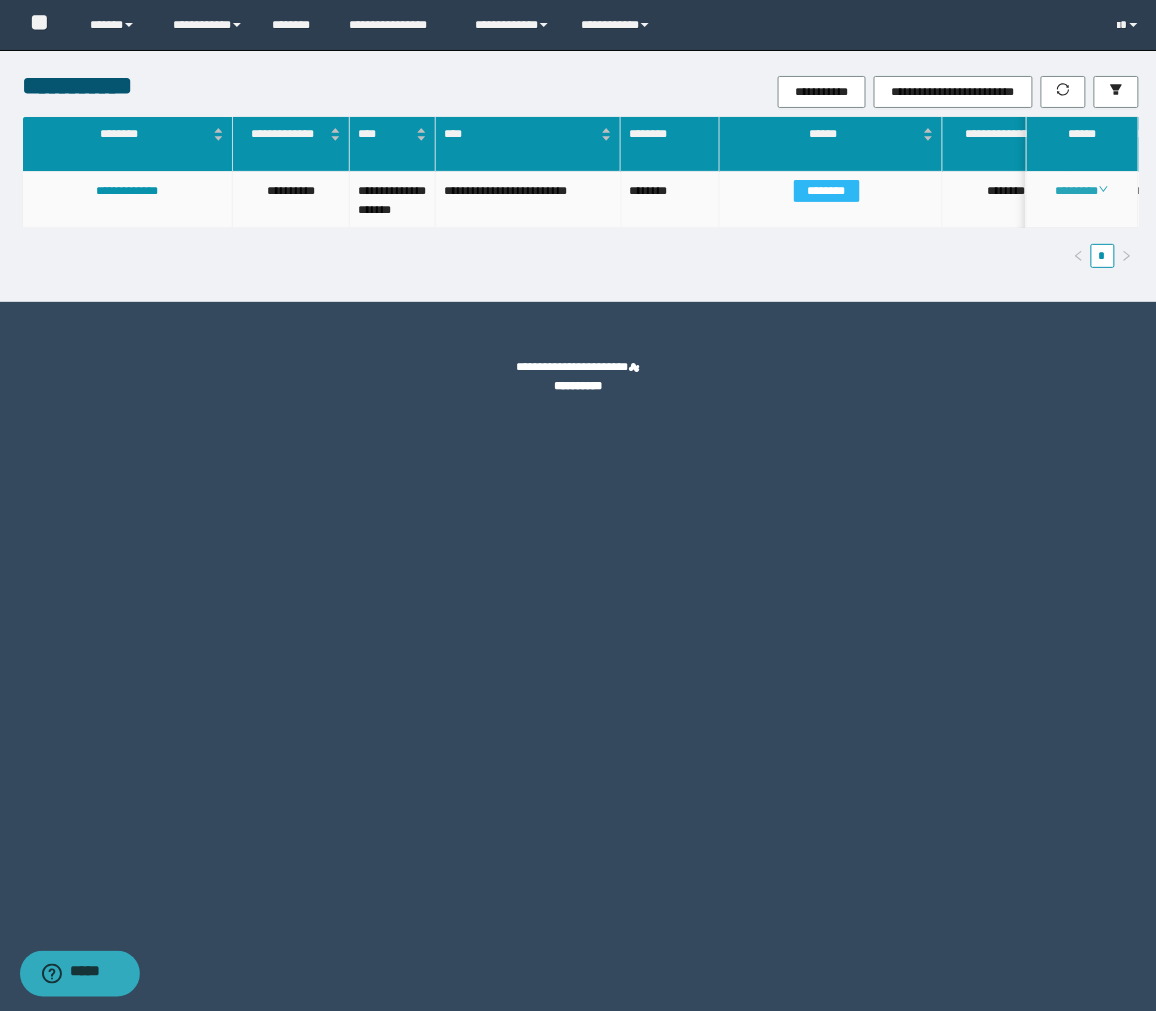 click on "********" at bounding box center [1082, 191] 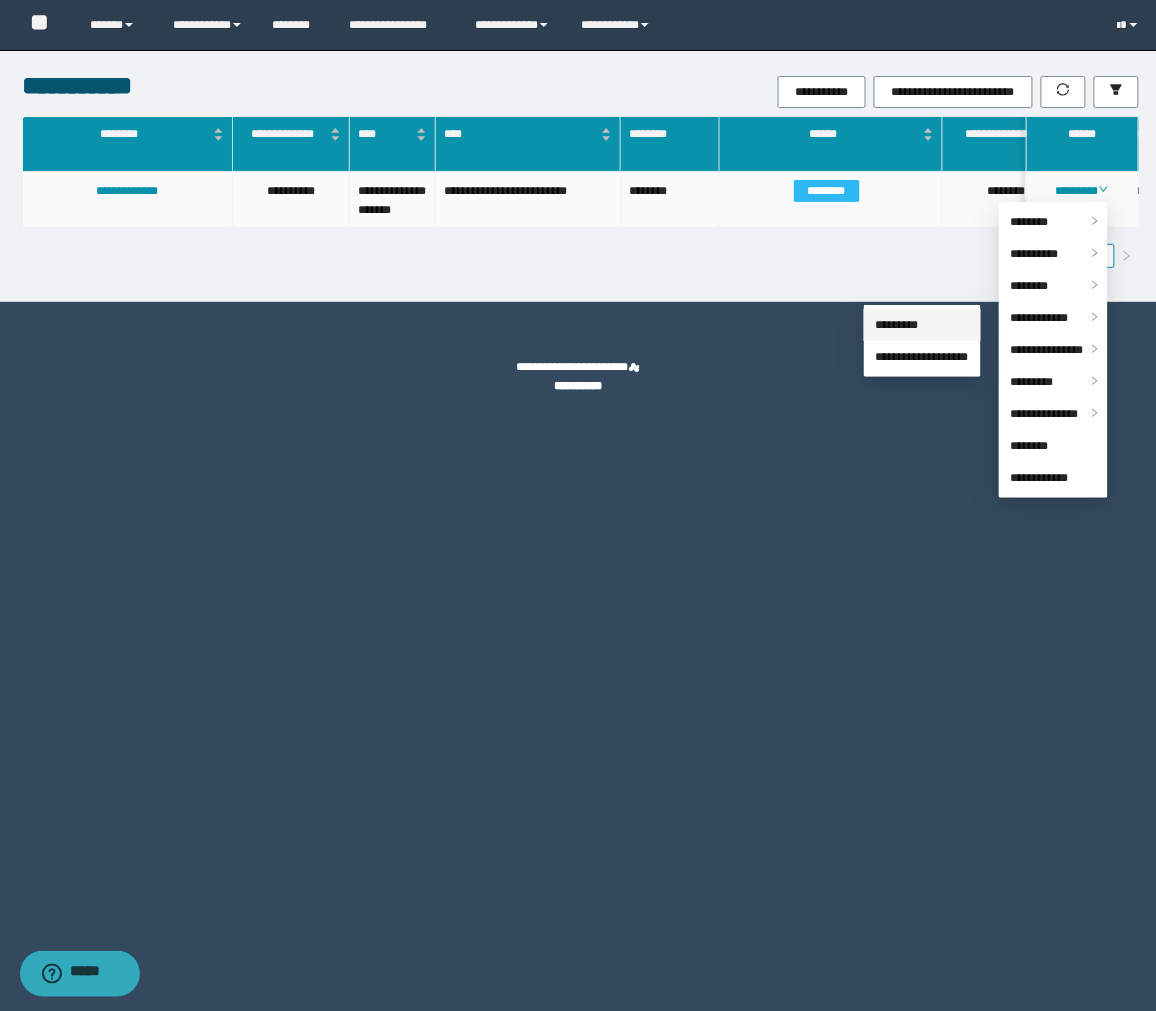 click on "*********" at bounding box center [897, 325] 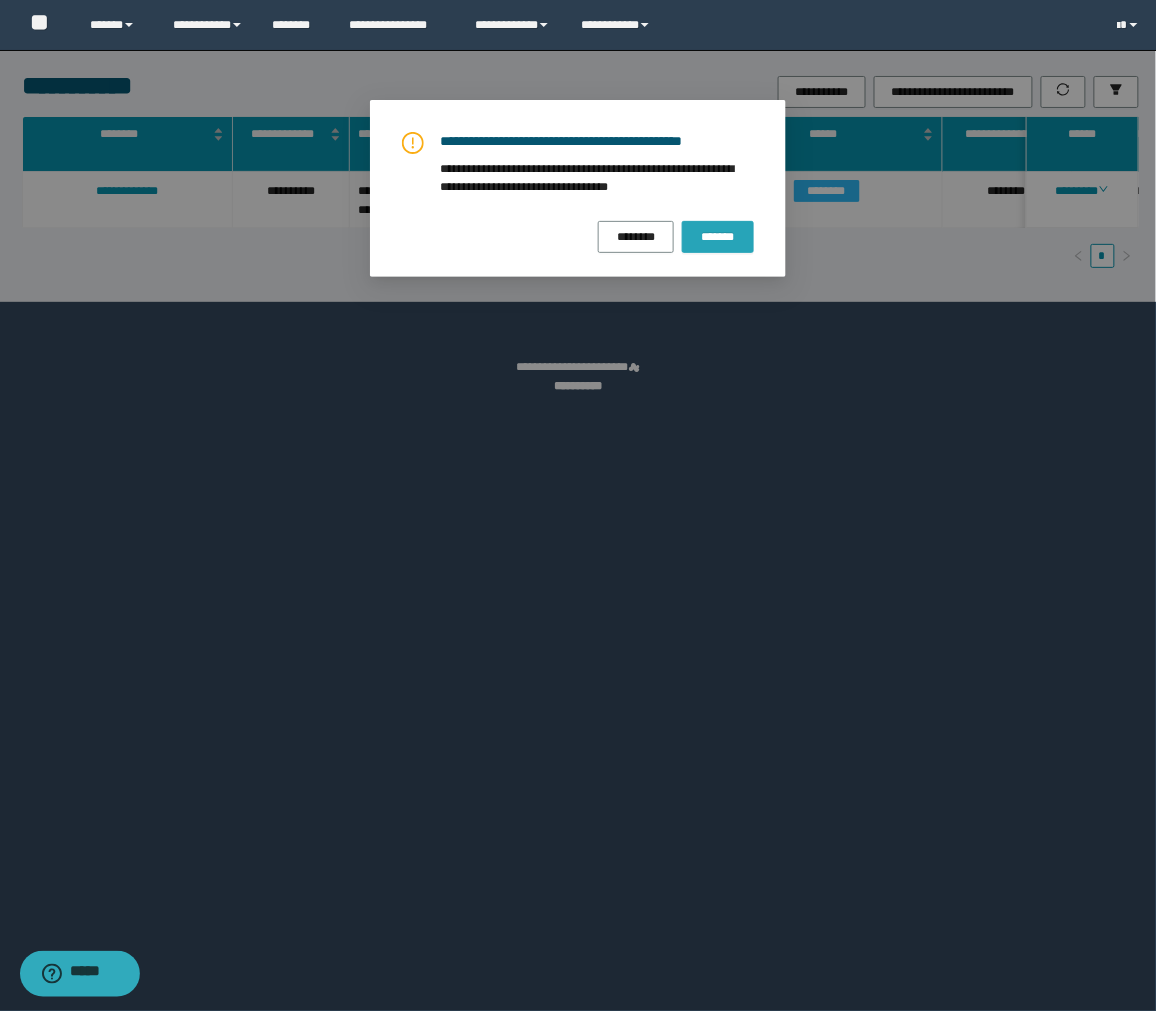 click on "*******" at bounding box center [718, 237] 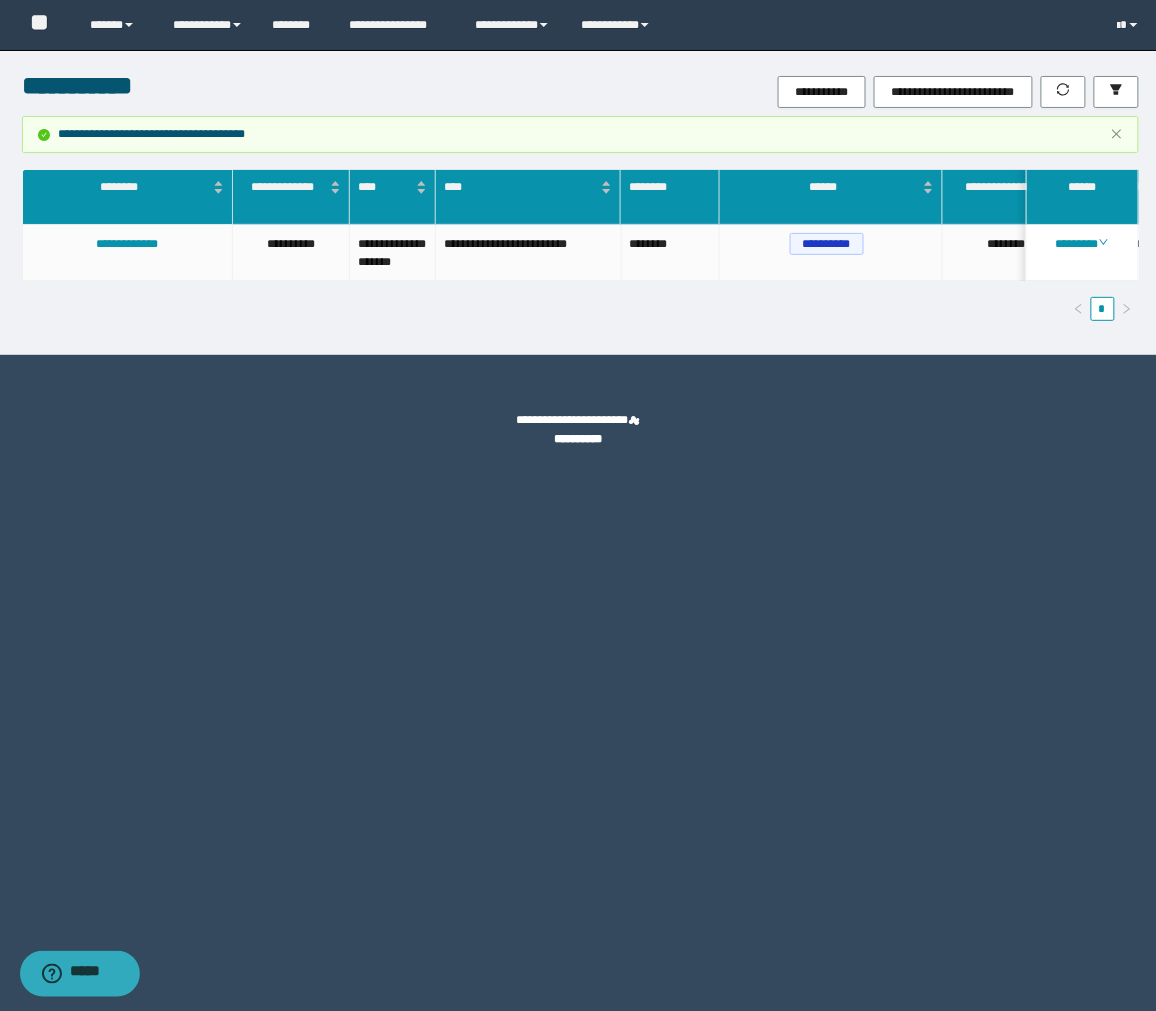 scroll, scrollTop: 0, scrollLeft: 88, axis: horizontal 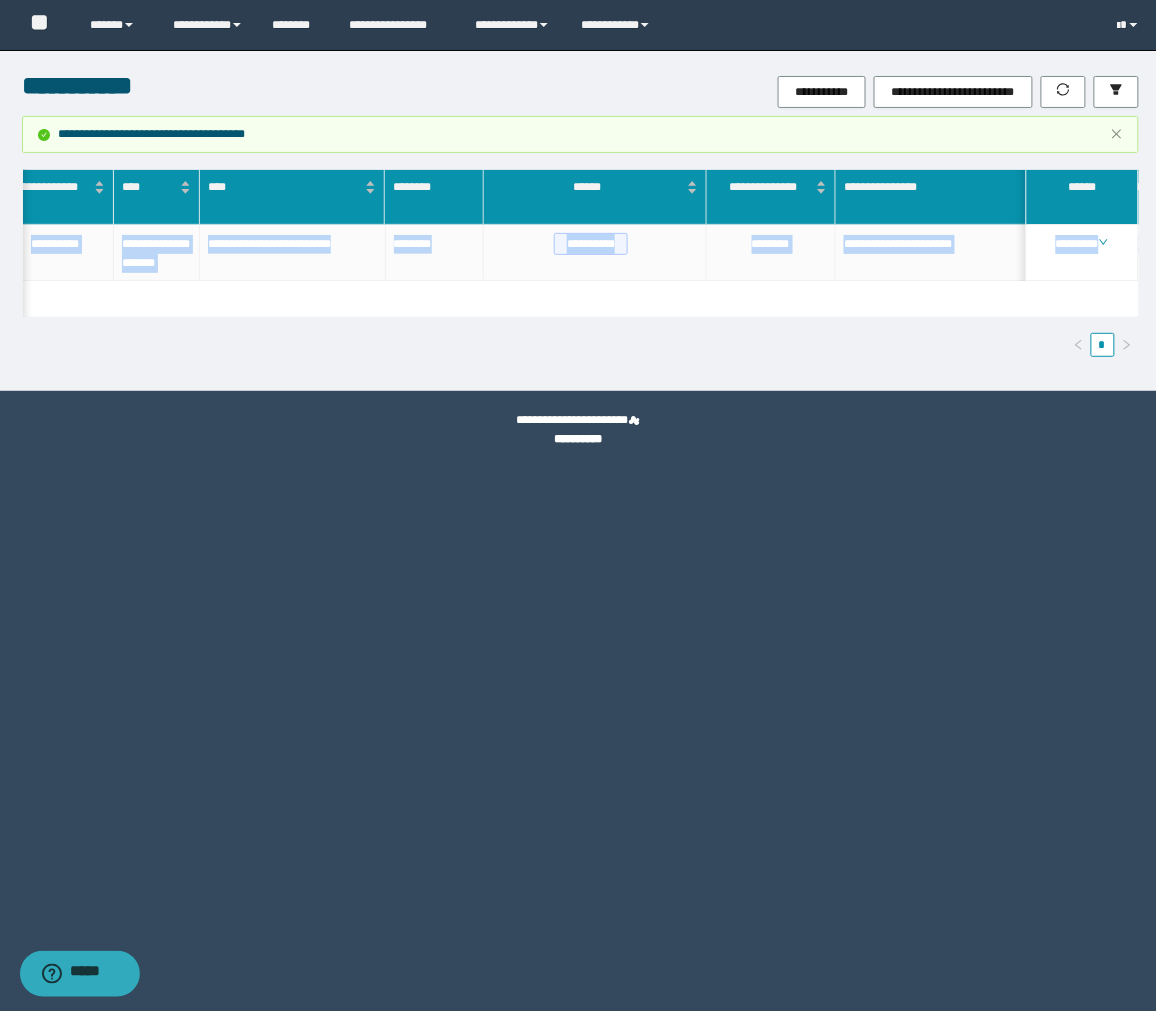 drag, startPoint x: 556, startPoint y: 316, endPoint x: 1027, endPoint y: 313, distance: 471.00955 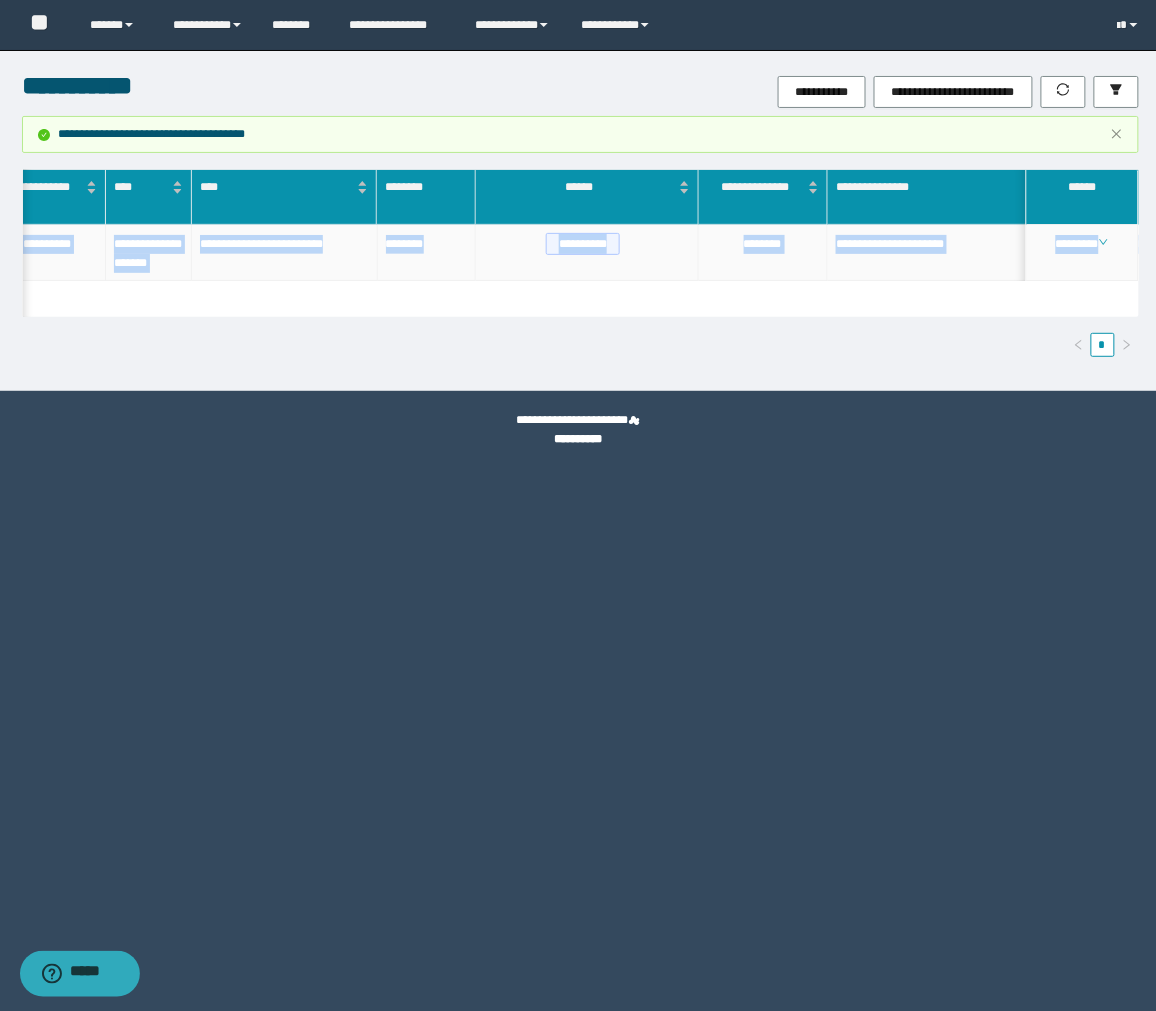 click on "********" at bounding box center (1082, 244) 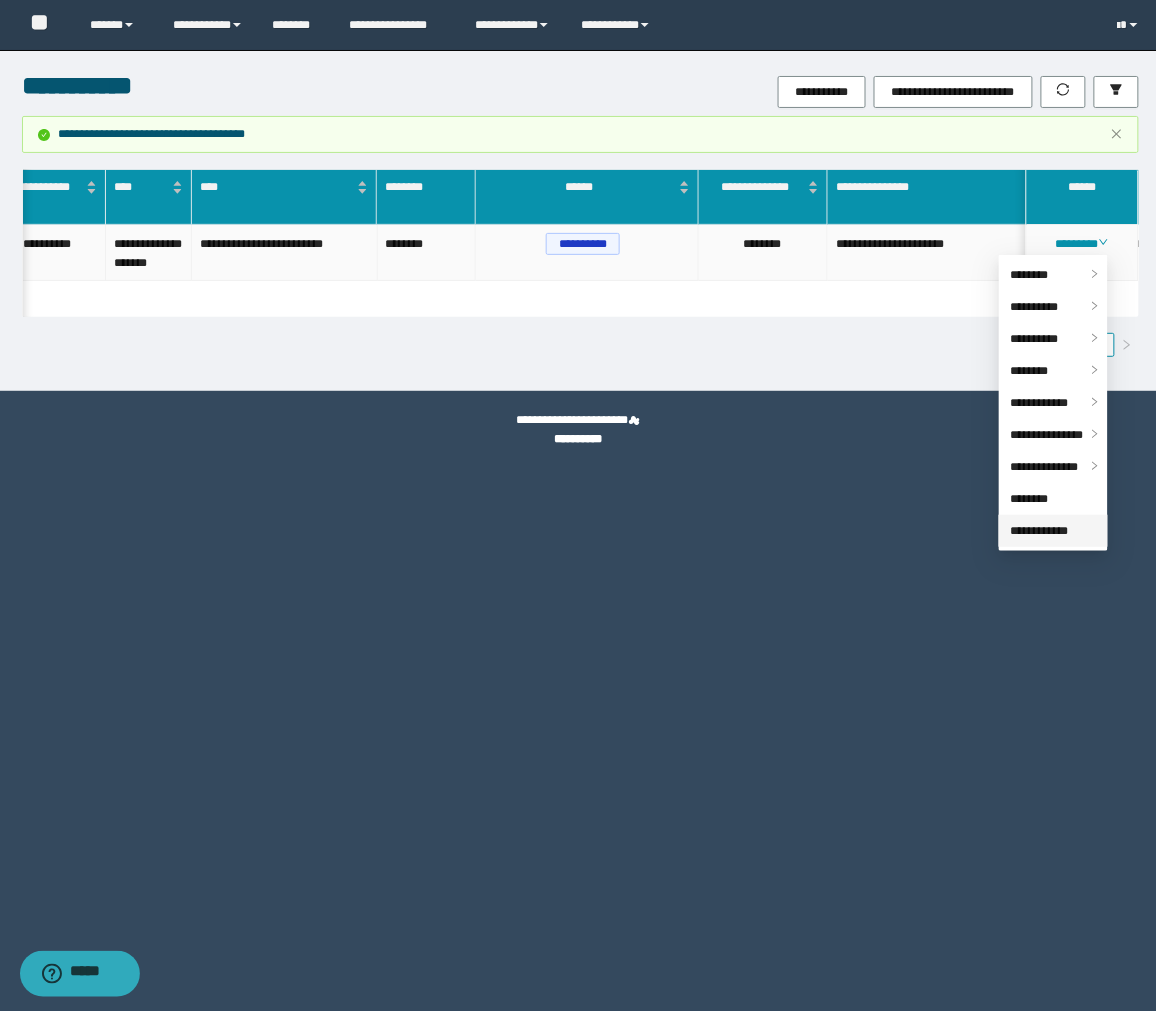 click on "**********" at bounding box center [1040, 531] 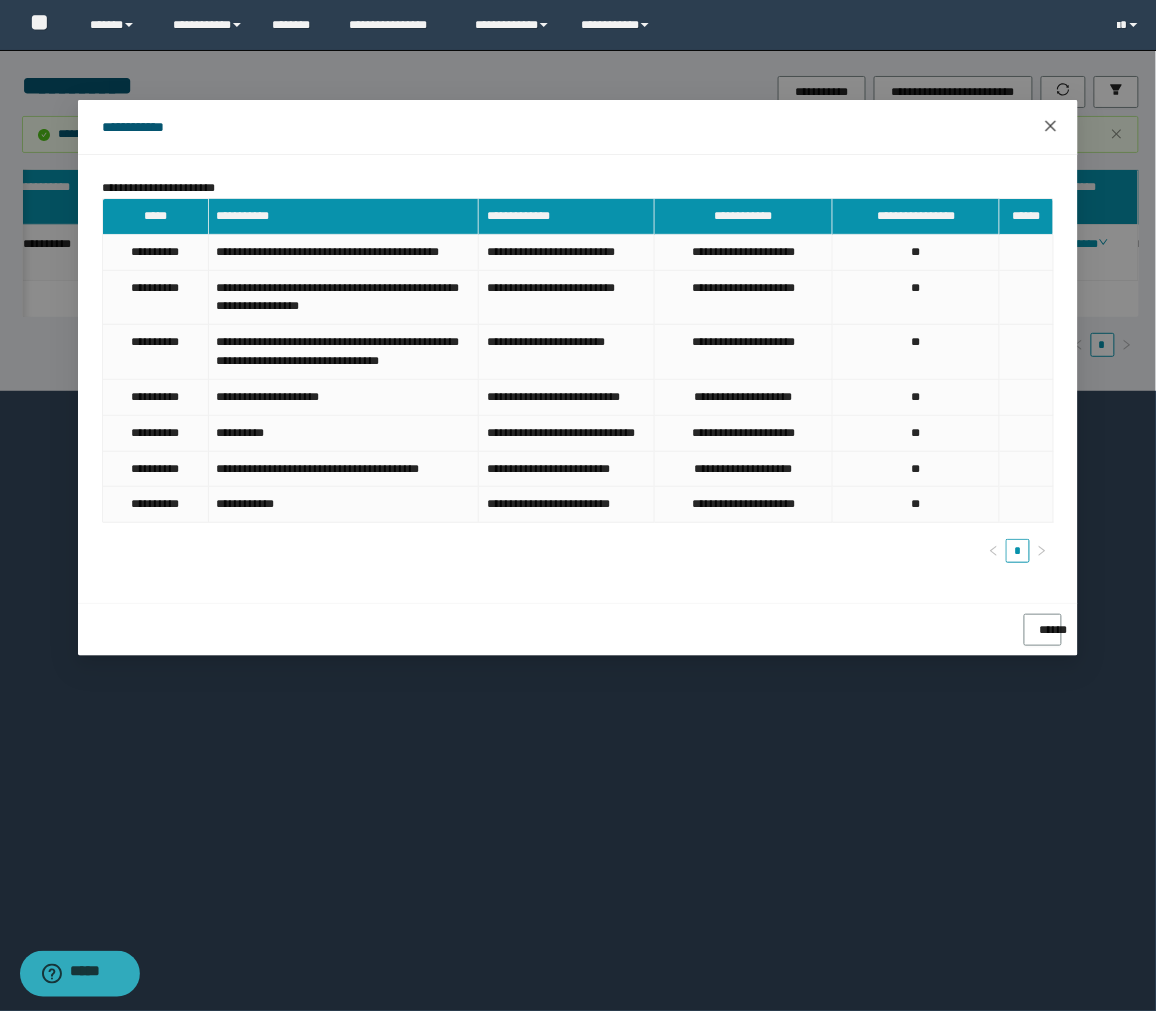 click at bounding box center (1051, 127) 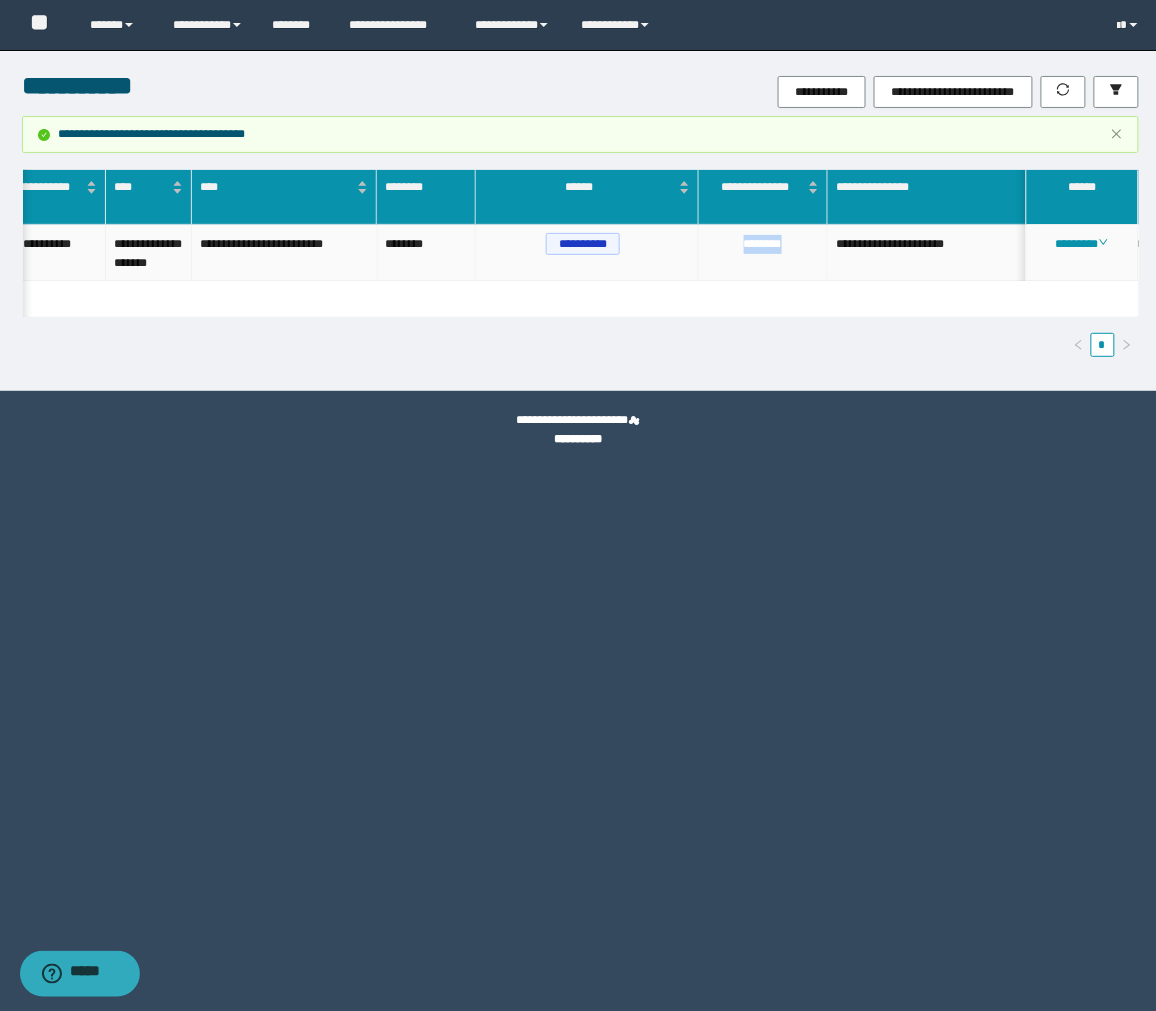 drag, startPoint x: 790, startPoint y: 248, endPoint x: 734, endPoint y: 252, distance: 56.142673 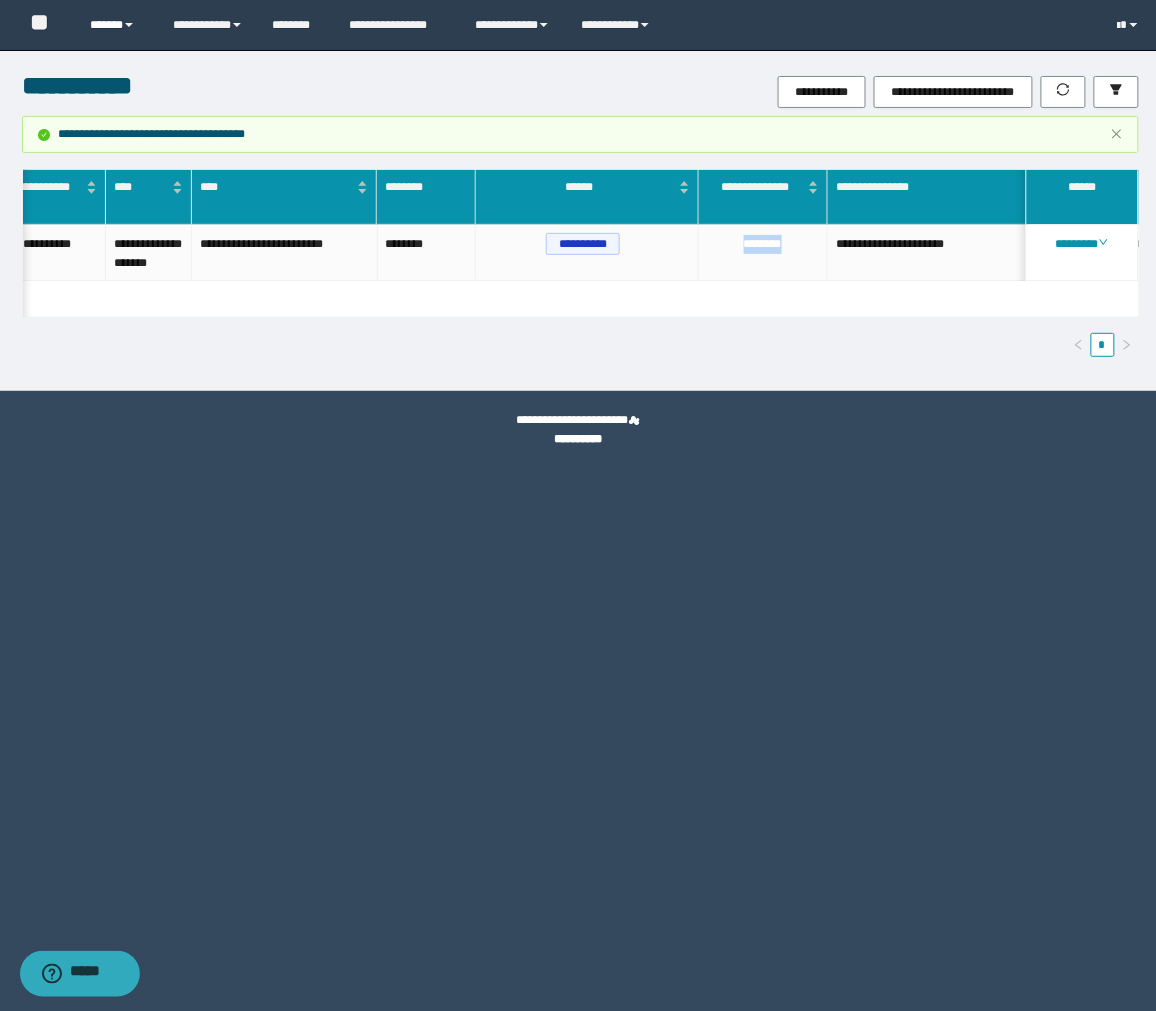 click on "******" at bounding box center [116, 25] 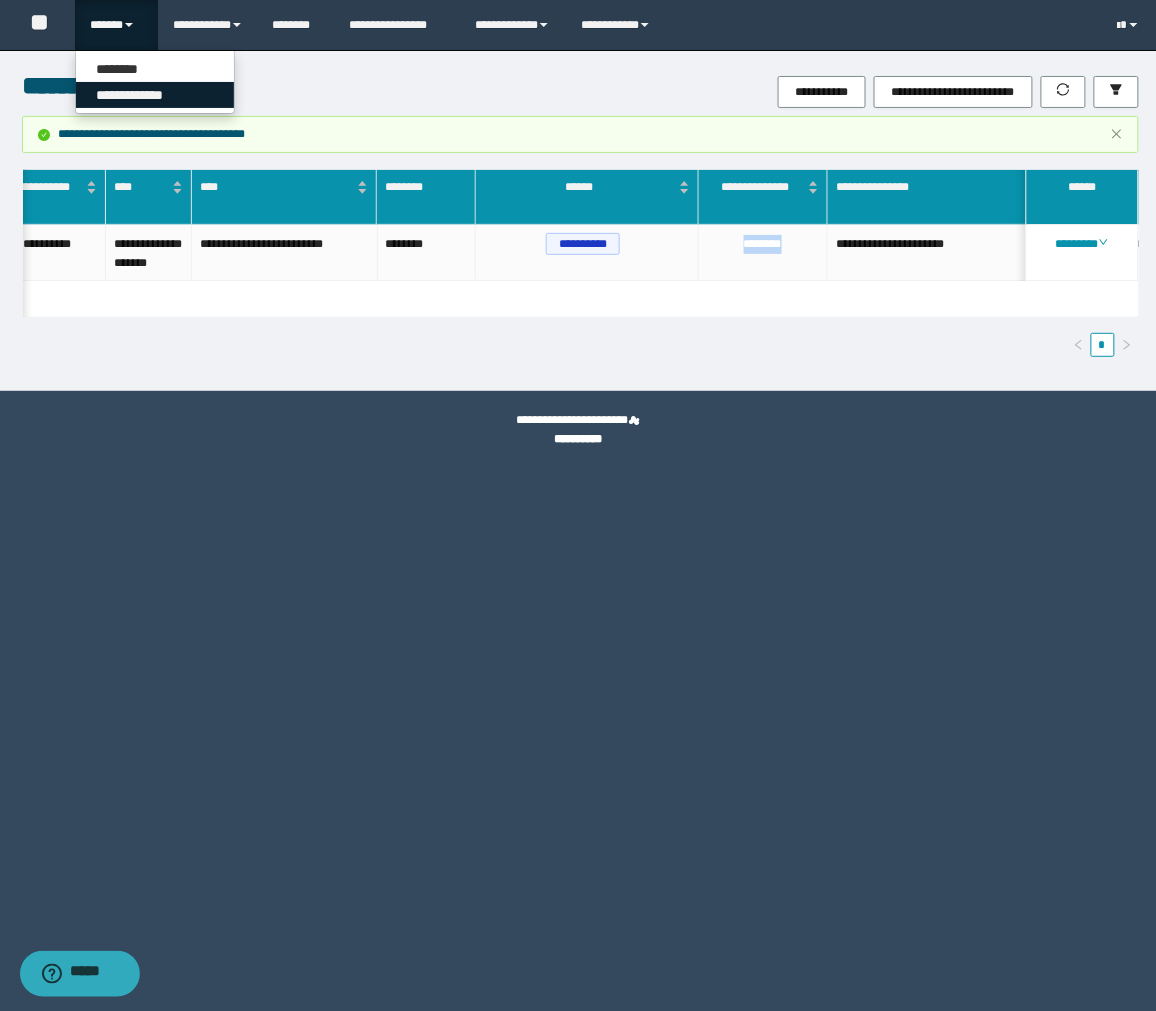 click on "**********" at bounding box center (155, 95) 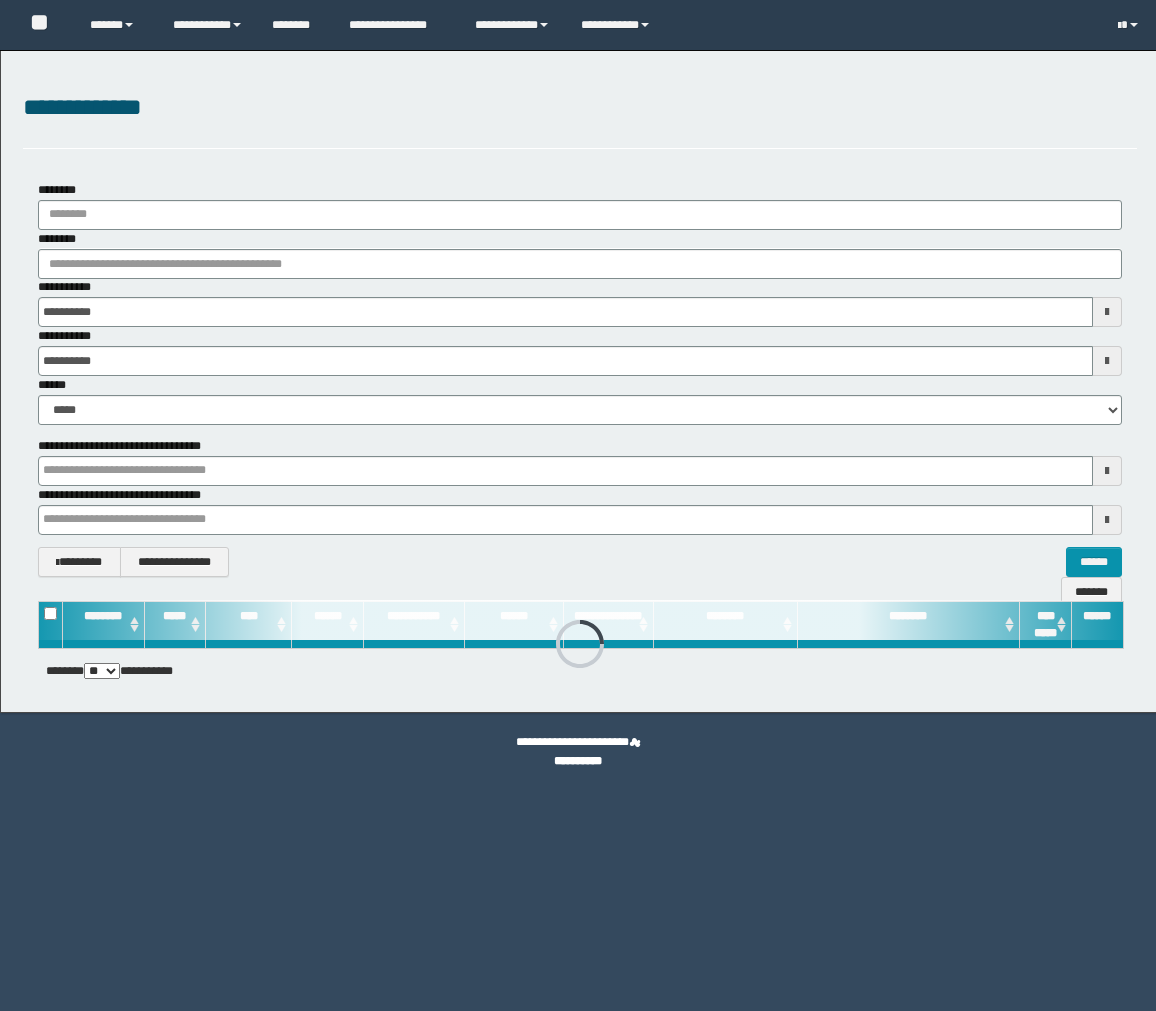 scroll, scrollTop: 0, scrollLeft: 0, axis: both 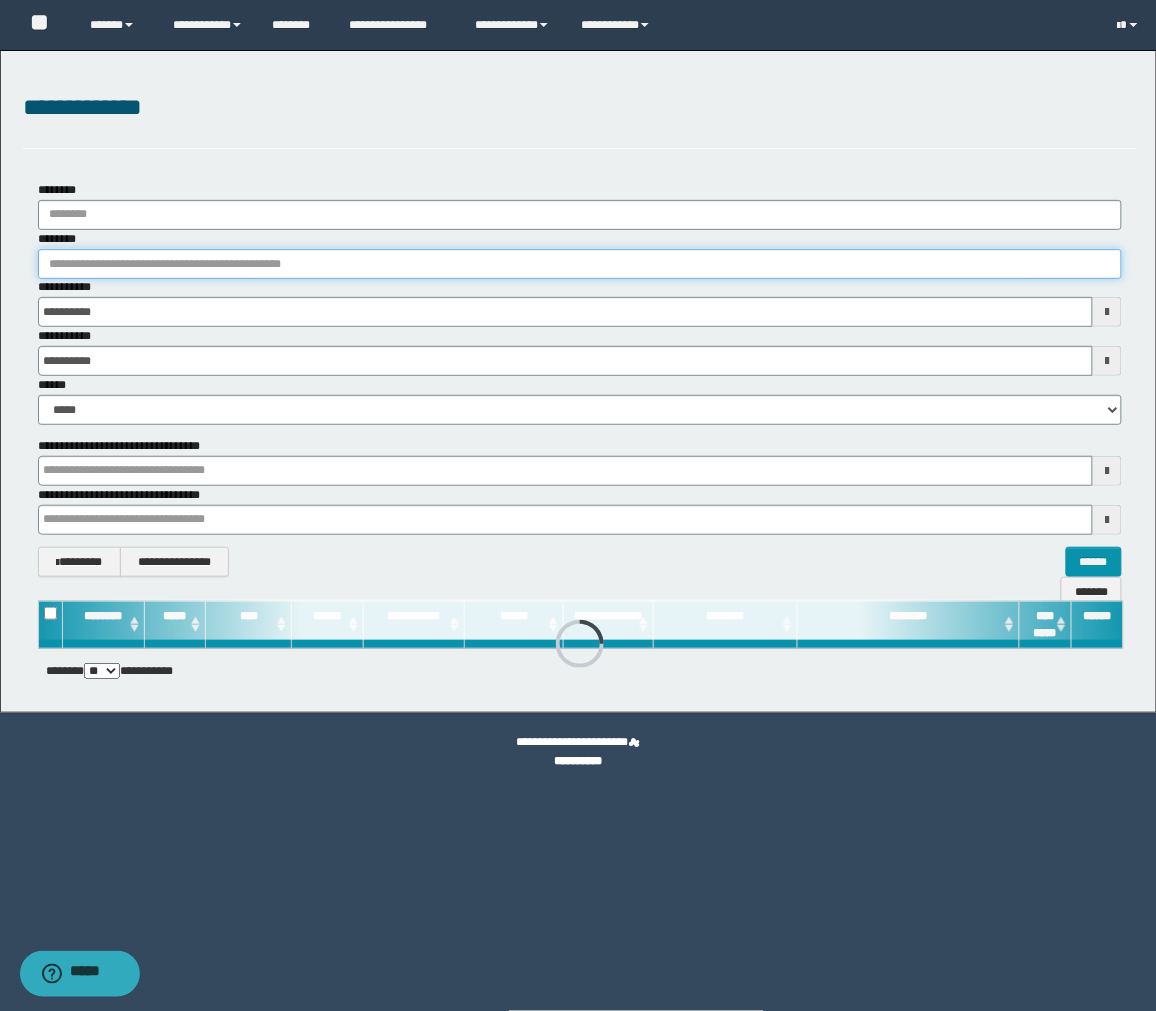 click on "********" at bounding box center [580, 264] 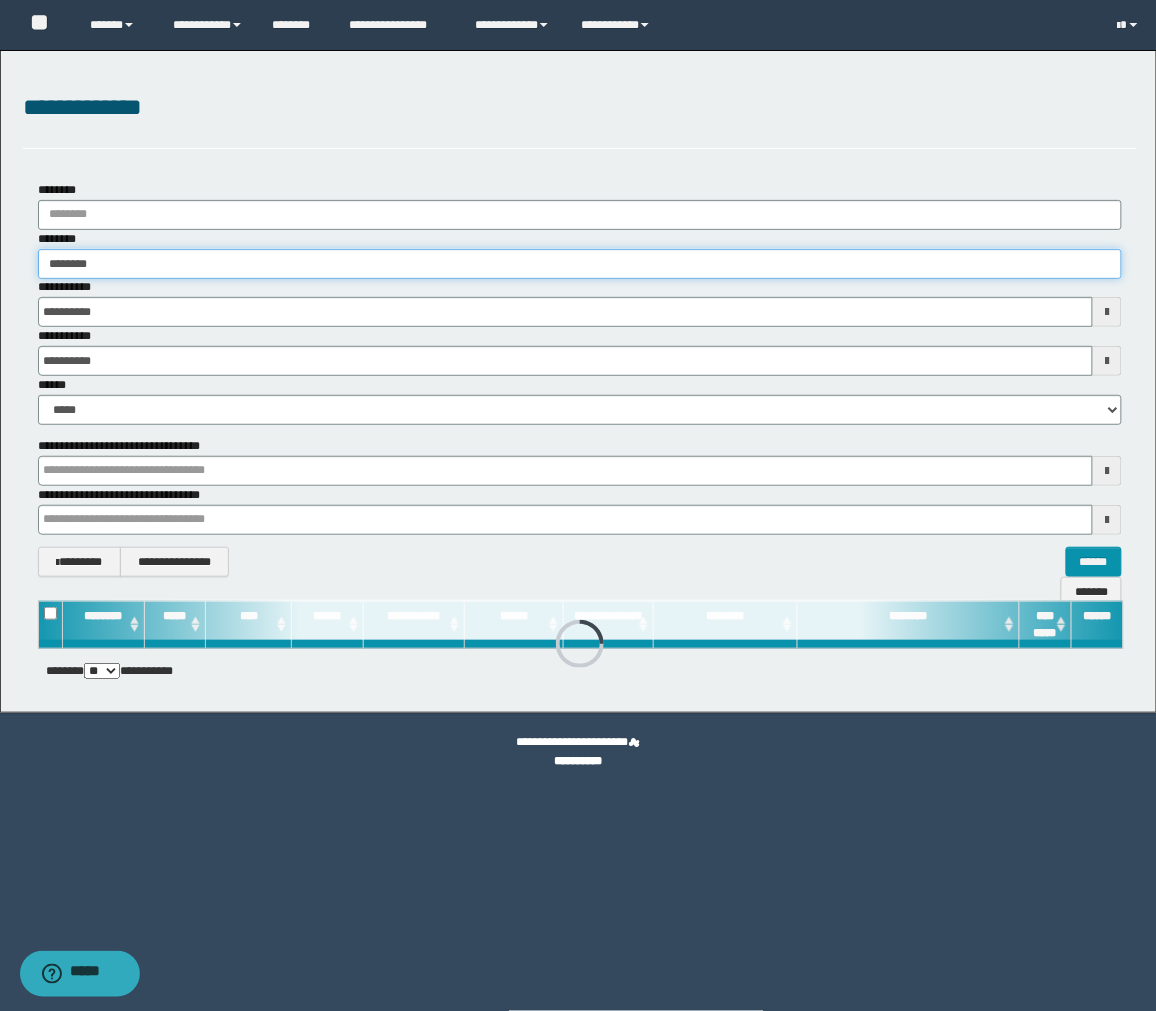 type on "********" 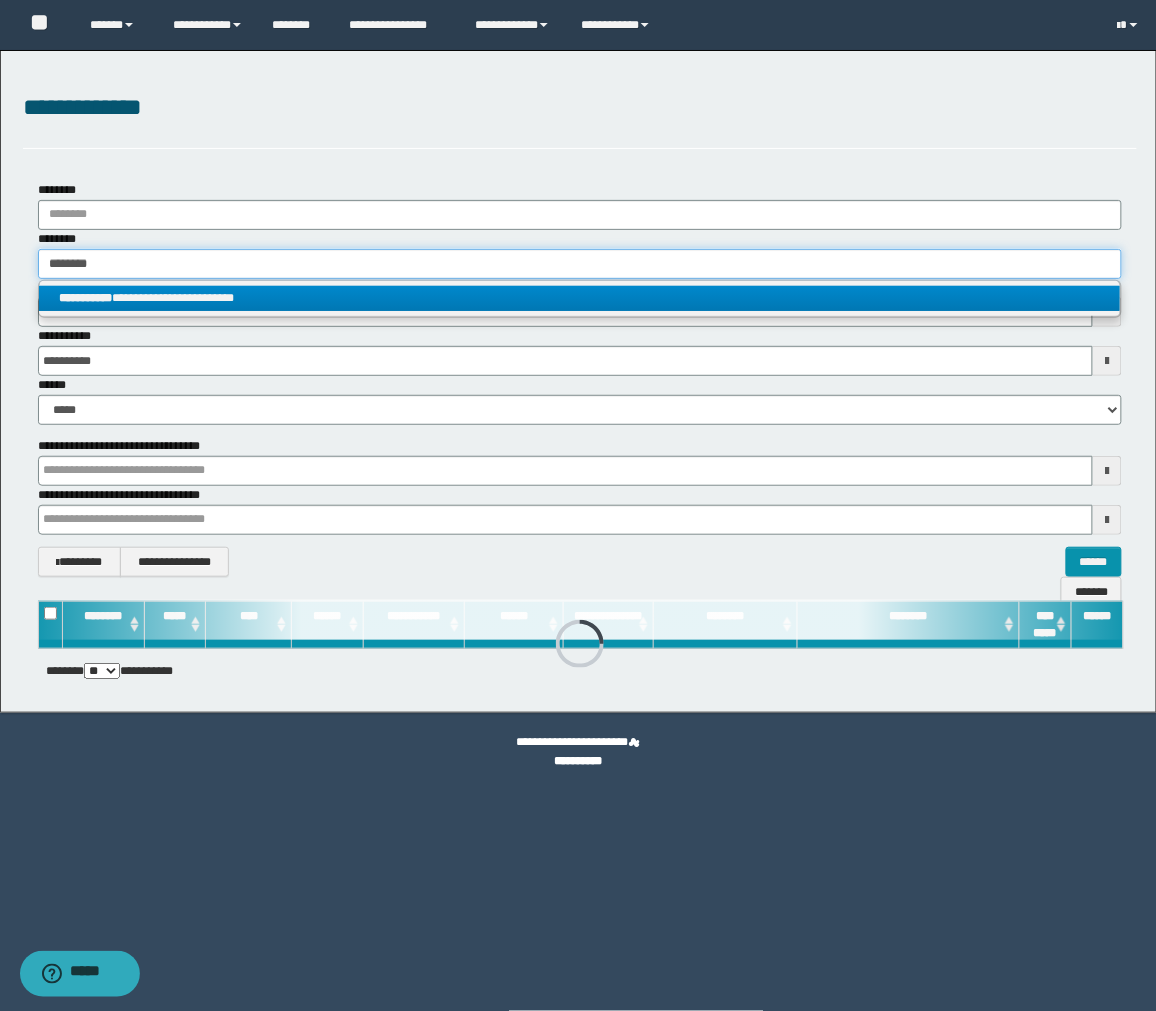 type on "********" 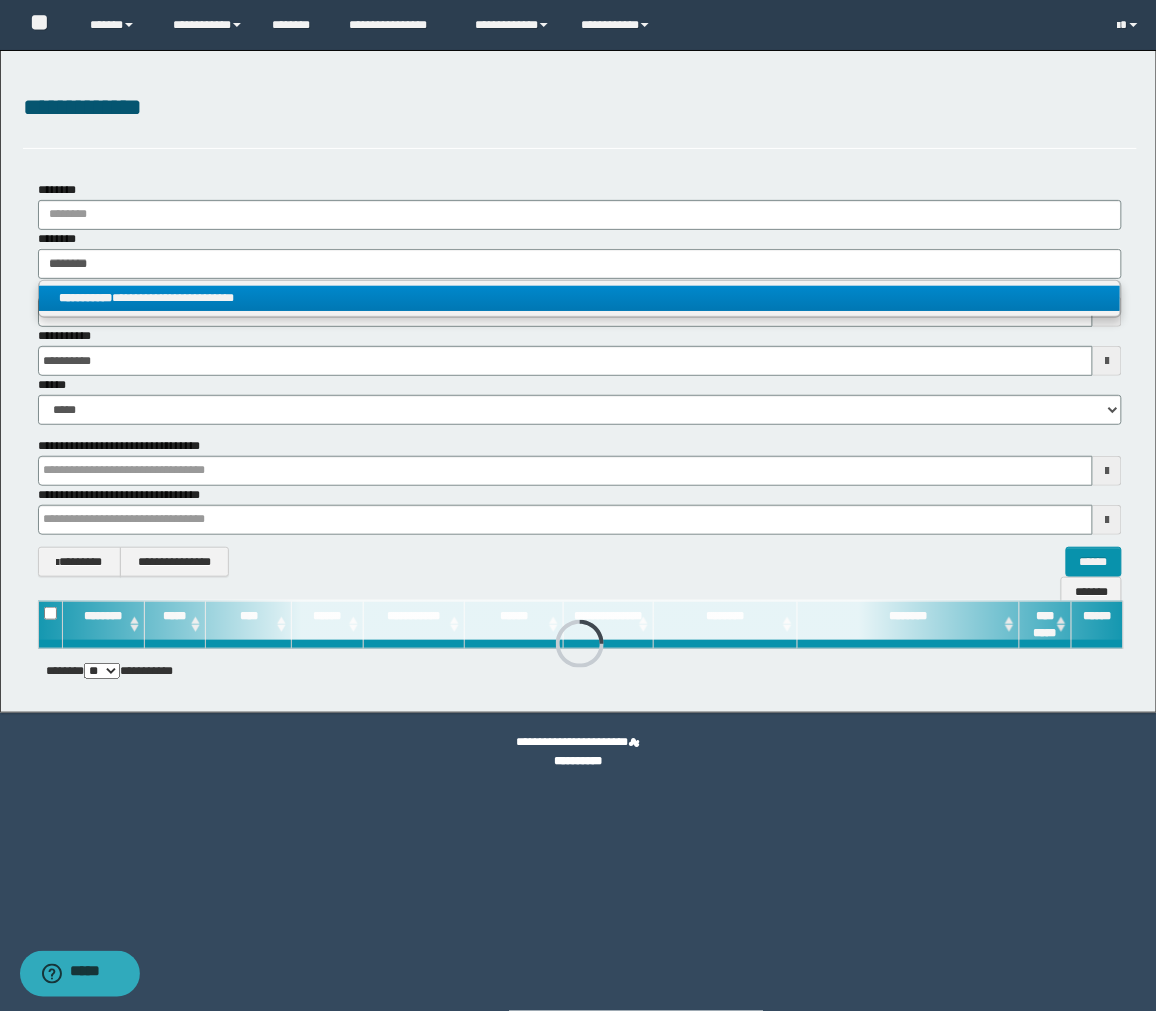 click on "**********" at bounding box center [580, 298] 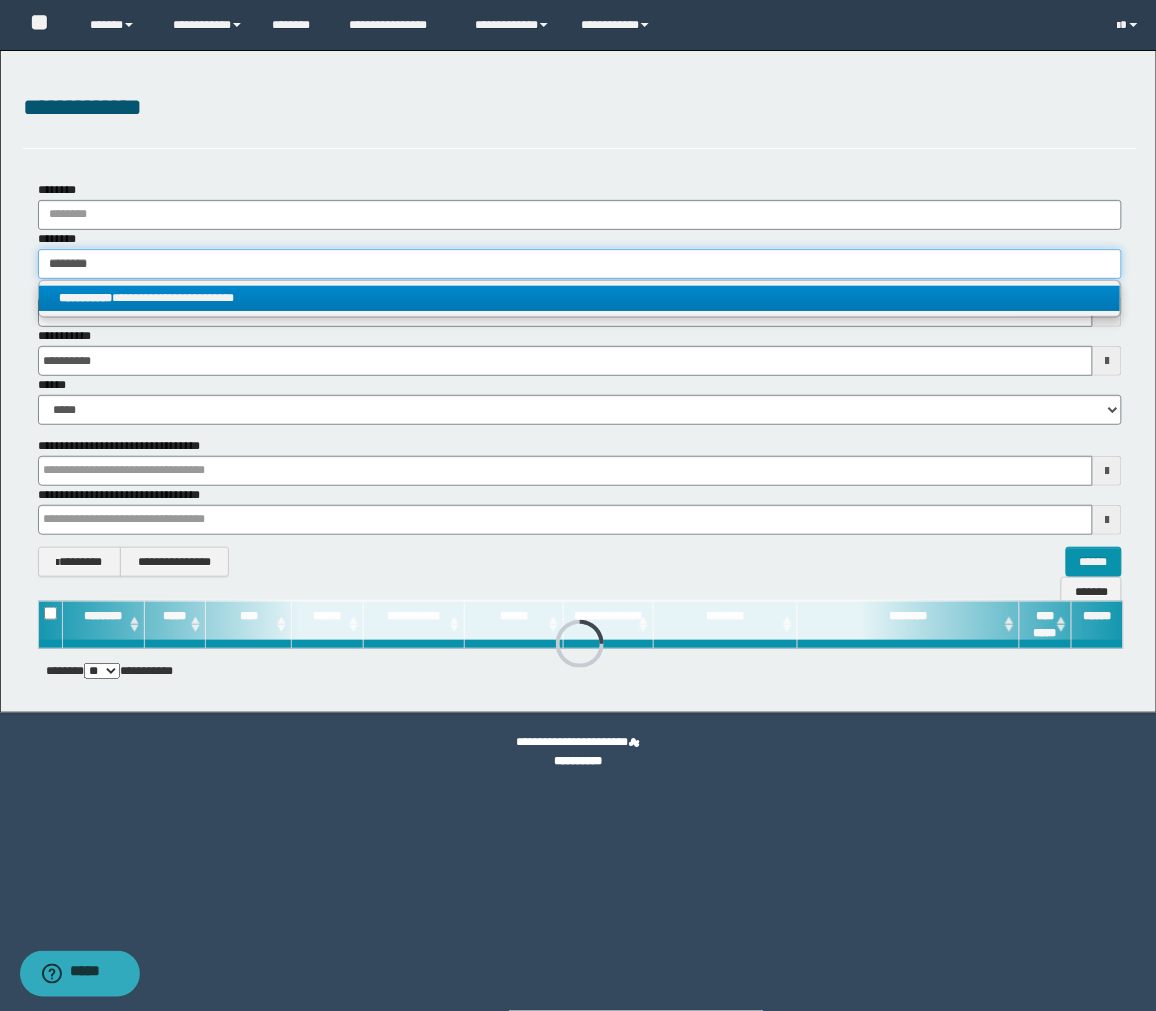 type 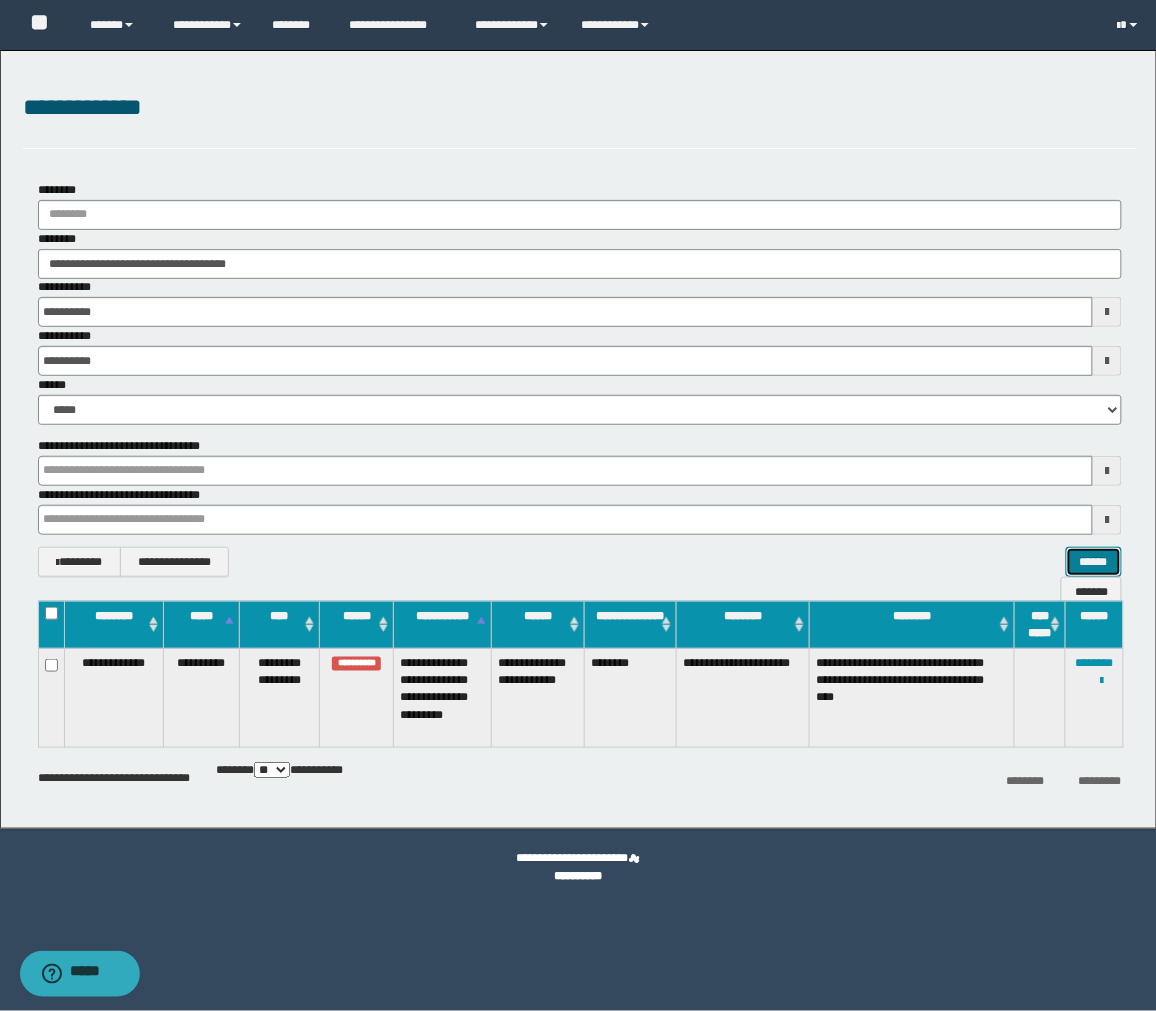 click on "******" at bounding box center (1094, 562) 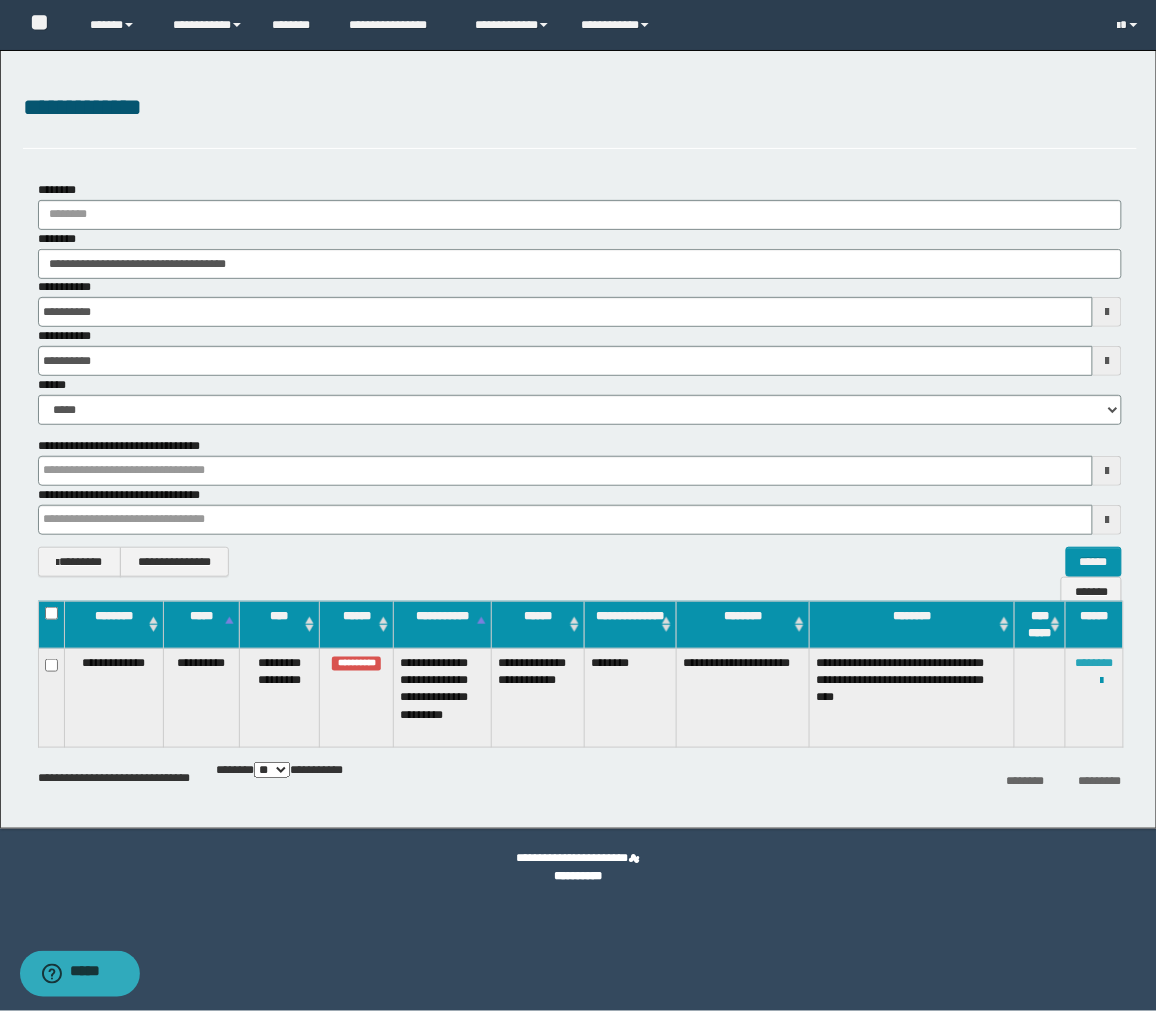 click on "********" at bounding box center (1094, 663) 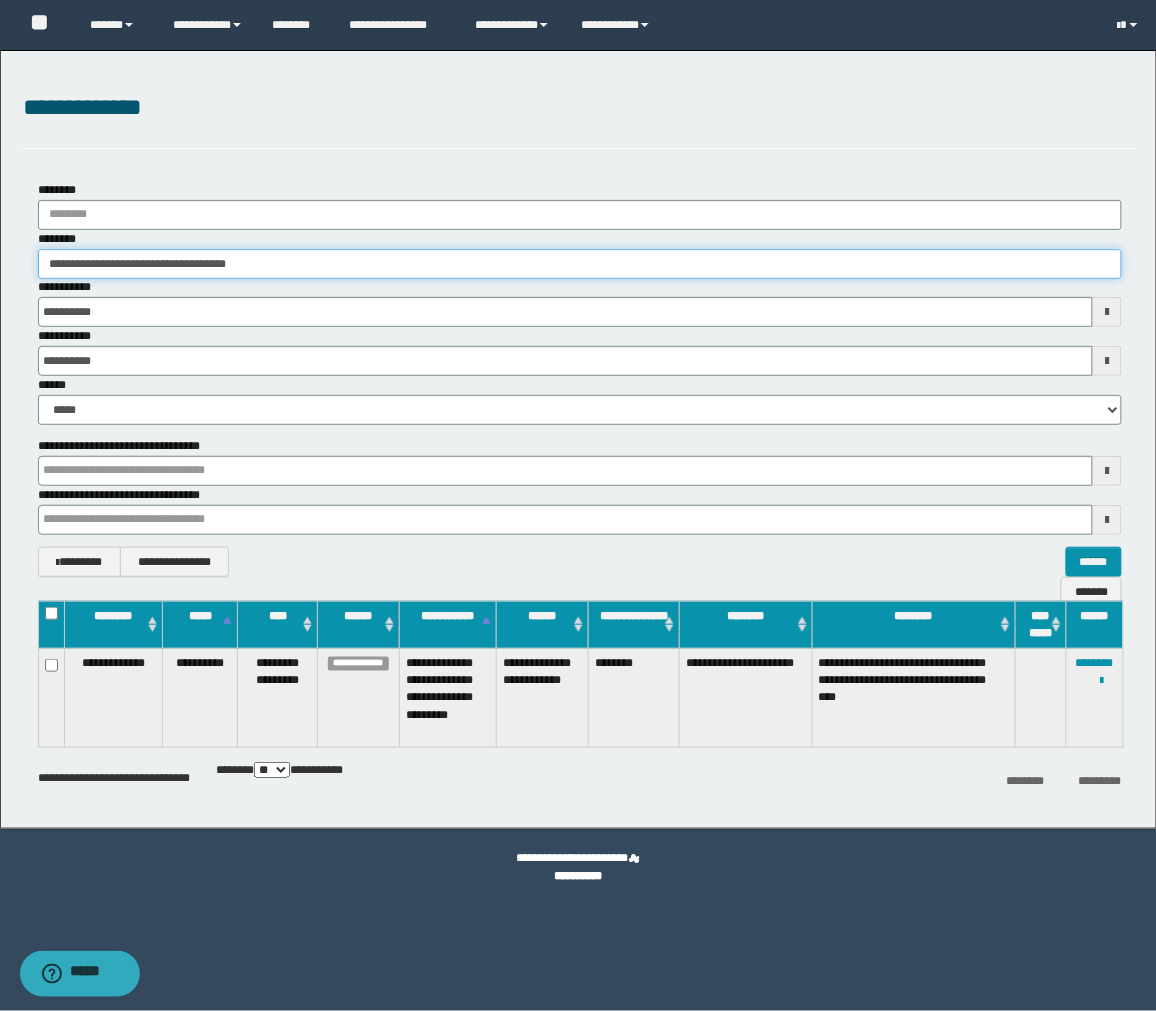 drag, startPoint x: 245, startPoint y: 268, endPoint x: -2, endPoint y: 274, distance: 247.07286 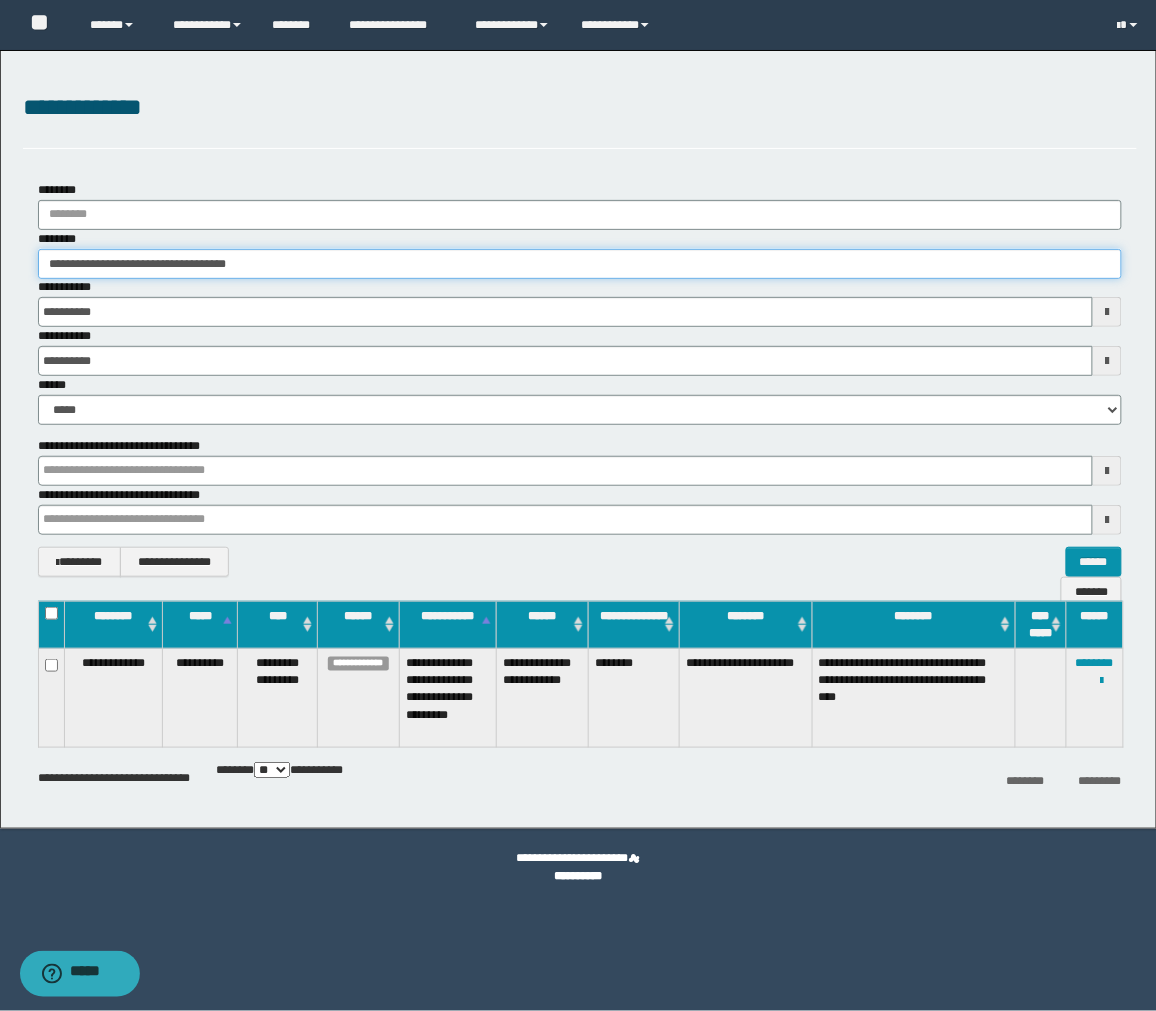 click on "**********" at bounding box center [578, 505] 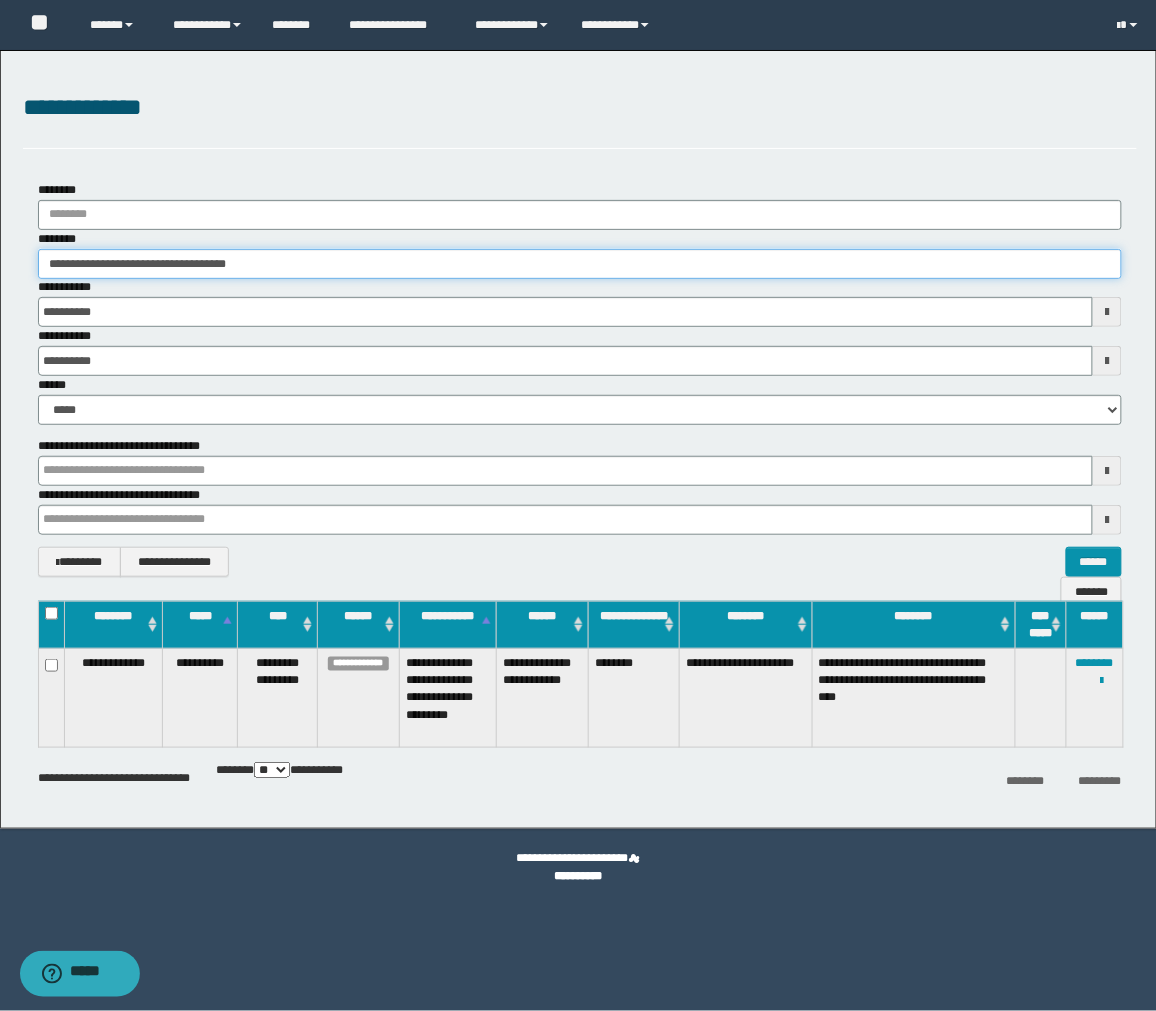paste 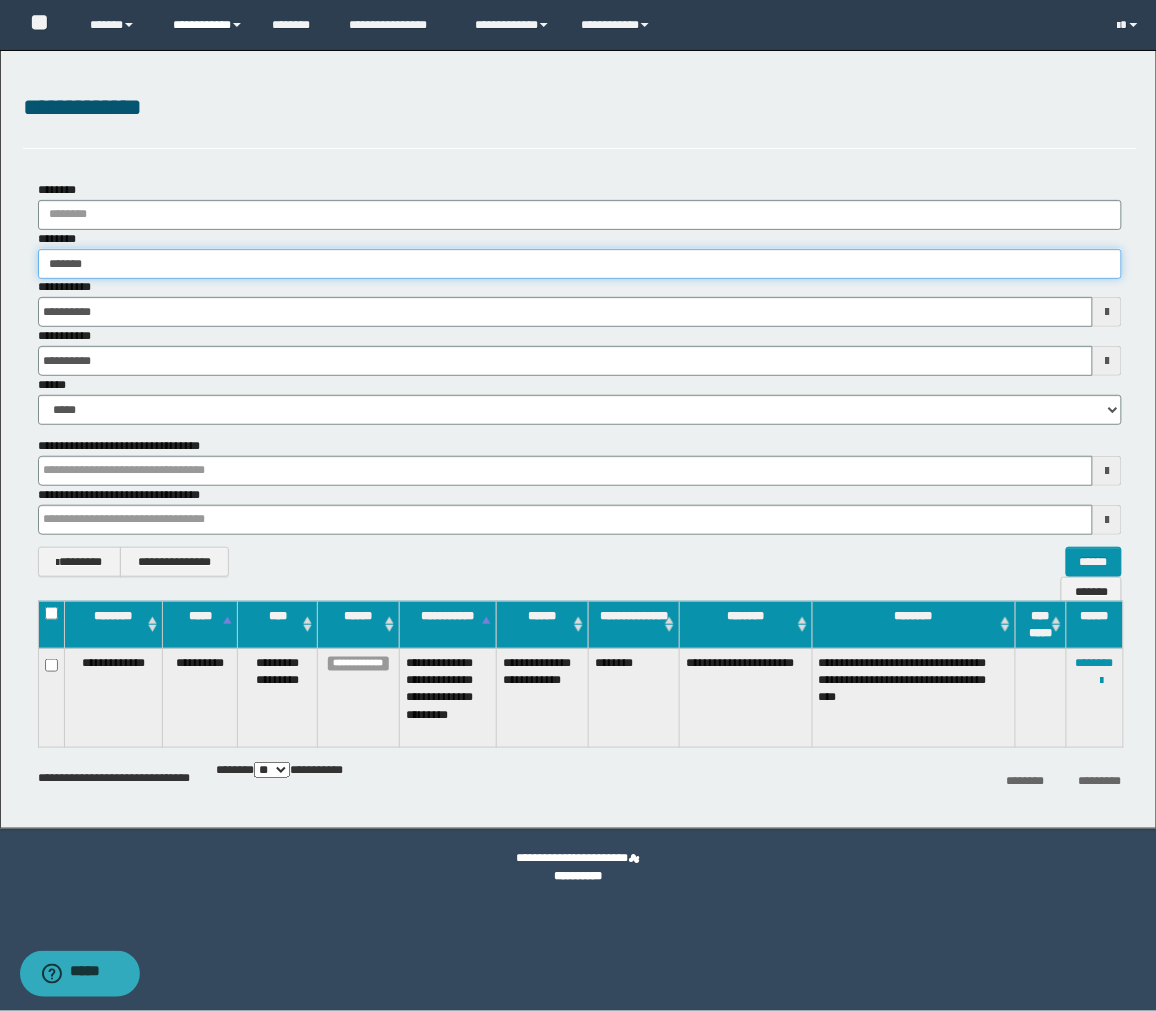 type on "*******" 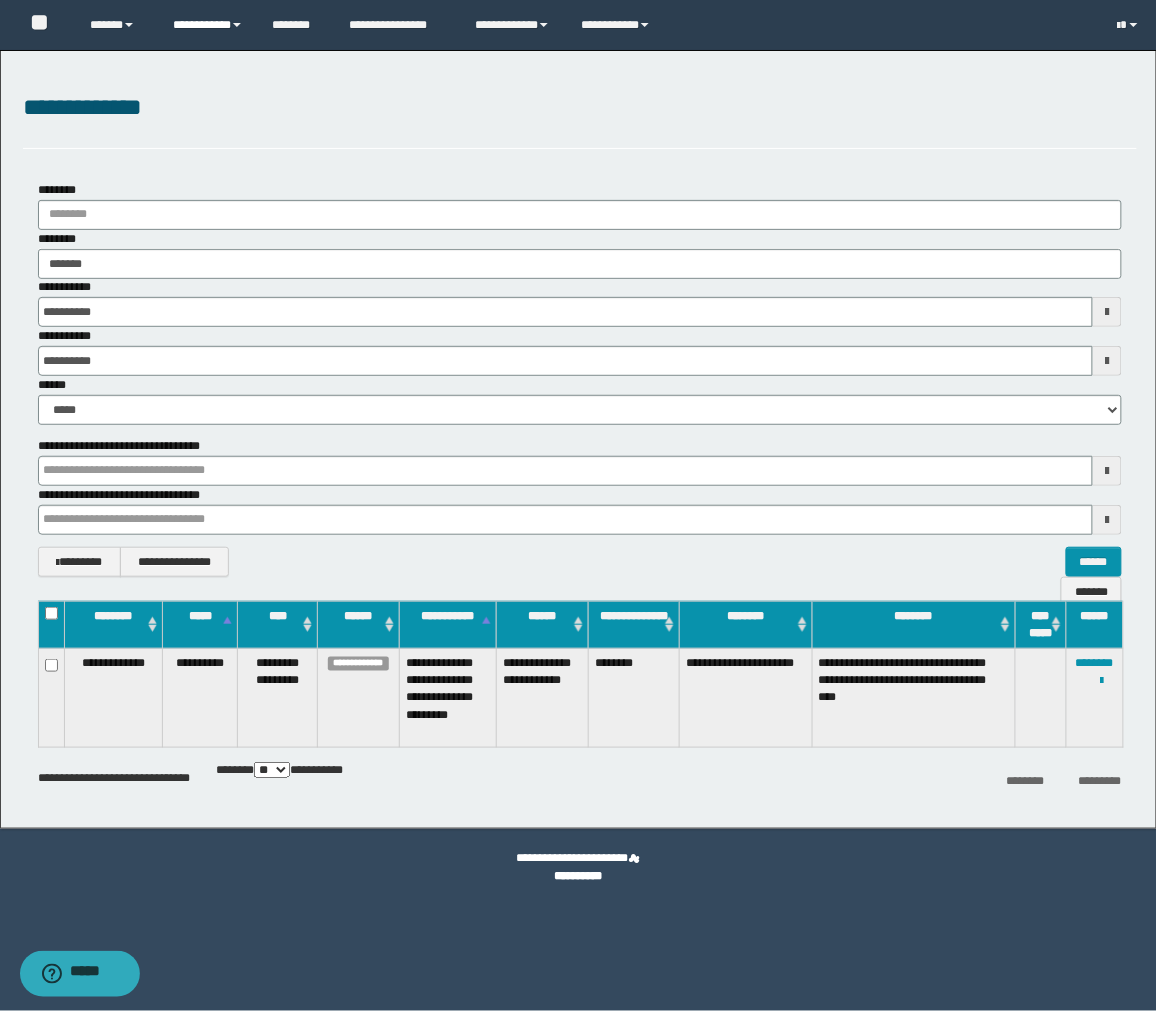 click on "**********" at bounding box center (207, 25) 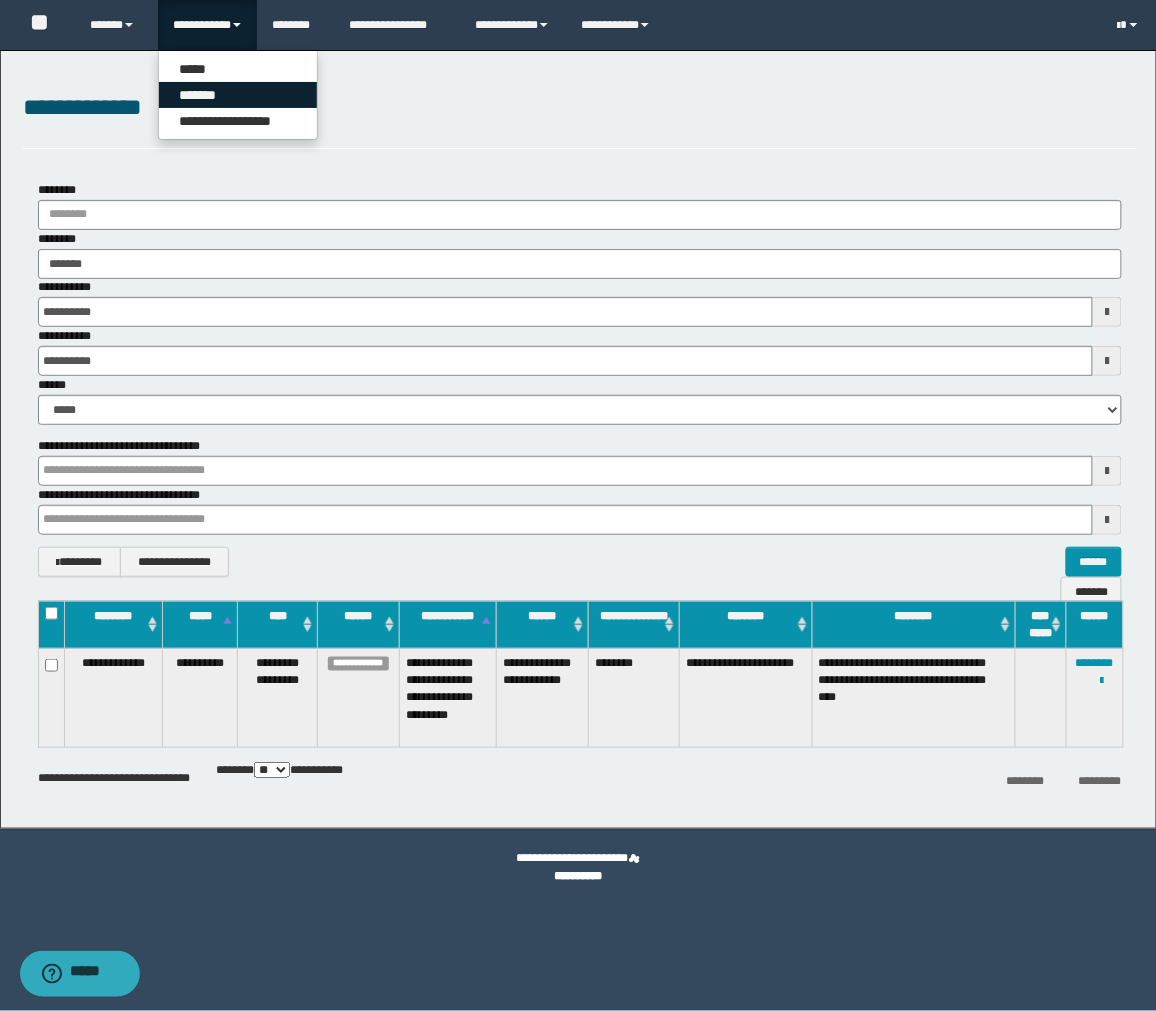 click on "*******" at bounding box center [238, 95] 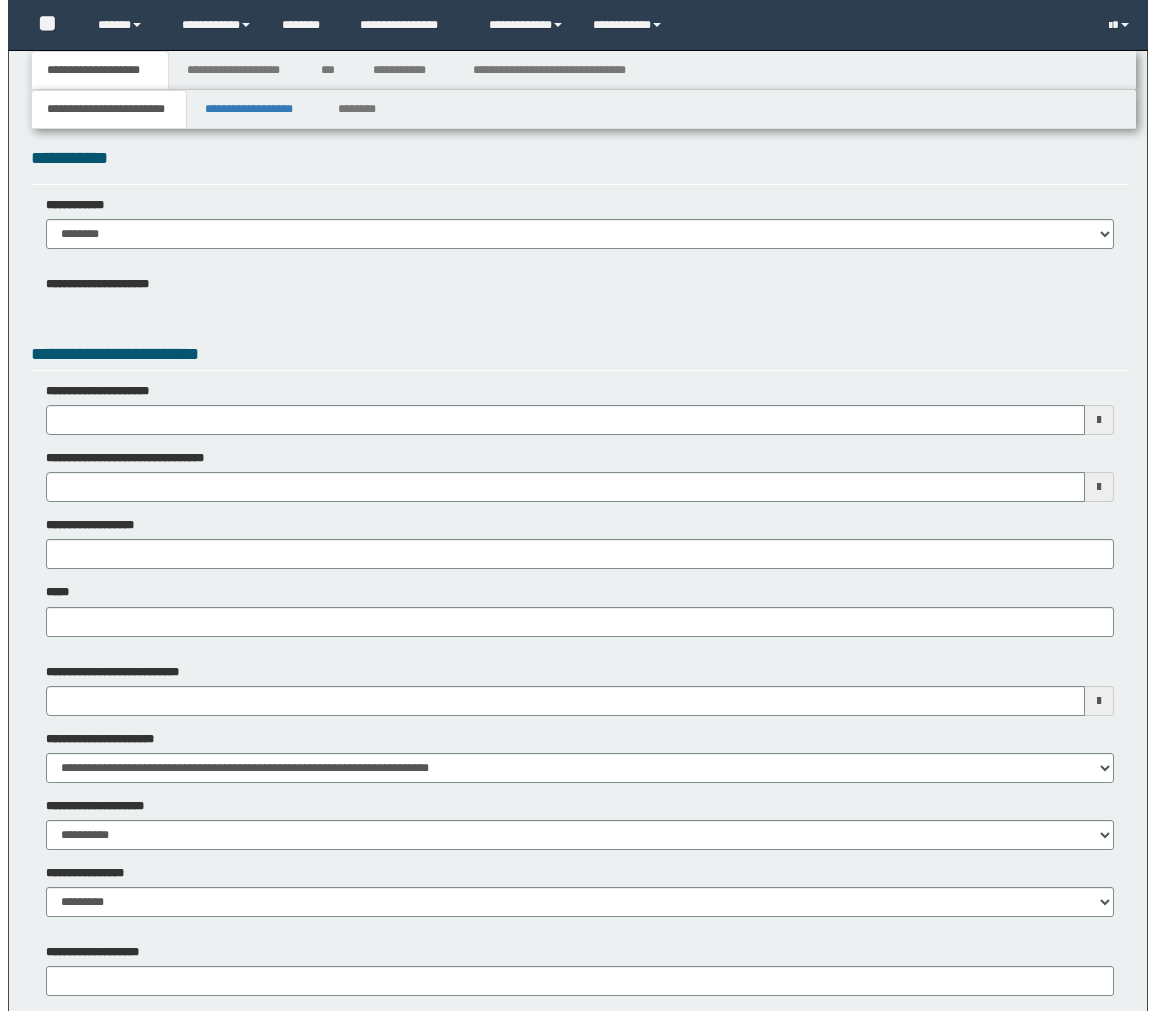 scroll, scrollTop: 0, scrollLeft: 0, axis: both 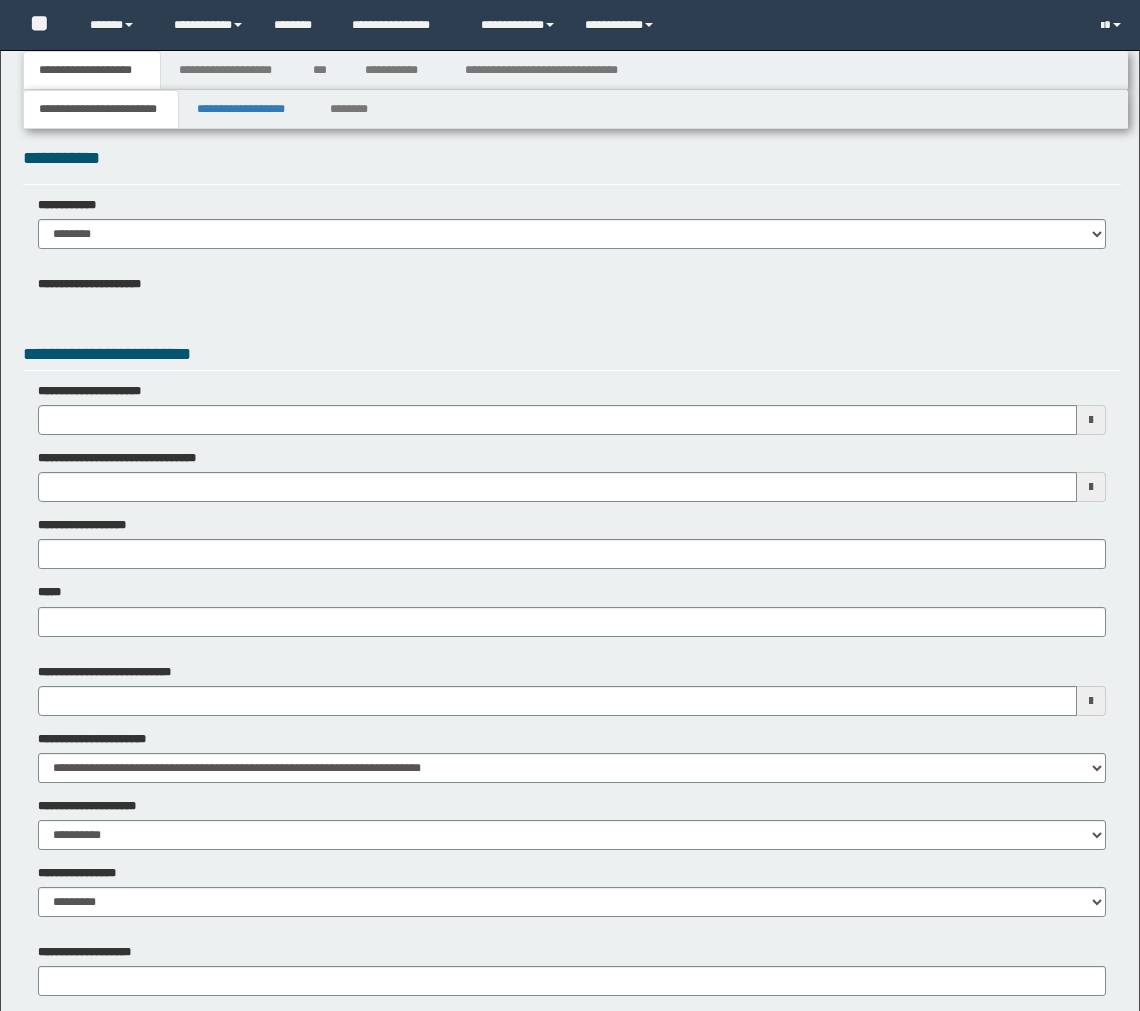 type 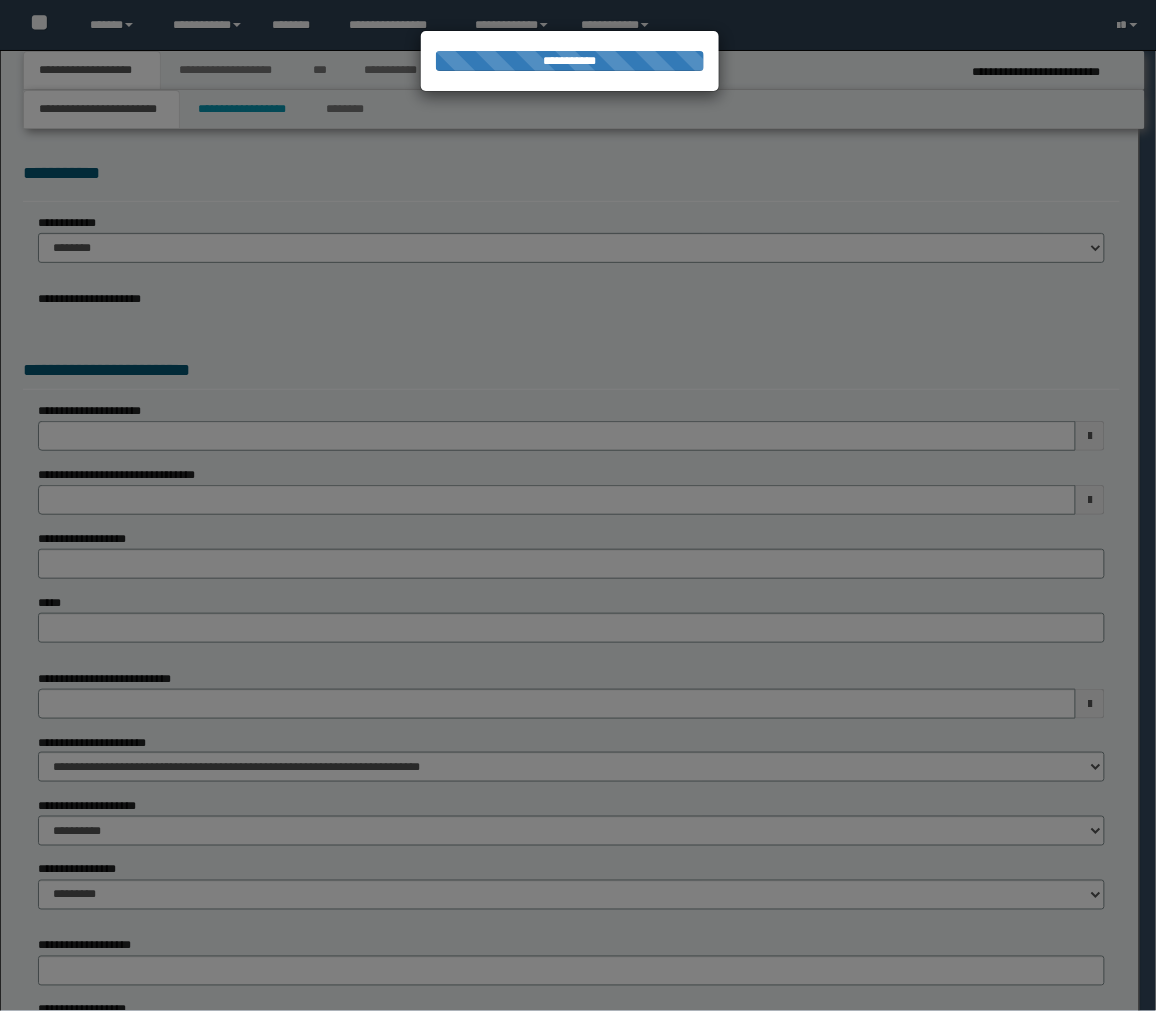 type on "**********" 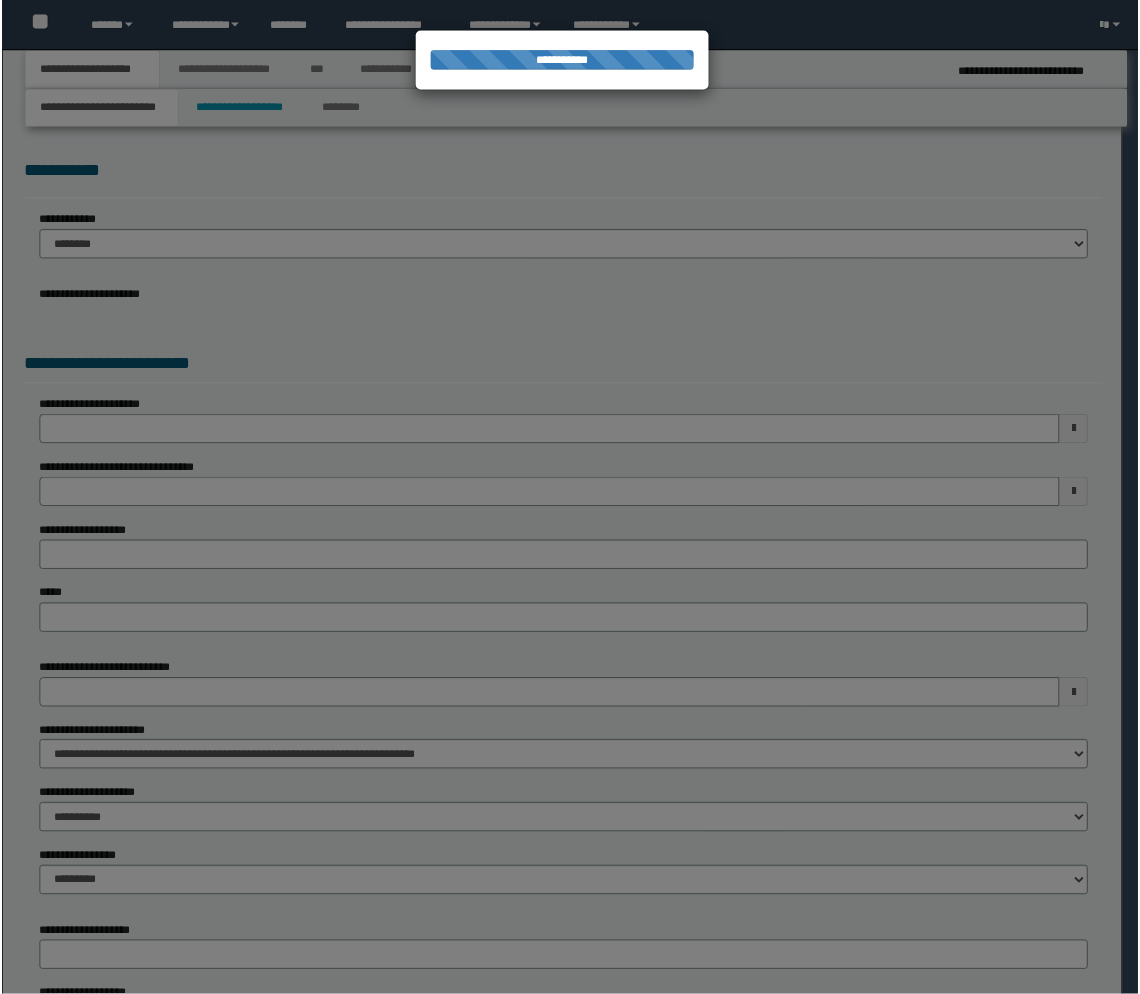 scroll, scrollTop: 0, scrollLeft: 0, axis: both 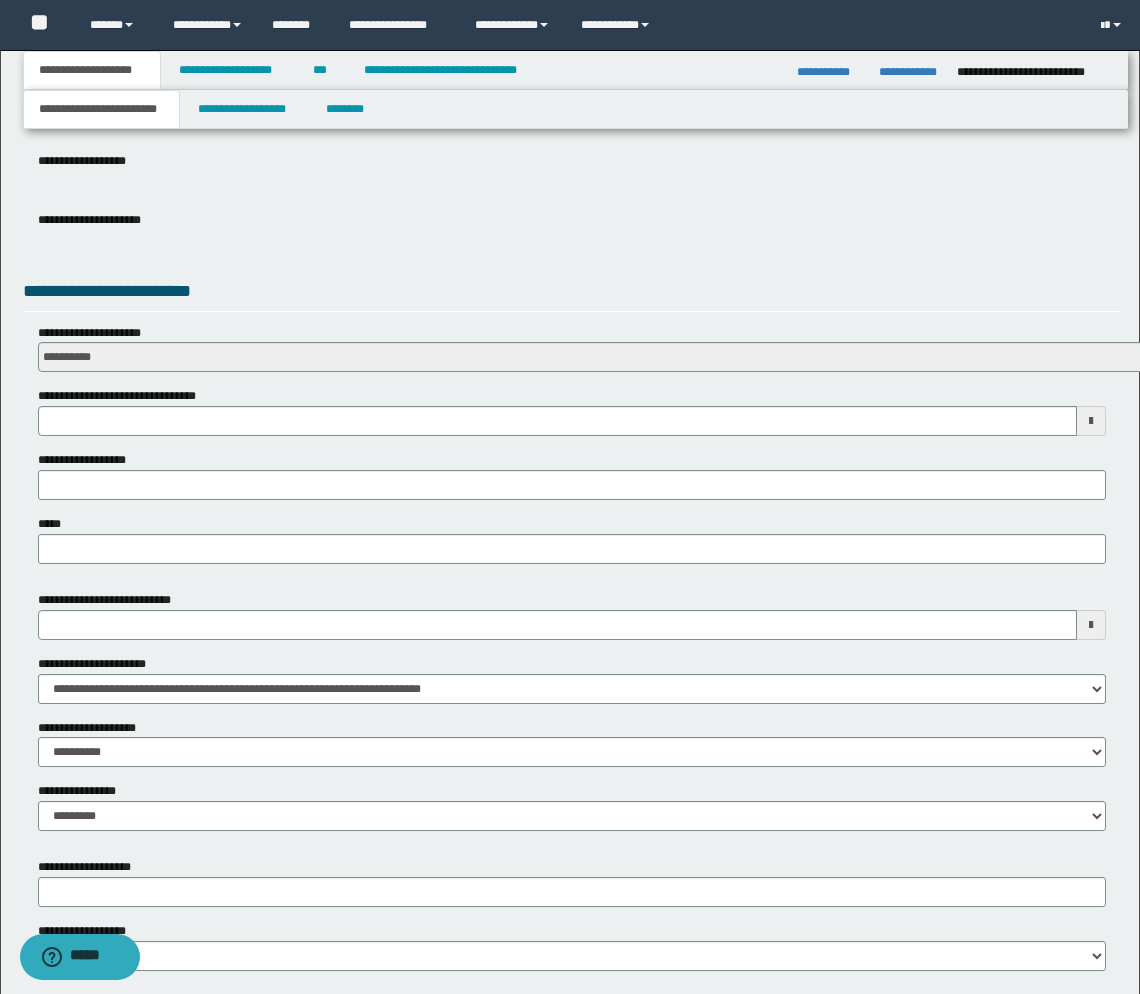 type 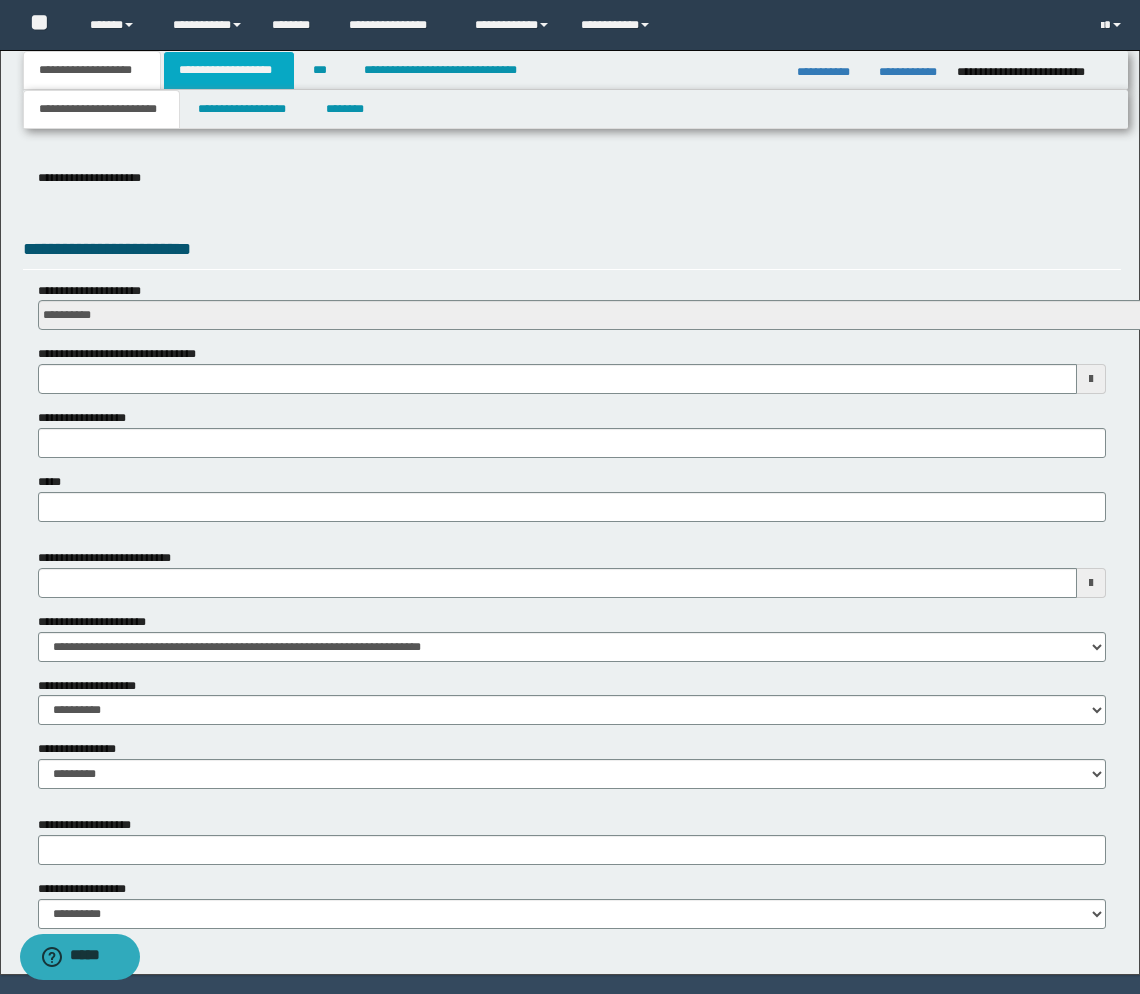 click on "**********" at bounding box center (229, 70) 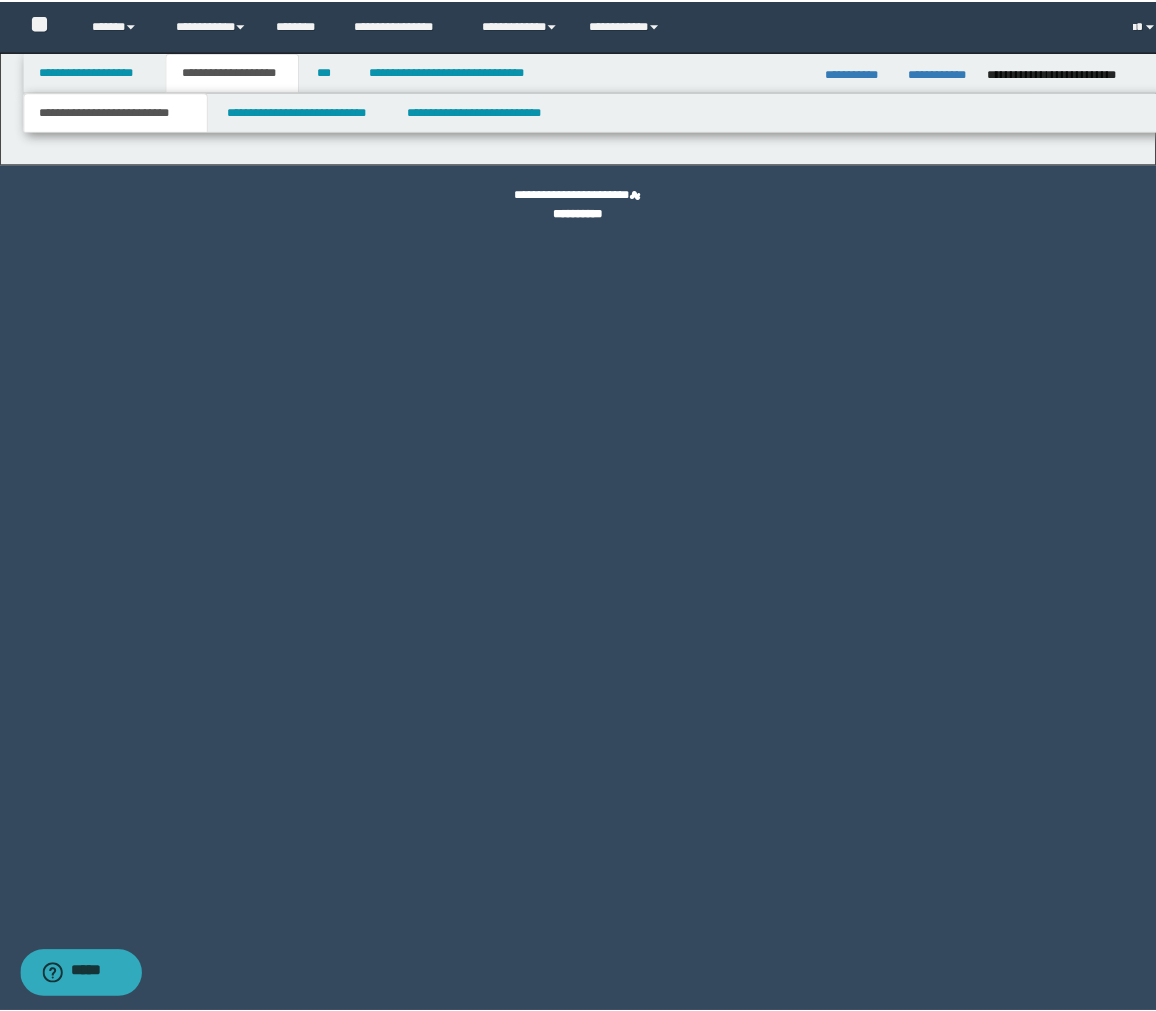 scroll, scrollTop: 0, scrollLeft: 0, axis: both 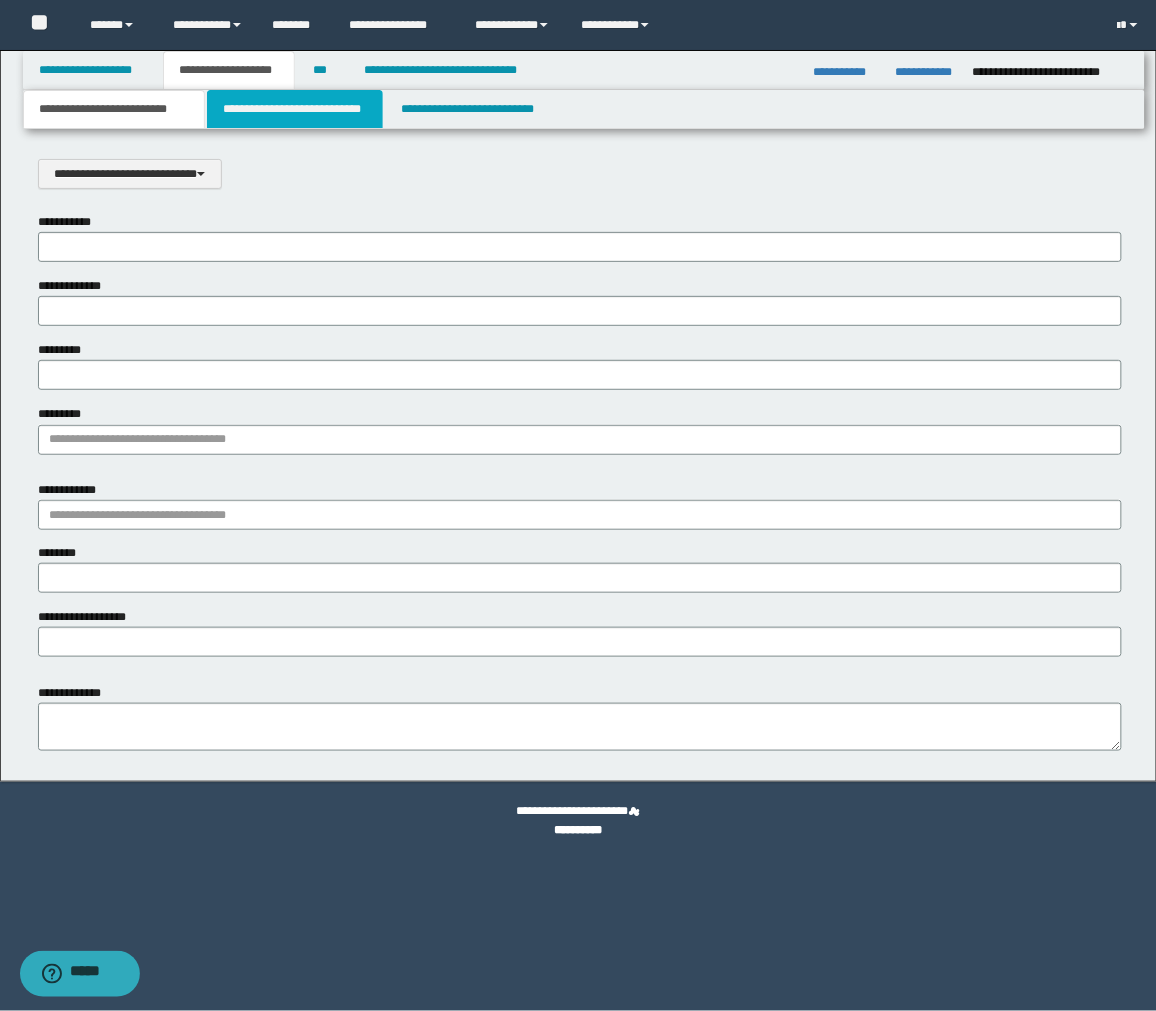 click on "**********" at bounding box center [295, 109] 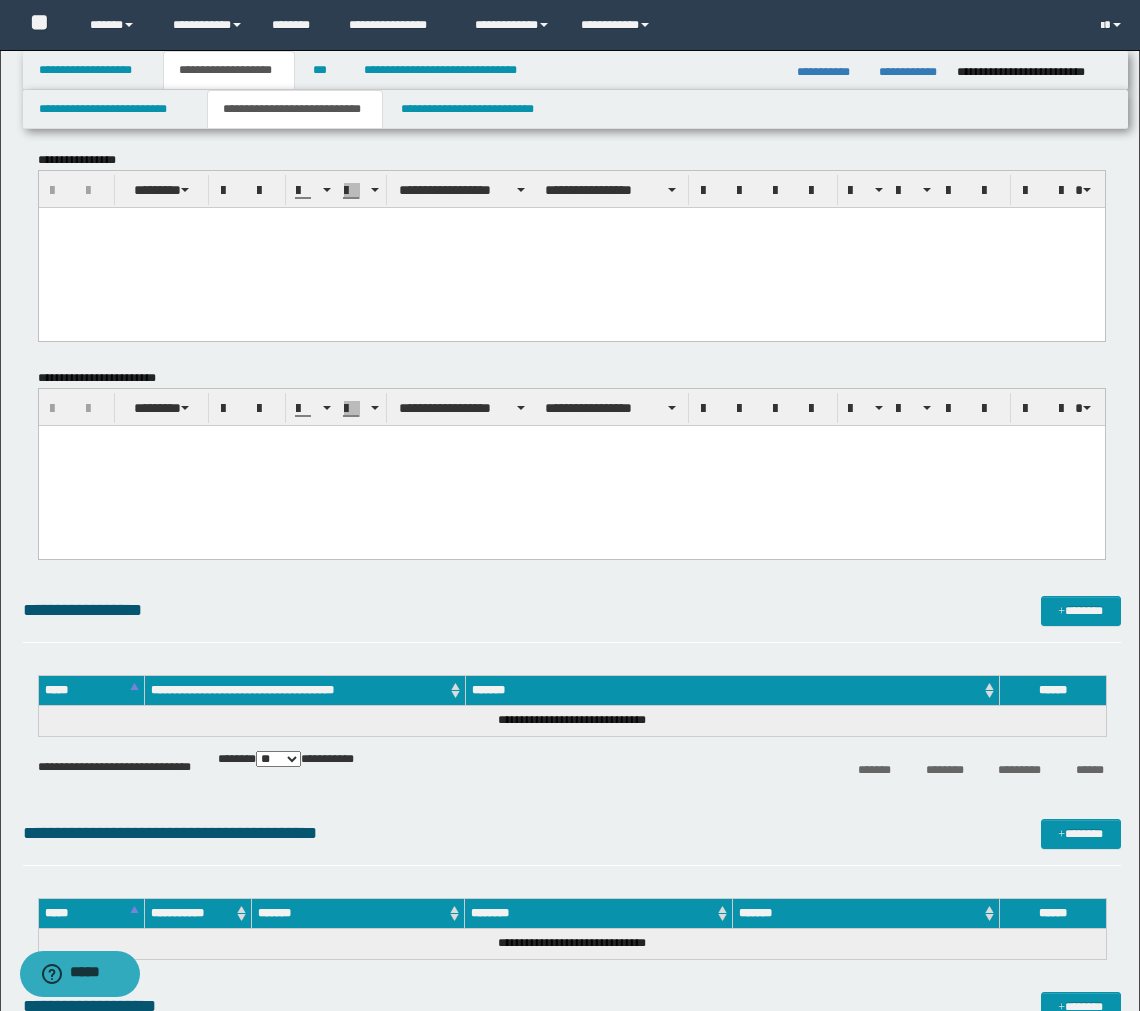 scroll, scrollTop: 0, scrollLeft: 0, axis: both 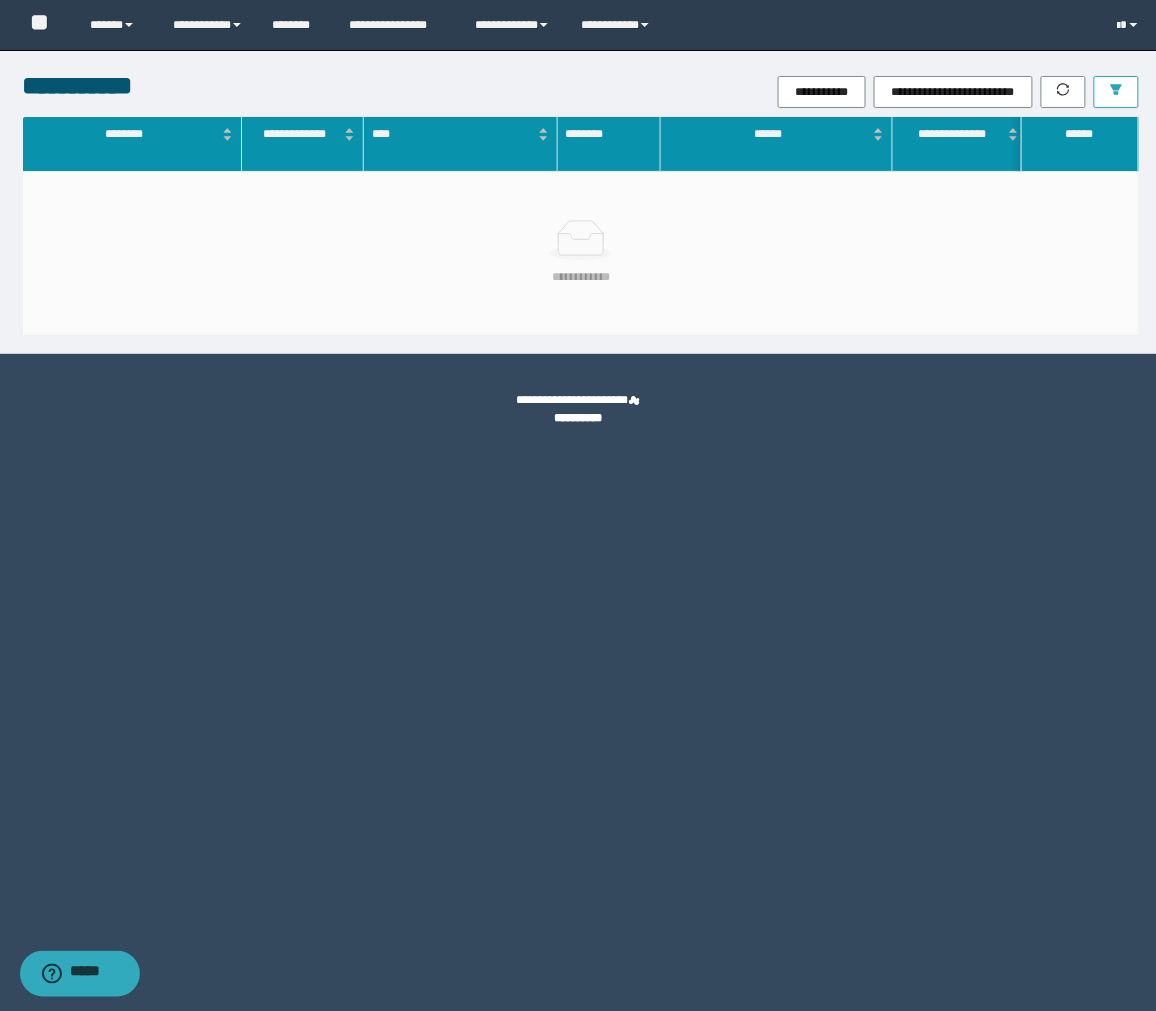click at bounding box center (1116, 92) 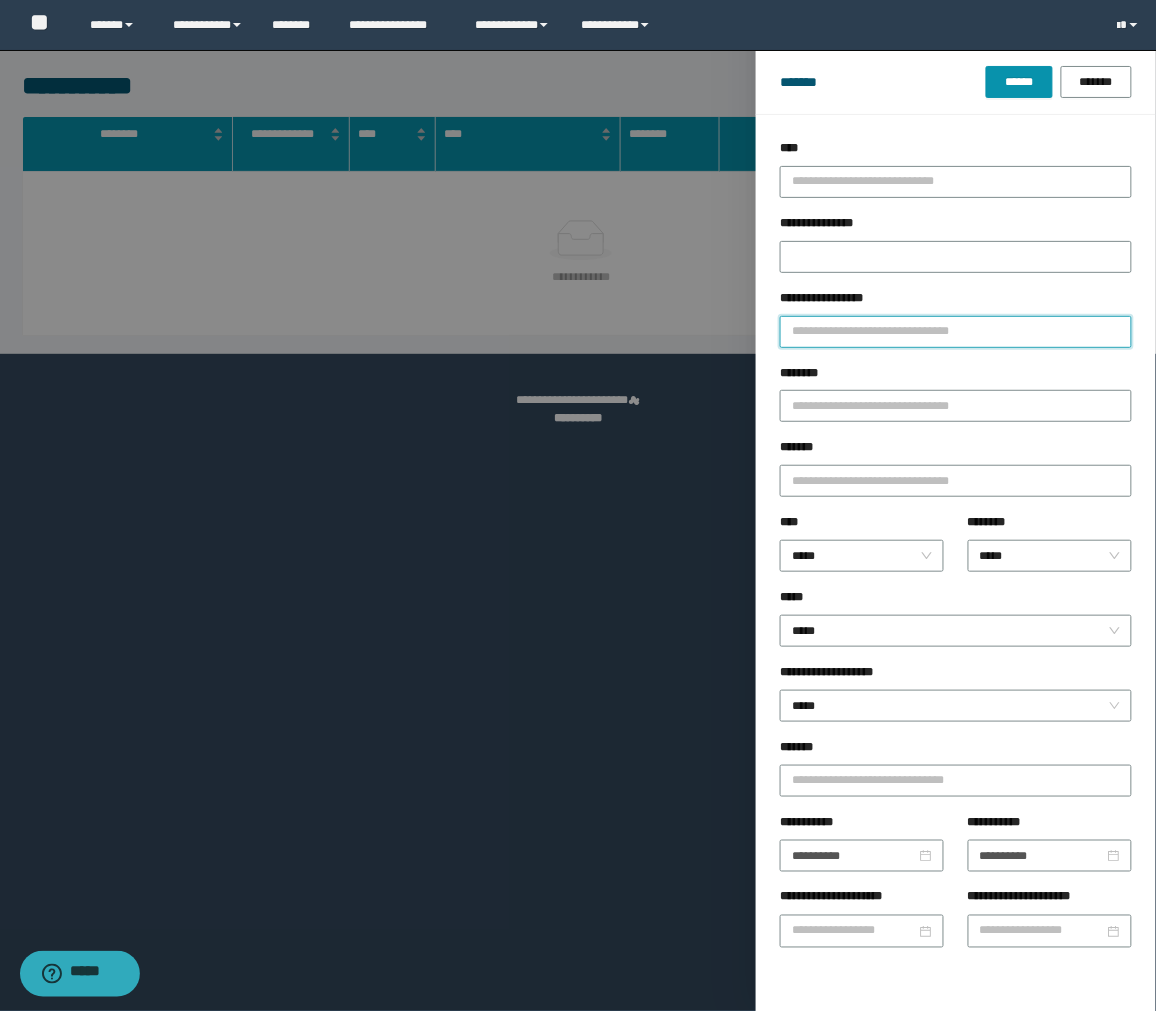 click on "**********" at bounding box center (956, 332) 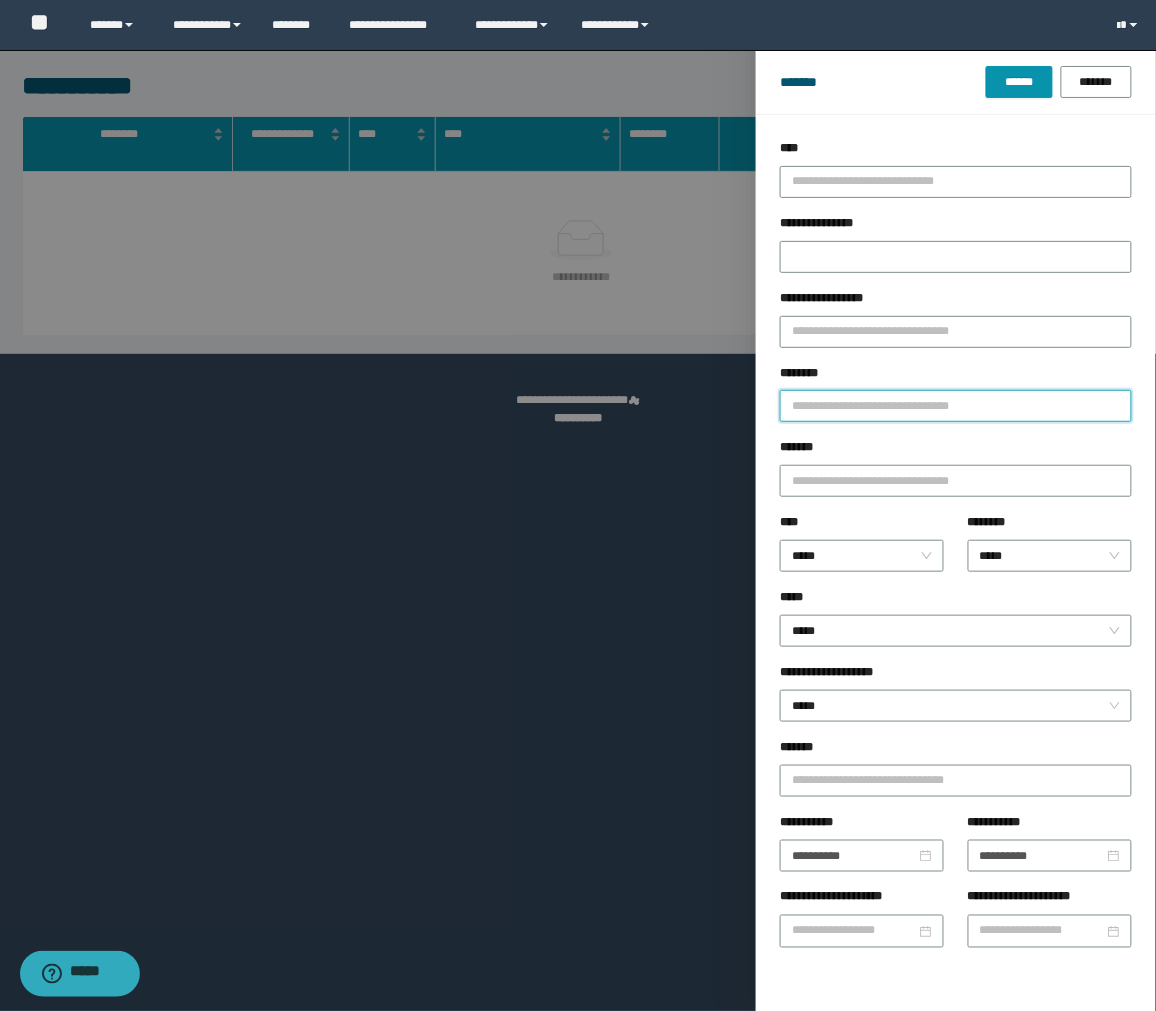 click on "********" at bounding box center (956, 406) 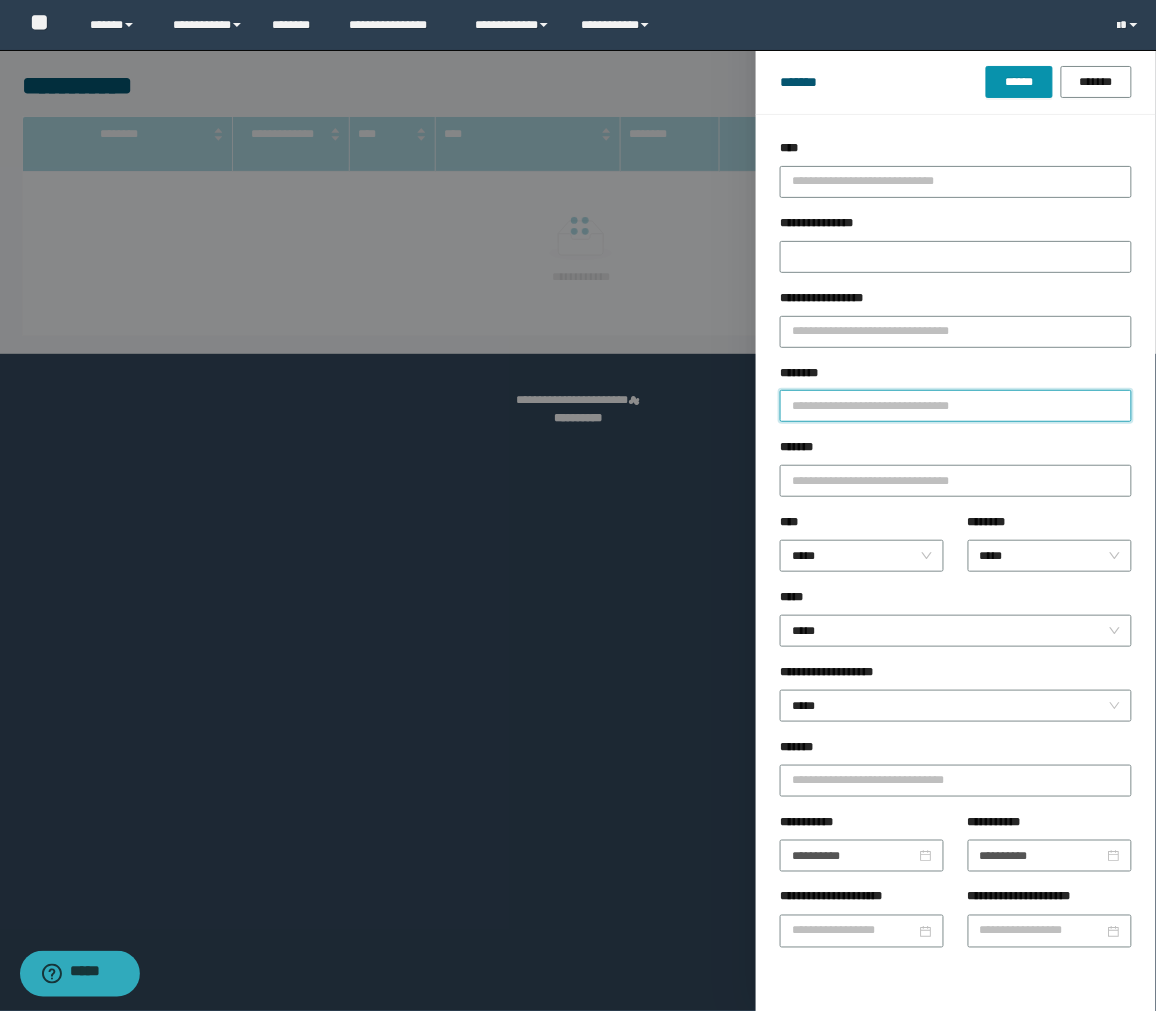 paste on "*******" 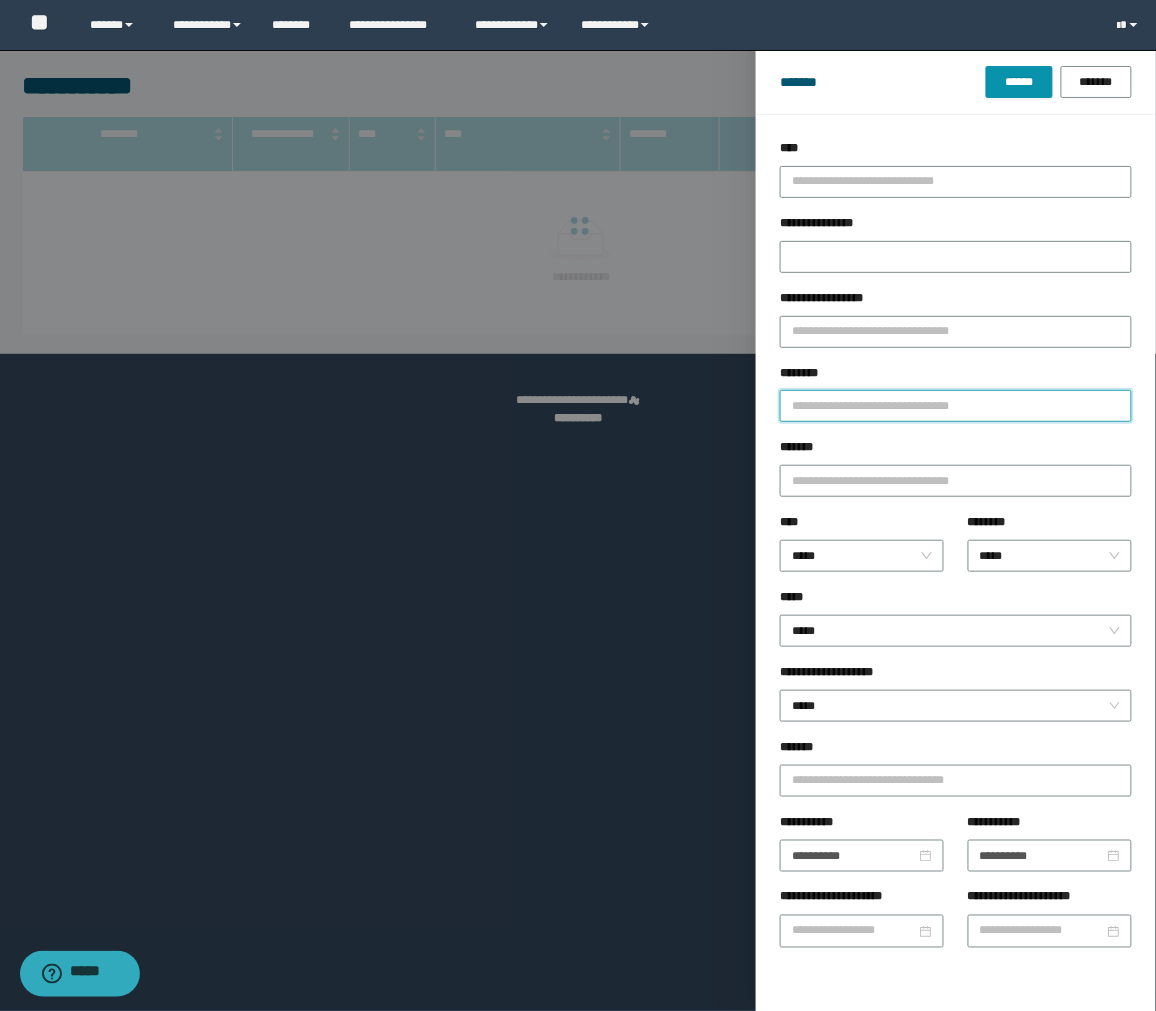 type on "*******" 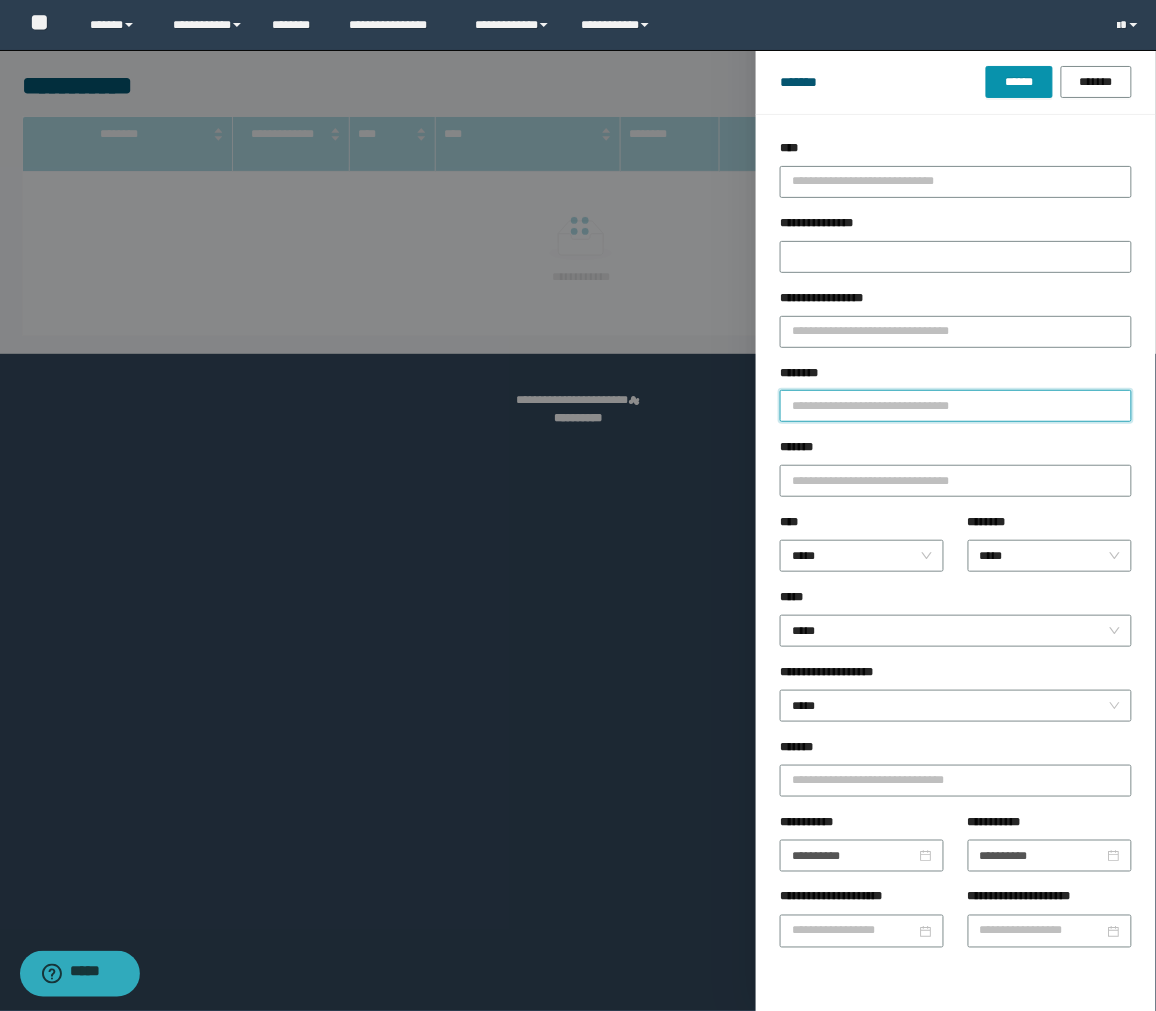 type 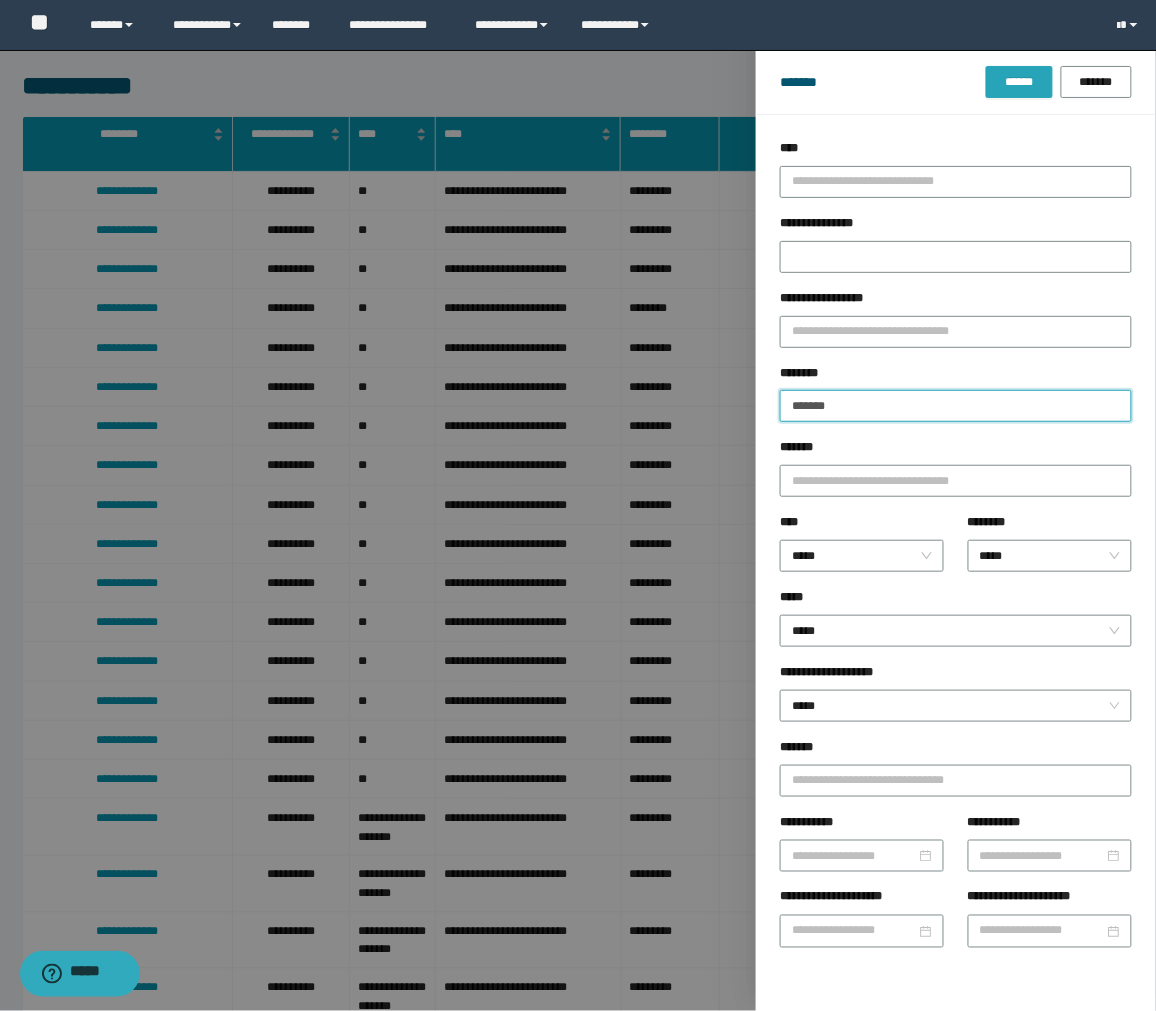 type on "*******" 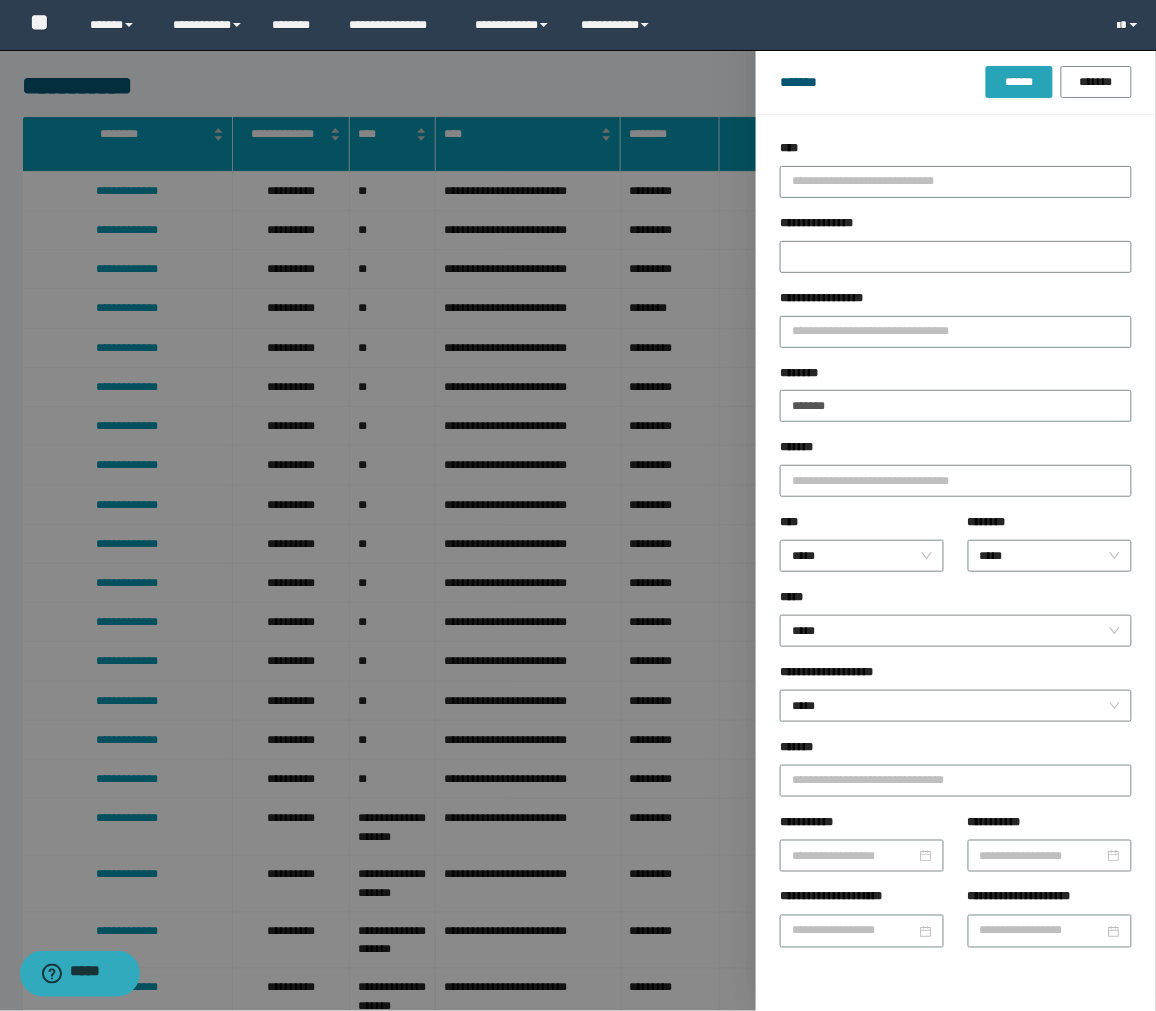 click on "******" at bounding box center (1019, 82) 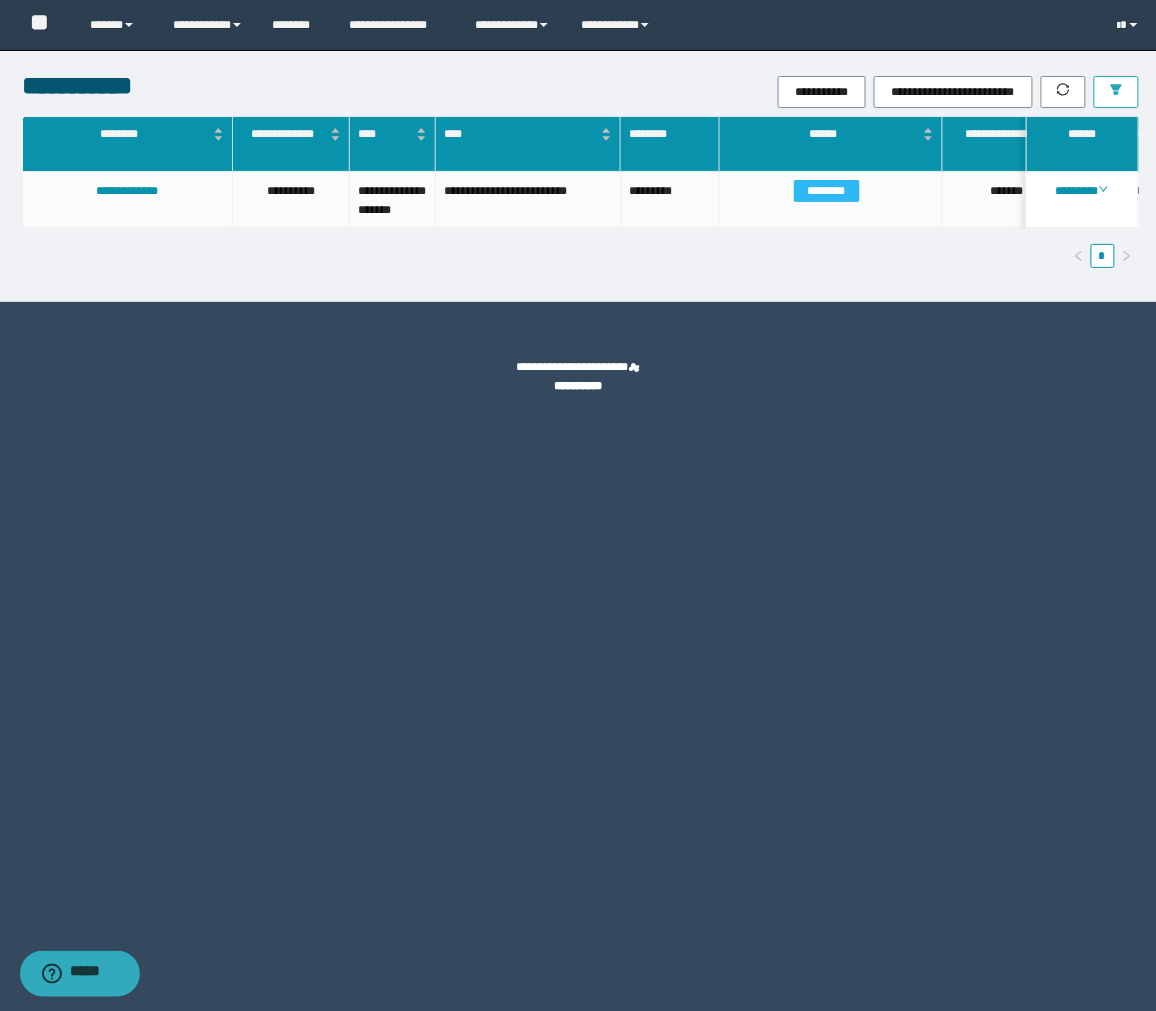 scroll, scrollTop: 0, scrollLeft: 281, axis: horizontal 